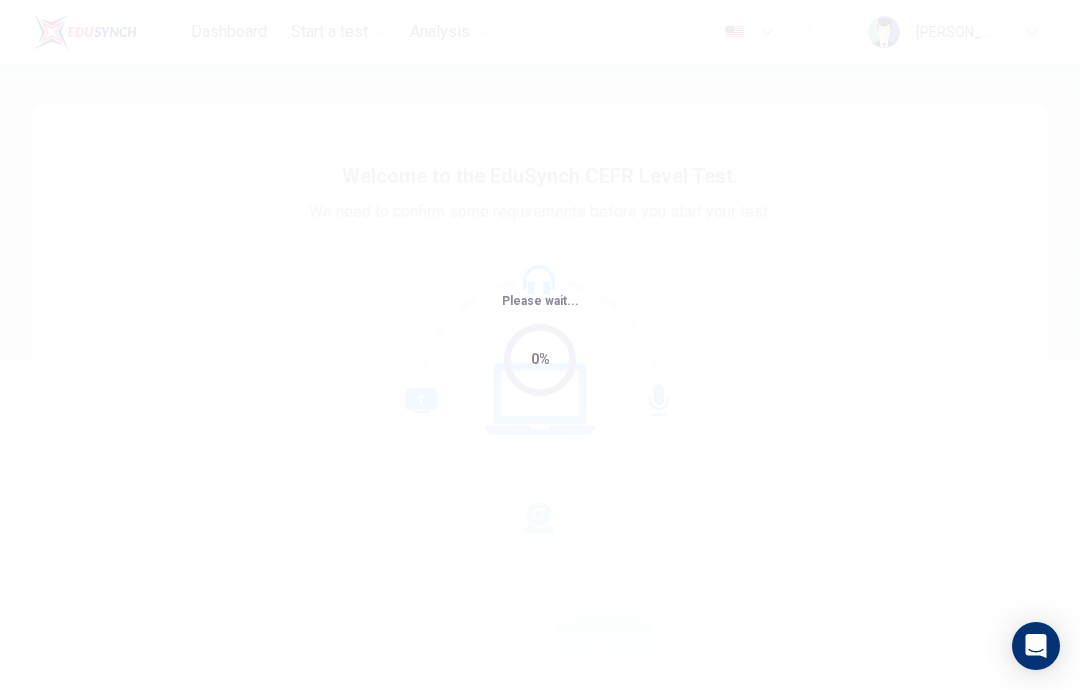 scroll, scrollTop: 34, scrollLeft: -1, axis: both 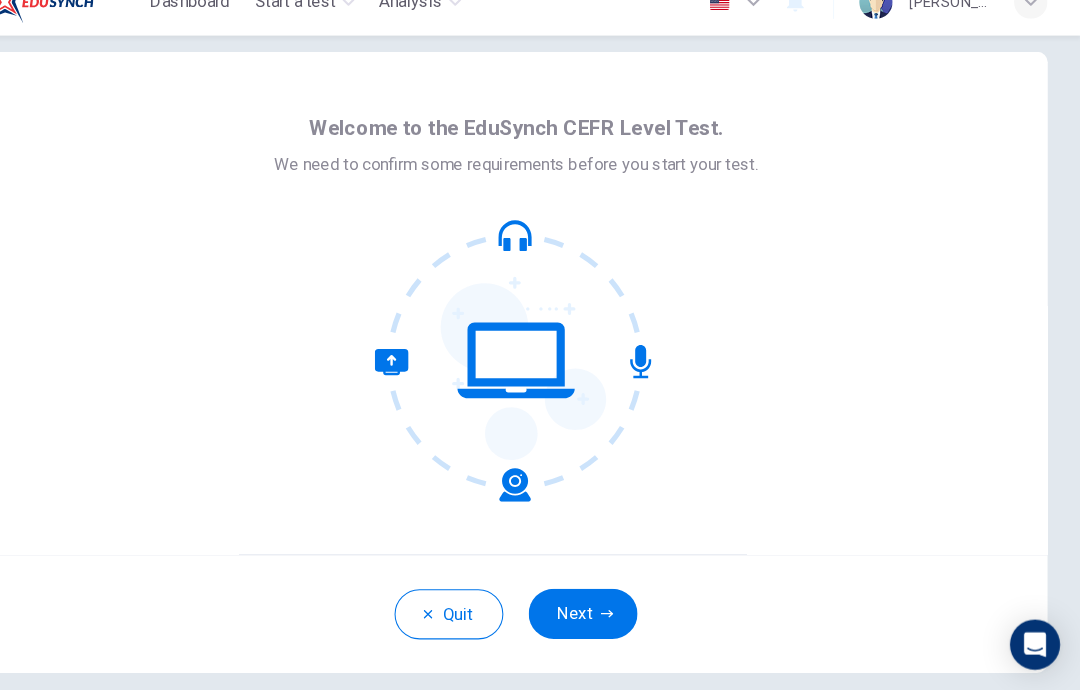 click on "Next" at bounding box center (604, 617) 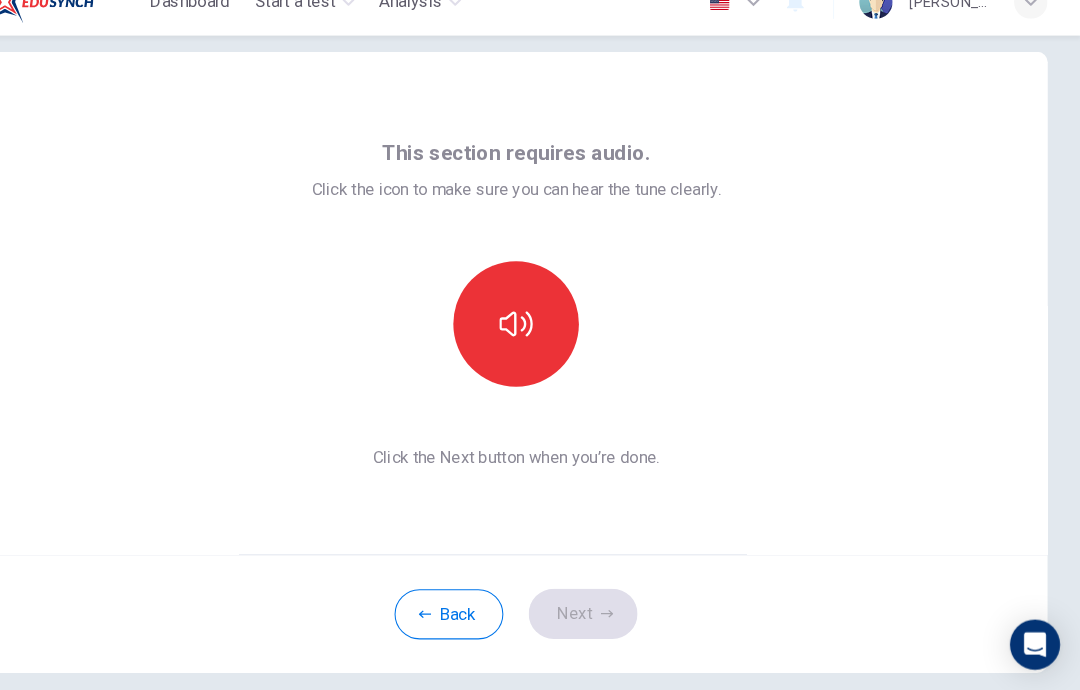 click at bounding box center (540, 340) 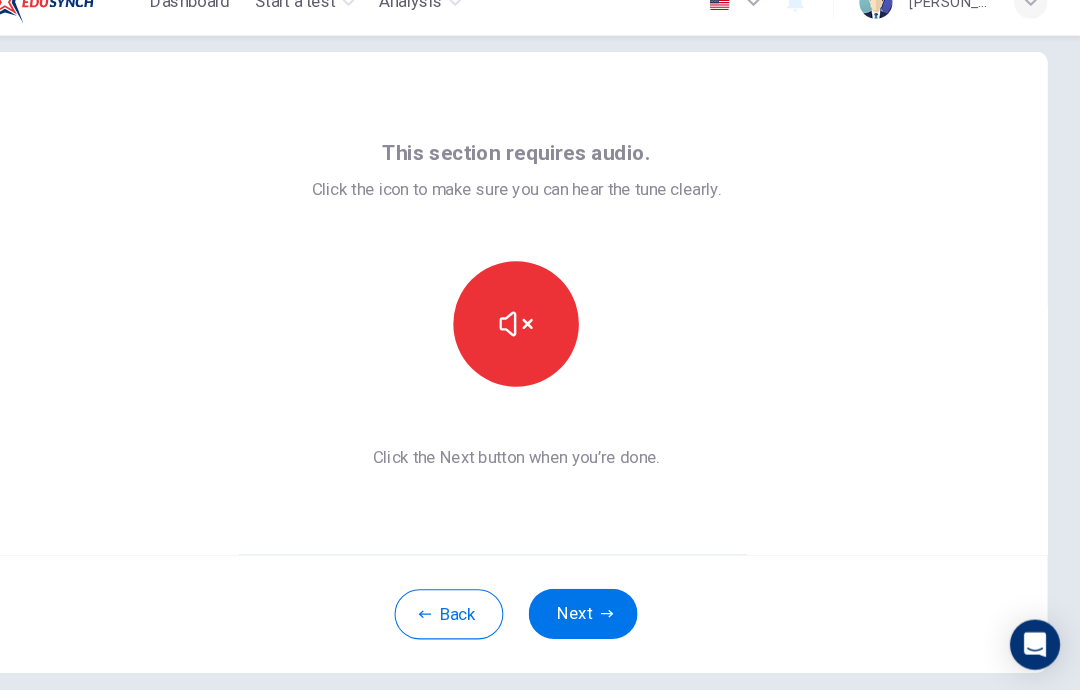 click at bounding box center (540, 340) 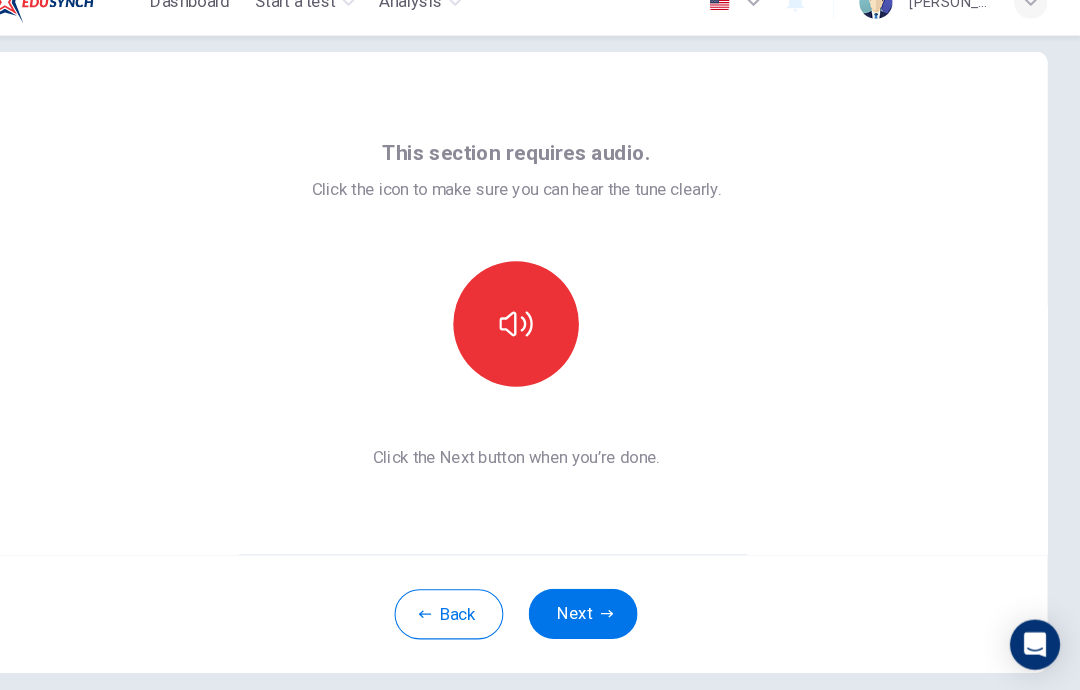 click 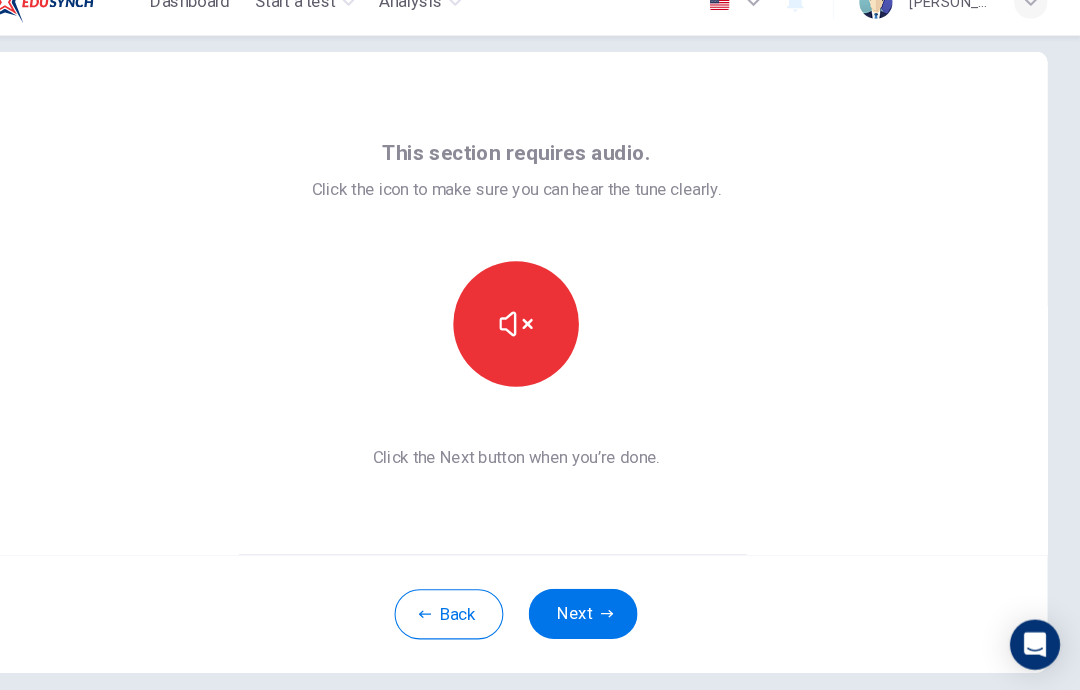 click 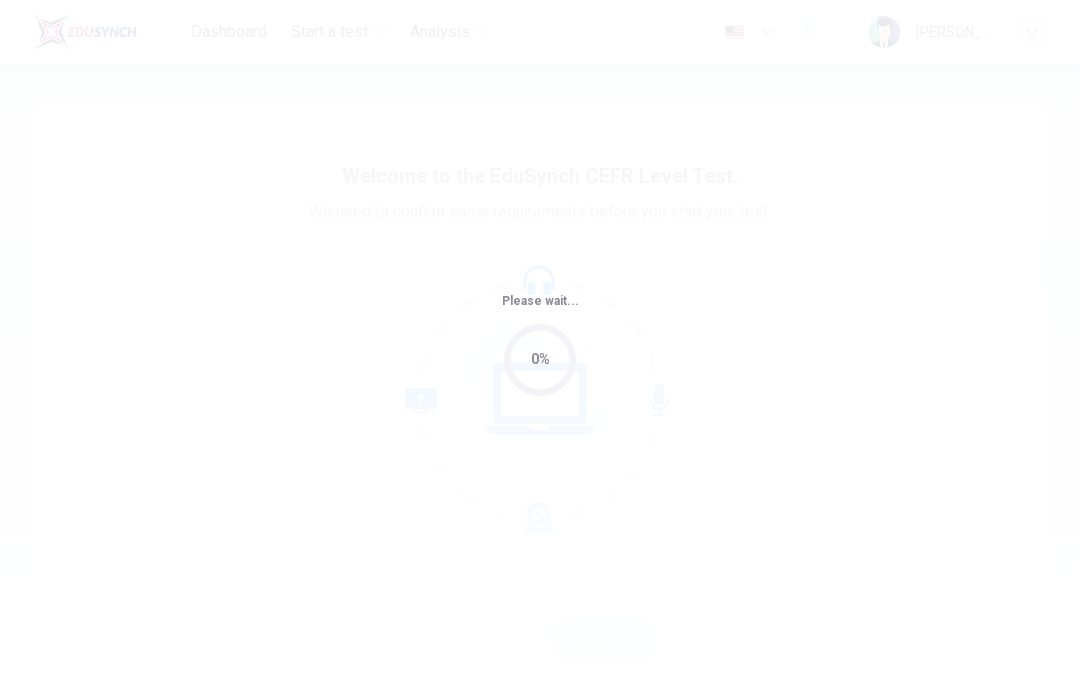scroll, scrollTop: 0, scrollLeft: 0, axis: both 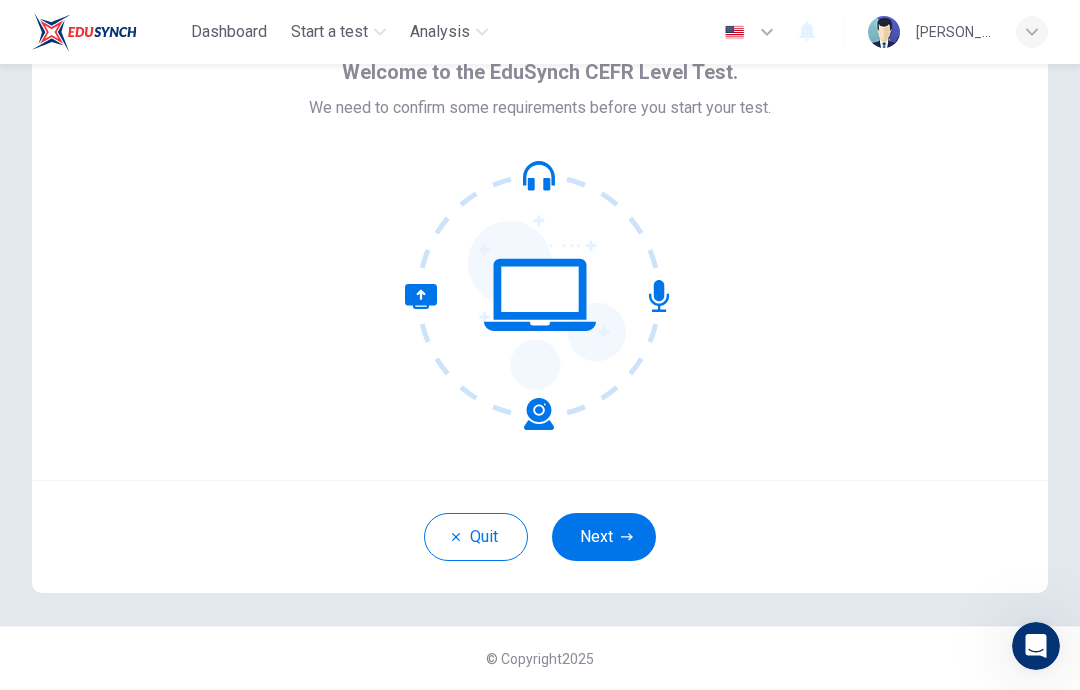 click on "Next" at bounding box center (604, 537) 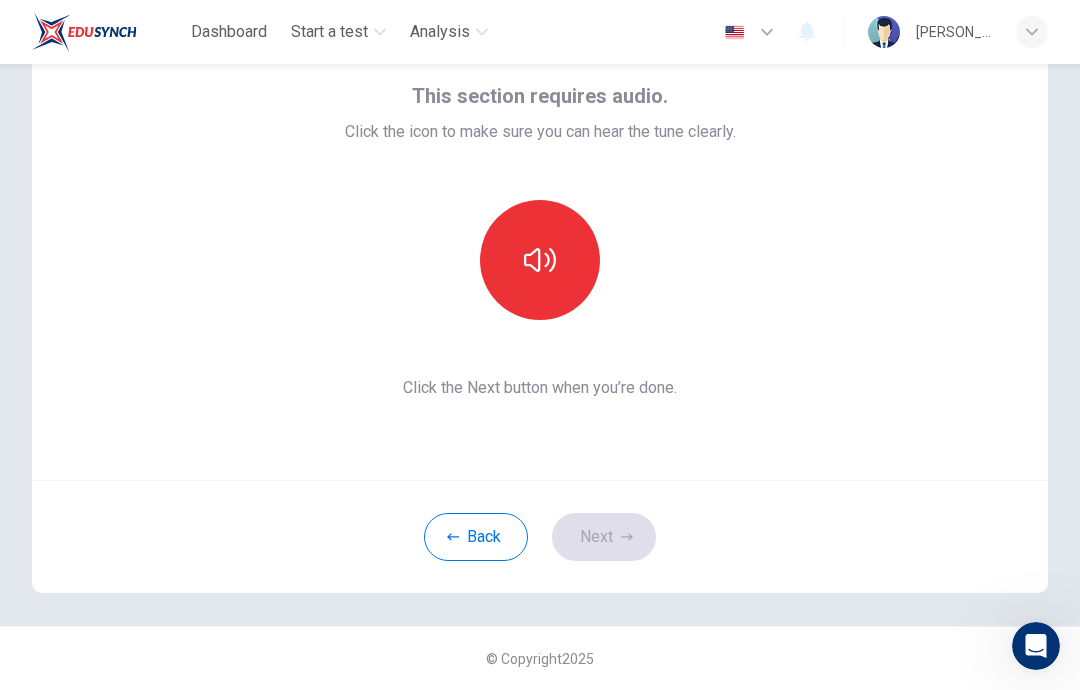 click at bounding box center [540, 260] 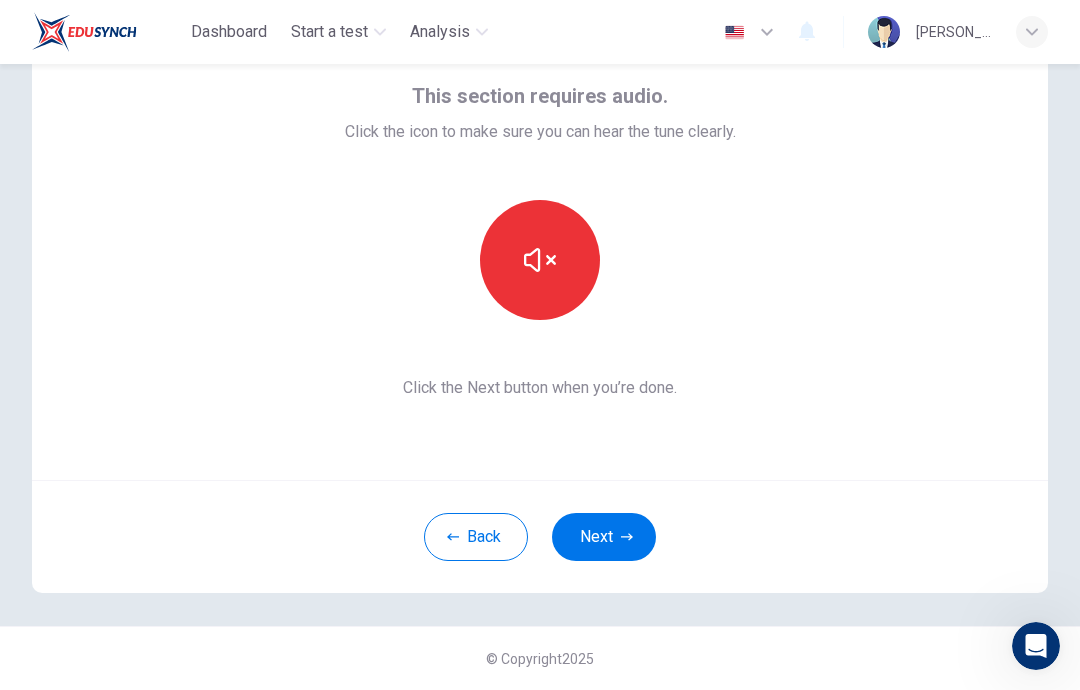 click on "Next" at bounding box center [604, 537] 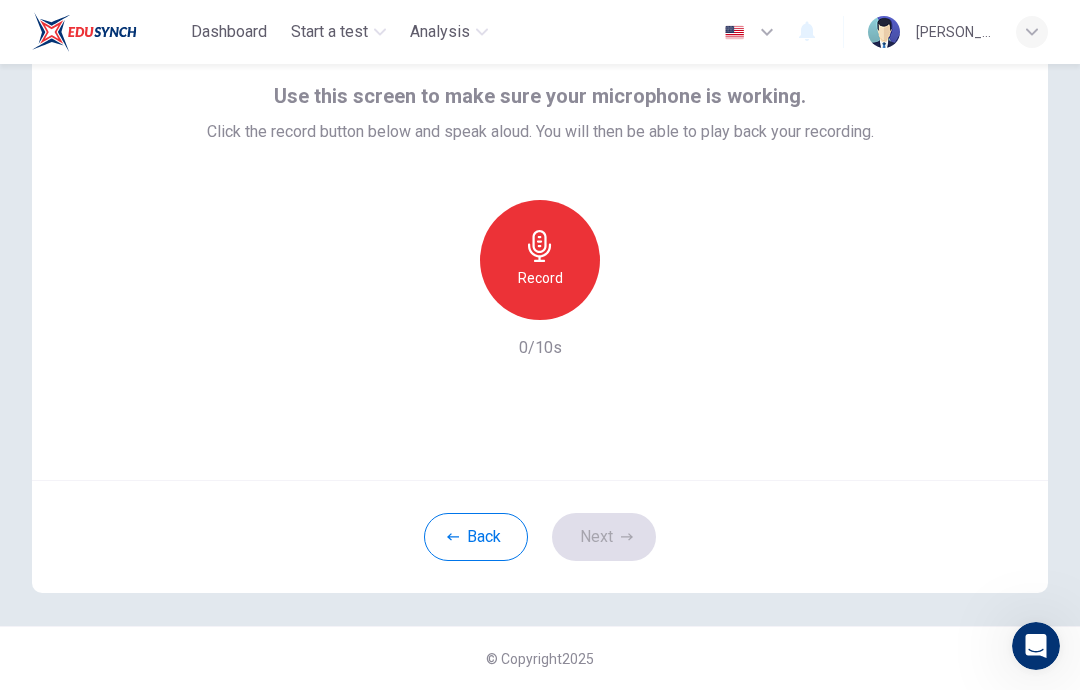 scroll, scrollTop: 0, scrollLeft: 0, axis: both 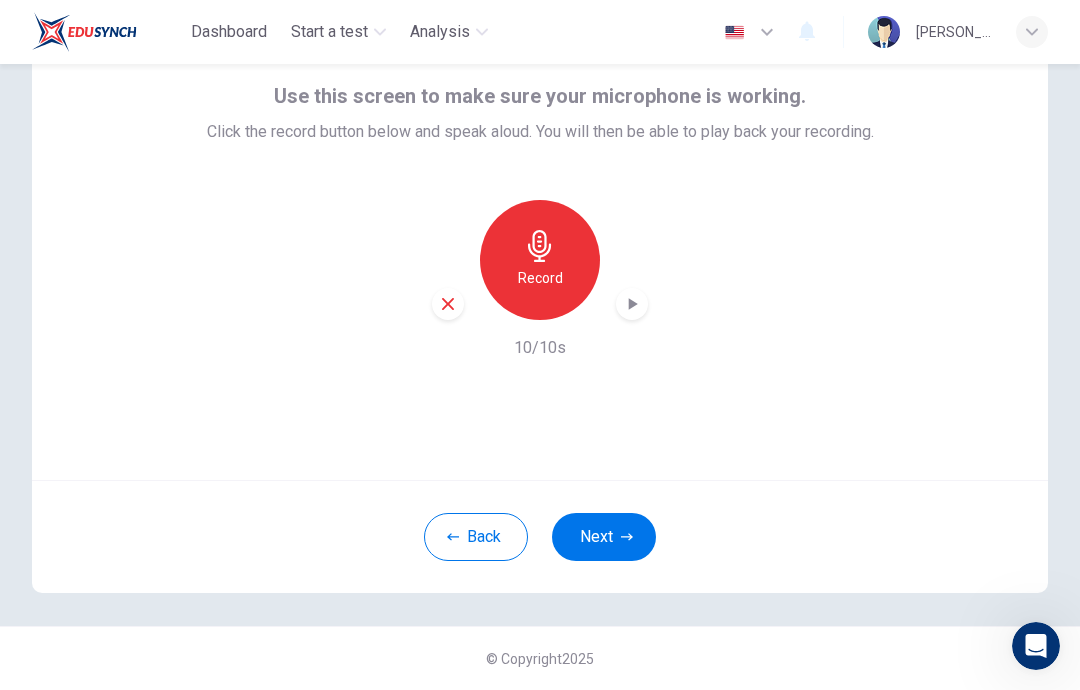 click on "Record" at bounding box center [540, 278] 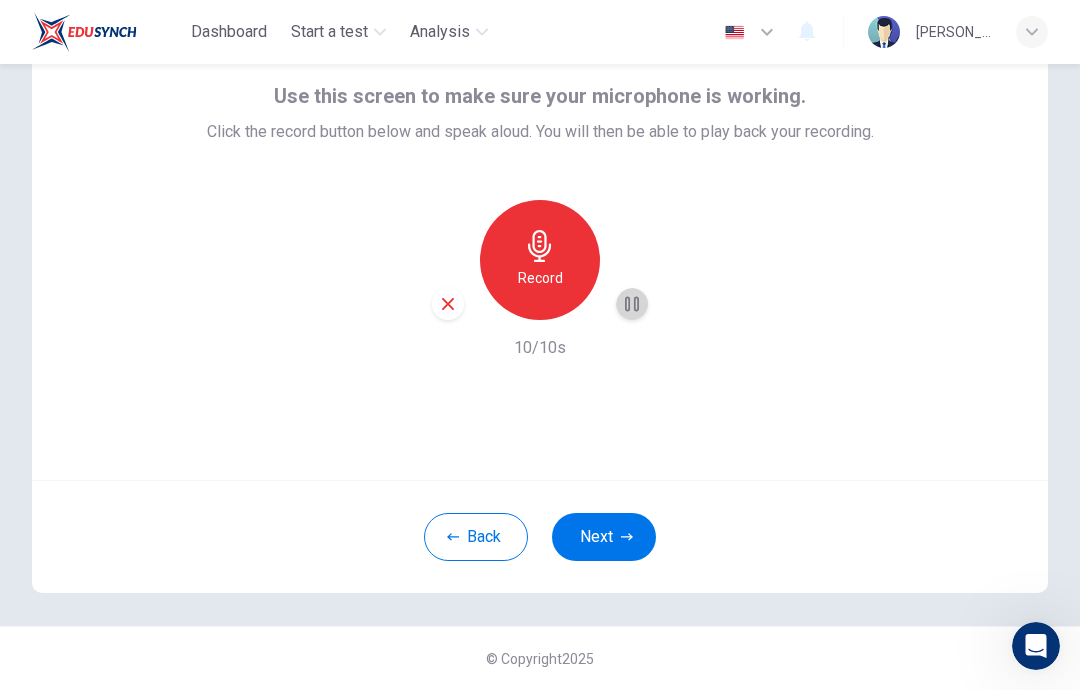 click 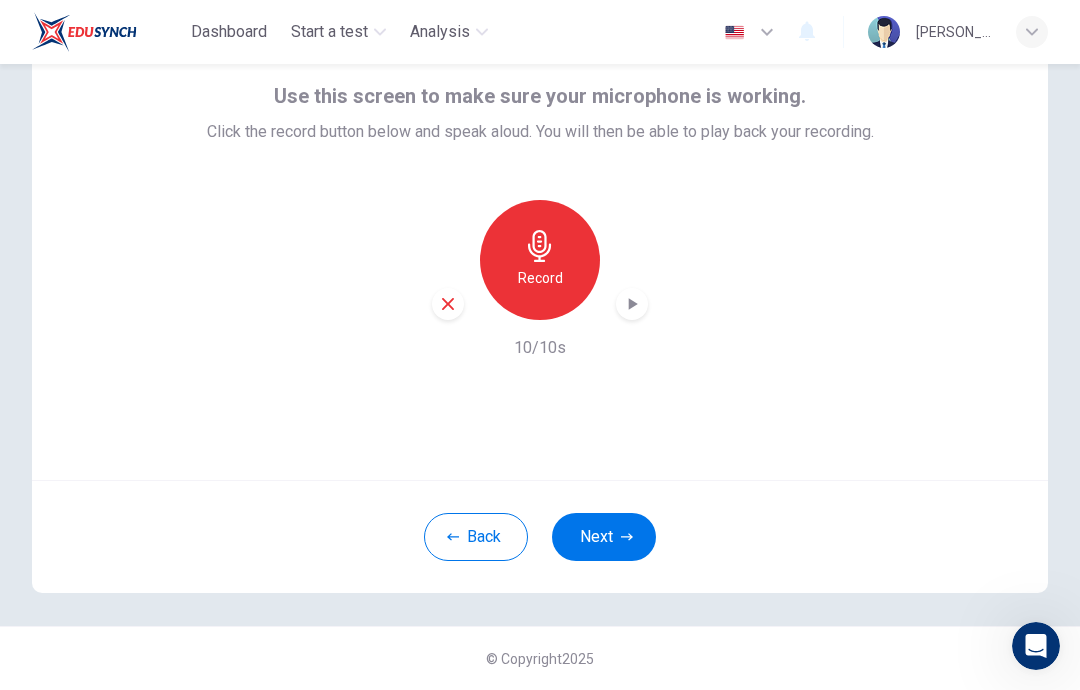 click 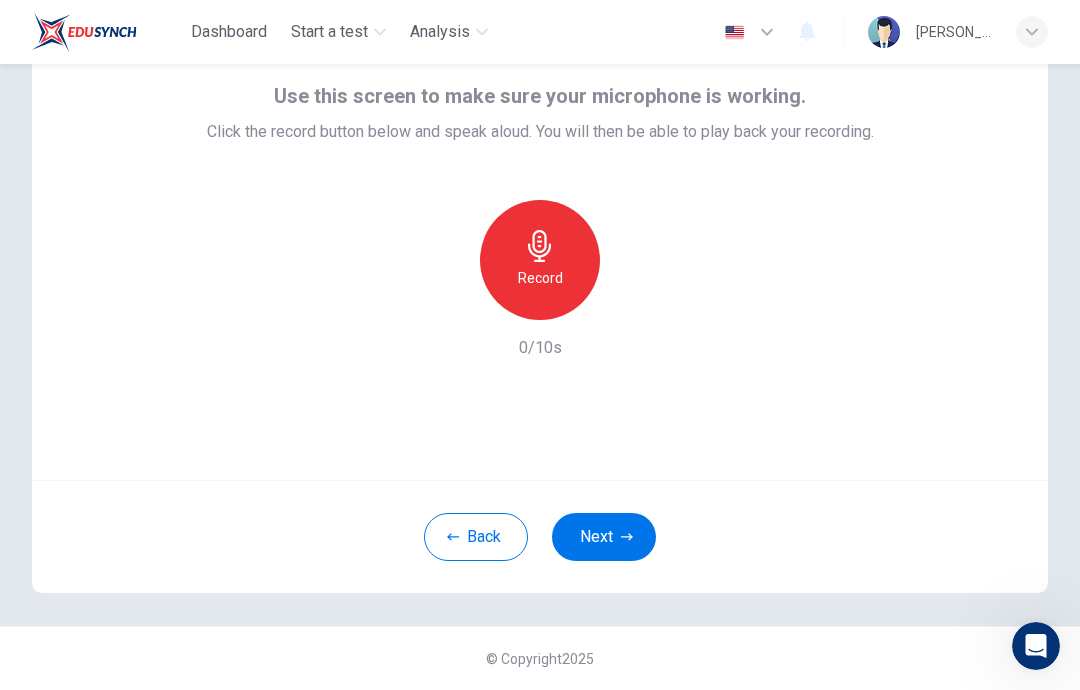 click on "Record" at bounding box center (540, 260) 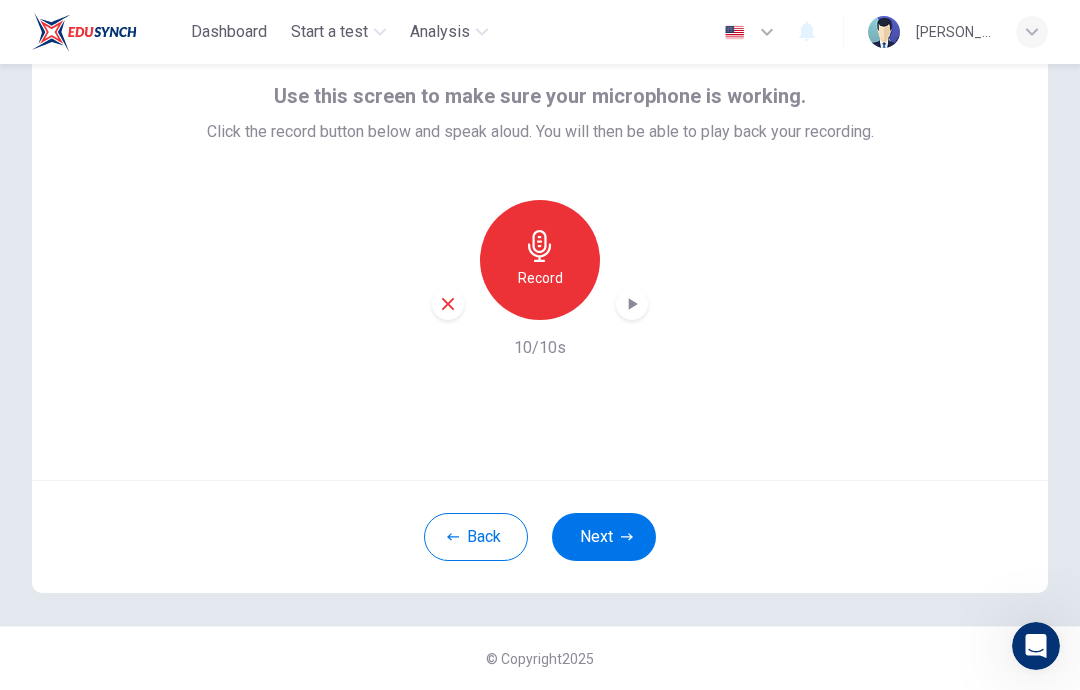 click at bounding box center (632, 304) 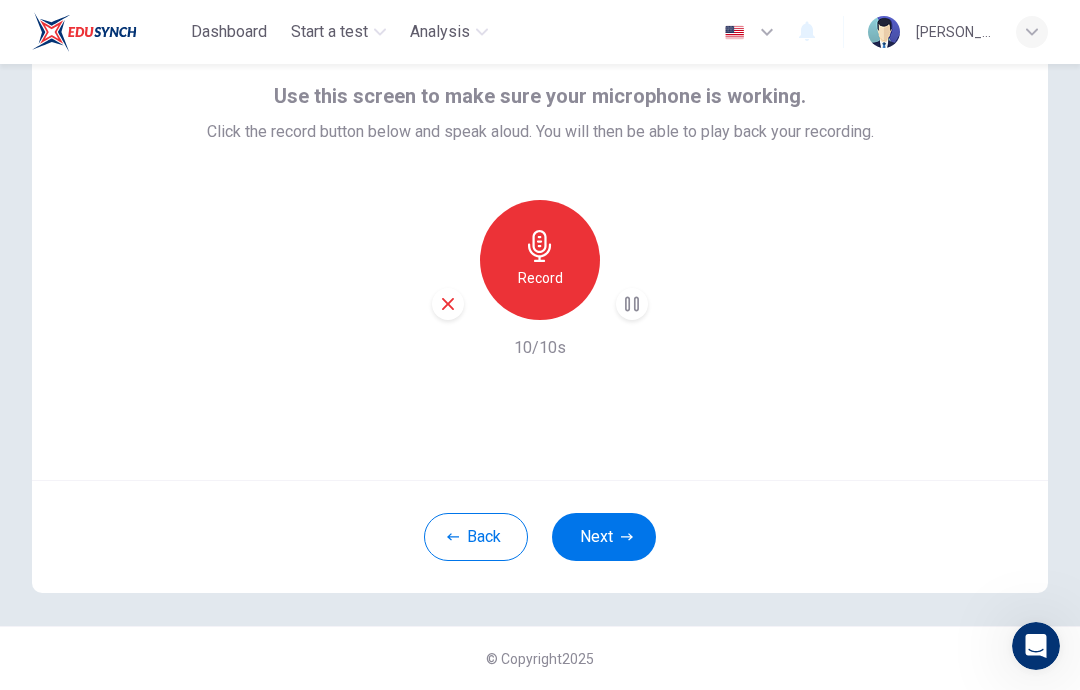 click at bounding box center (632, 304) 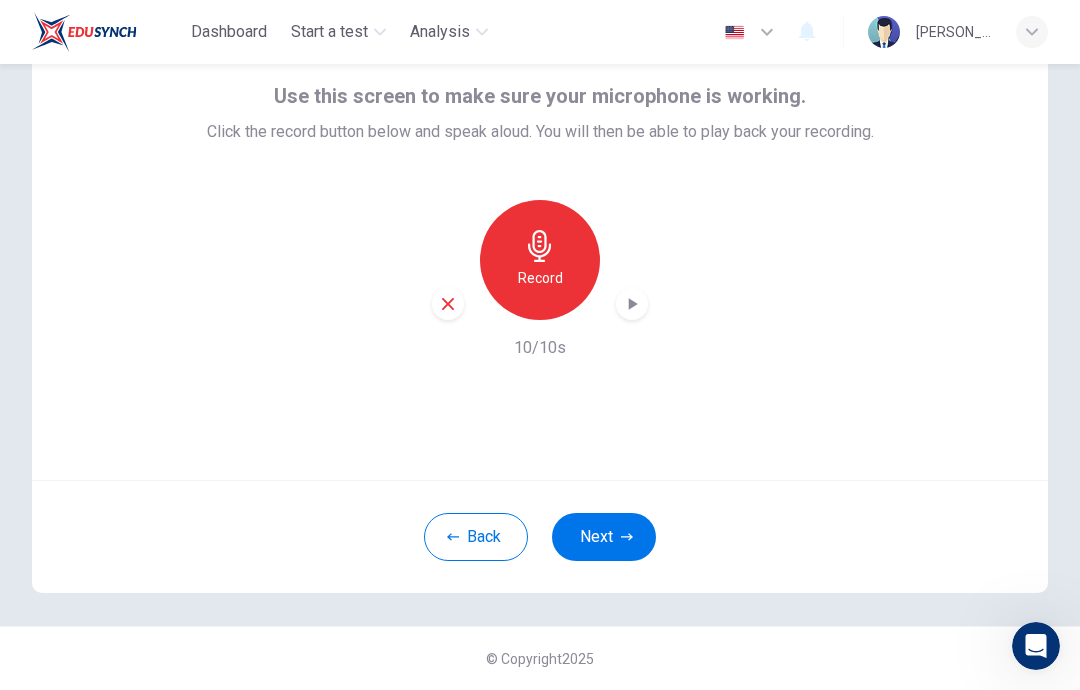 click on "Next" at bounding box center [604, 537] 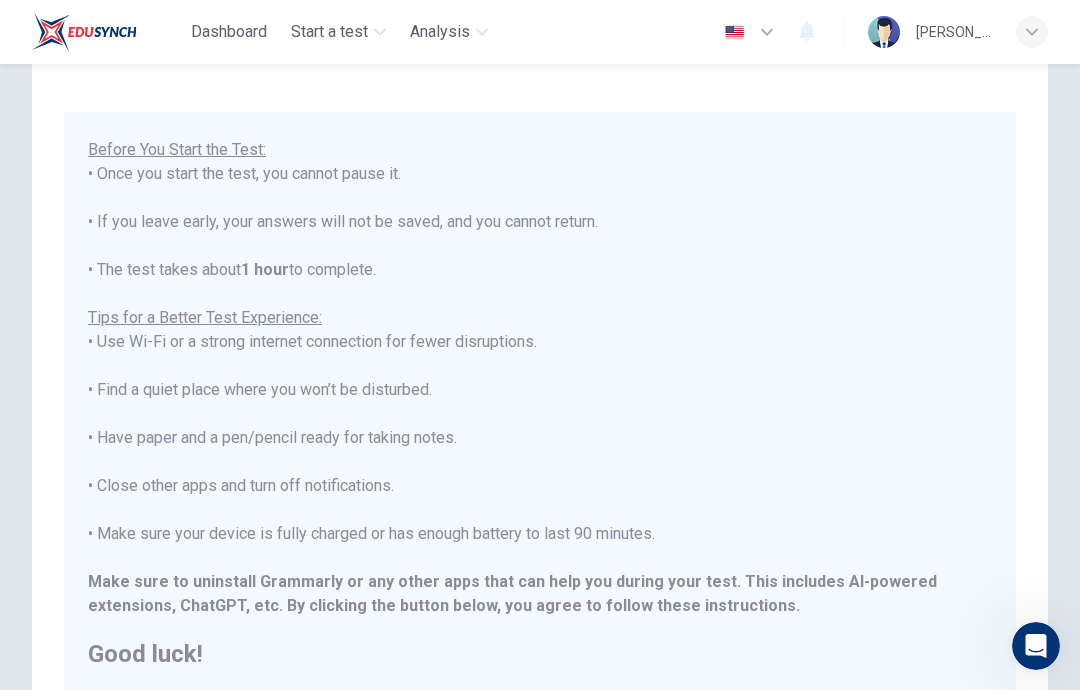 scroll, scrollTop: 189, scrollLeft: 0, axis: vertical 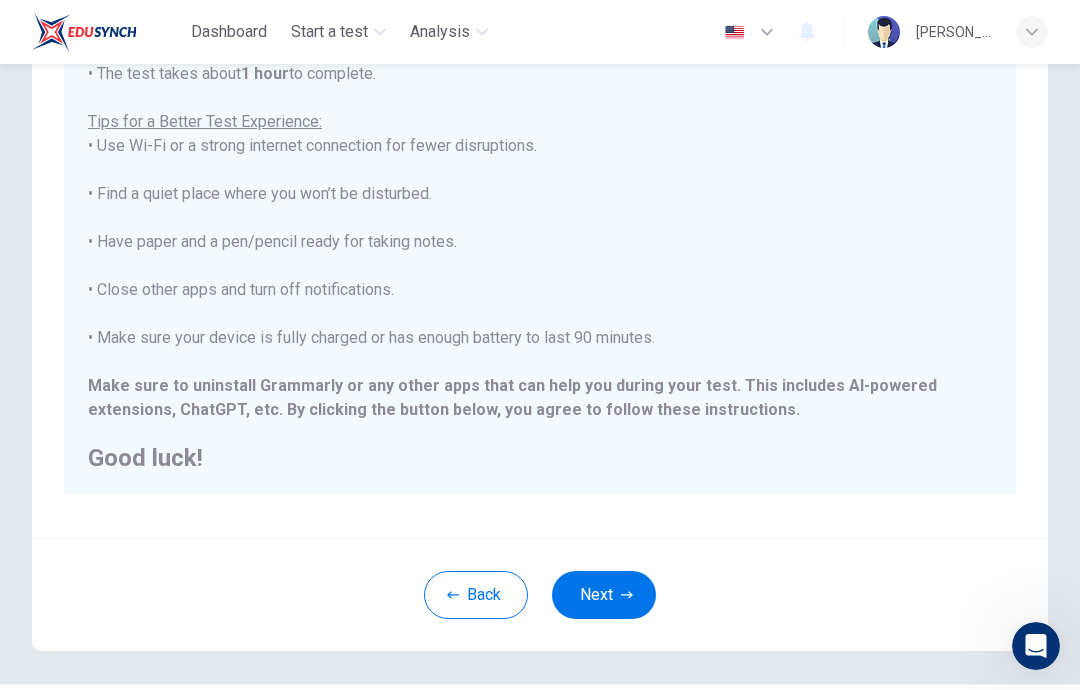 click on "Good luck!" at bounding box center (540, 458) 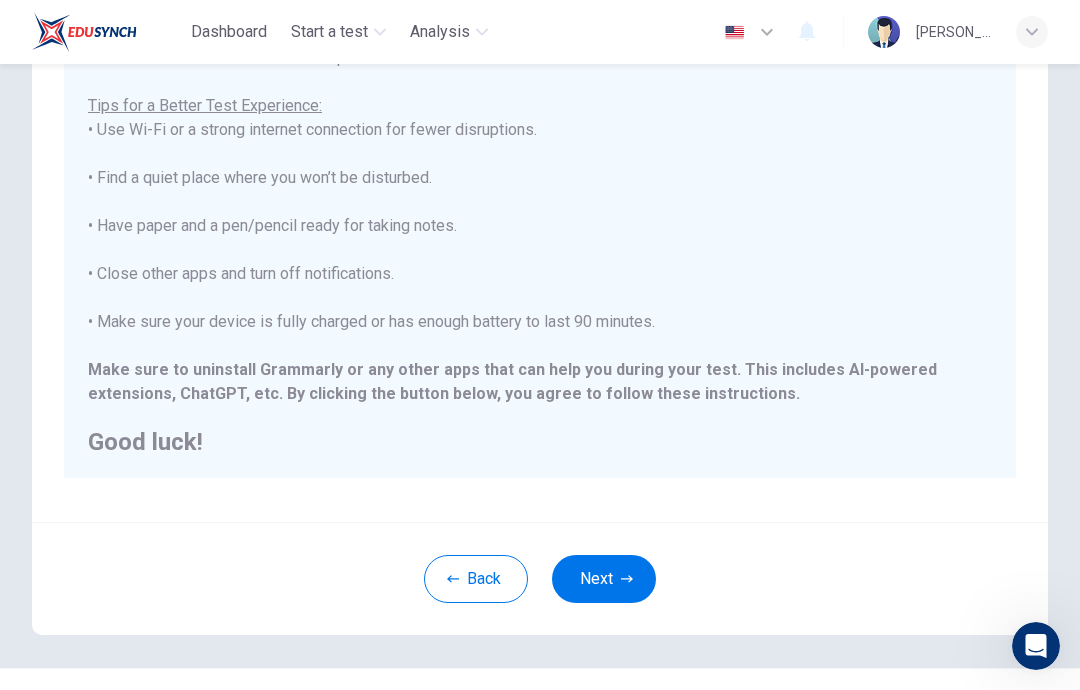 scroll, scrollTop: 316, scrollLeft: 0, axis: vertical 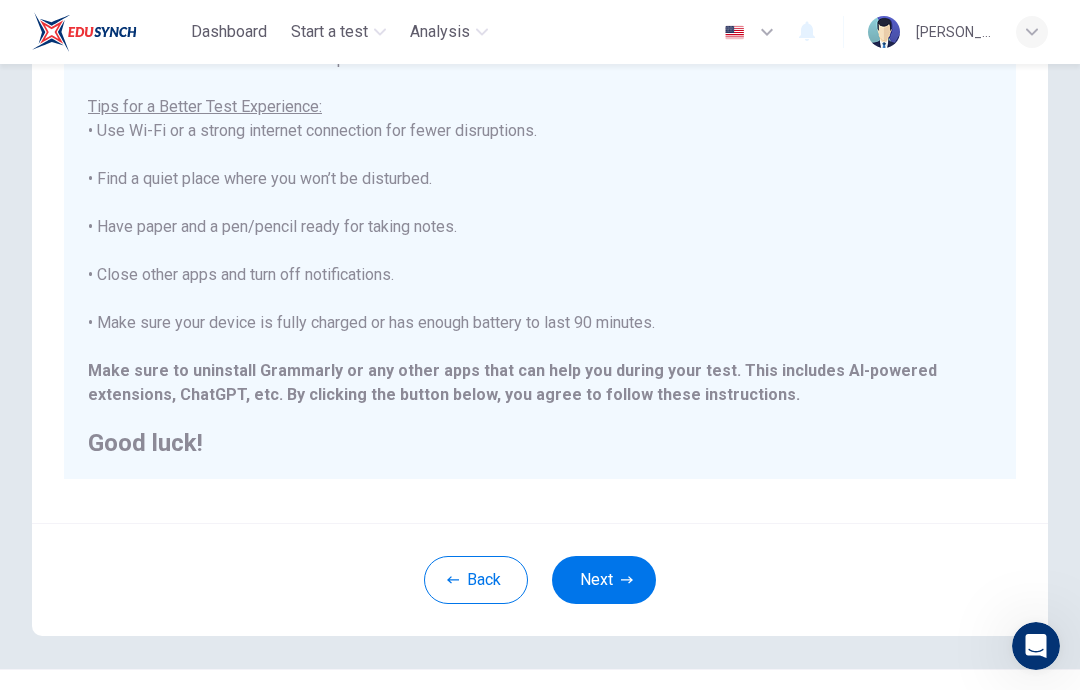 click on "****IMPORTANT: You cannot change the language during the test.****
Please choose your language now using the flags at the top of the screen. You must change it before you start the test. Once the test begins, the language will stay the same.
You are about to start a  CEFR Level Test .
Before You Start the Test:
• Once you start the test, you cannot pause it.
• If you leave early, your answers will not be saved, and you cannot return.
• The test takes about  1 hour  to complete.
Tips for a Better Test Experience:
• Use Wi-Fi or a strong internet connection for fewer disruptions.
• Find a quiet place where you won’t be disturbed.
• Have paper and a pen/pencil ready for taking notes.
• Close other apps and turn off notifications.
• Make sure your device is fully charged or has enough battery to last 90 minutes.
Make sure to uninstall Grammarly or any other apps that can help you during your test. This includes AI-powered extensions, ChatGPT, etc.
Good luck!" at bounding box center [540, 95] 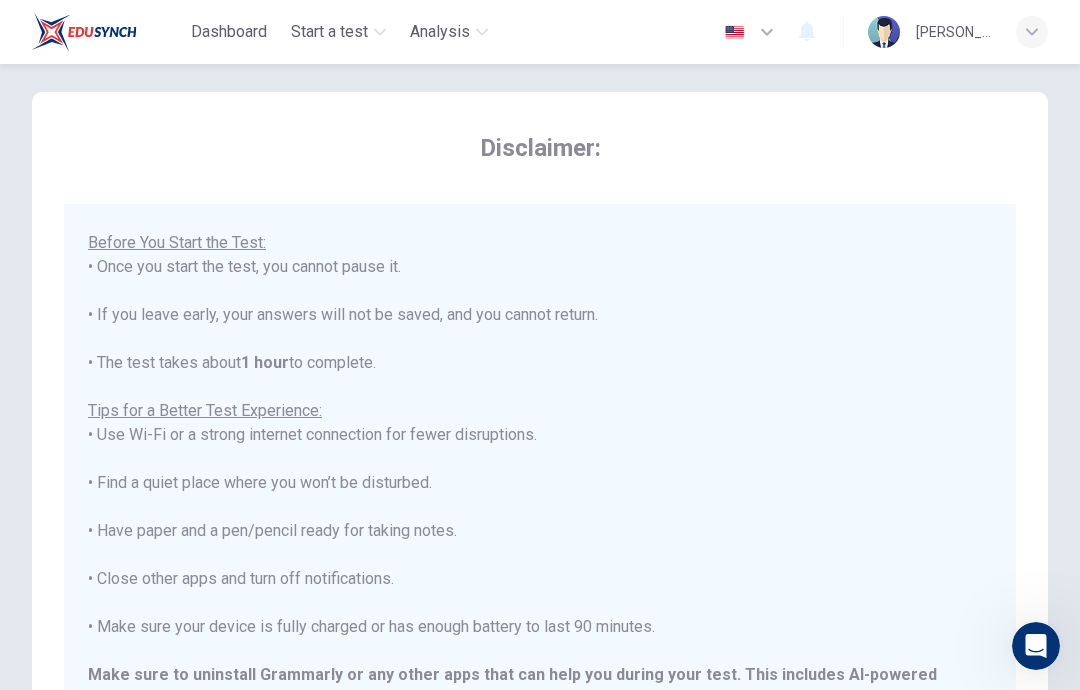 scroll, scrollTop: 26, scrollLeft: 0, axis: vertical 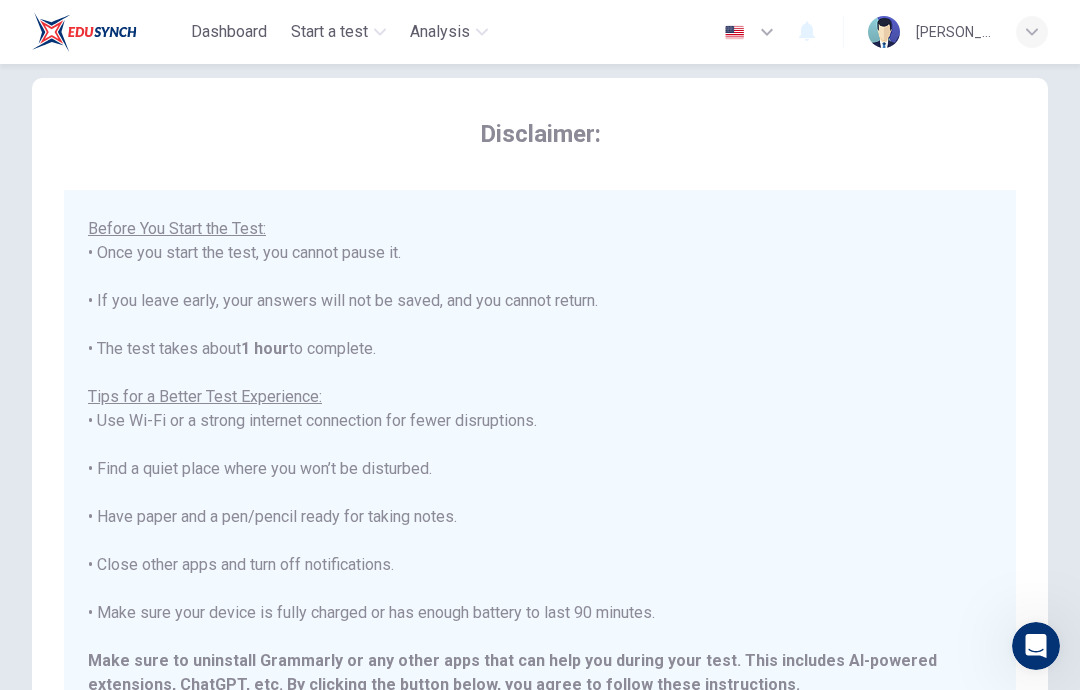 click on "****IMPORTANT: You cannot change the language during the test.****
Please choose your language now using the flags at the top of the screen. You must change it before you start the test. Once the test begins, the language will stay the same.
You are about to start a  CEFR Level Test .
Before You Start the Test:
• Once you start the test, you cannot pause it.
• If you leave early, your answers will not be saved, and you cannot return.
• The test takes about  1 hour  to complete.
Tips for a Better Test Experience:
• Use Wi-Fi or a strong internet connection for fewer disruptions.
• Find a quiet place where you won’t be disturbed.
• Have paper and a pen/pencil ready for taking notes.
• Close other apps and turn off notifications.
• Make sure your device is fully charged or has enough battery to last 90 minutes.
Make sure to uninstall Grammarly or any other apps that can help you during your test. This includes AI-powered extensions, ChatGPT, etc.
Good luck!" at bounding box center [540, 385] 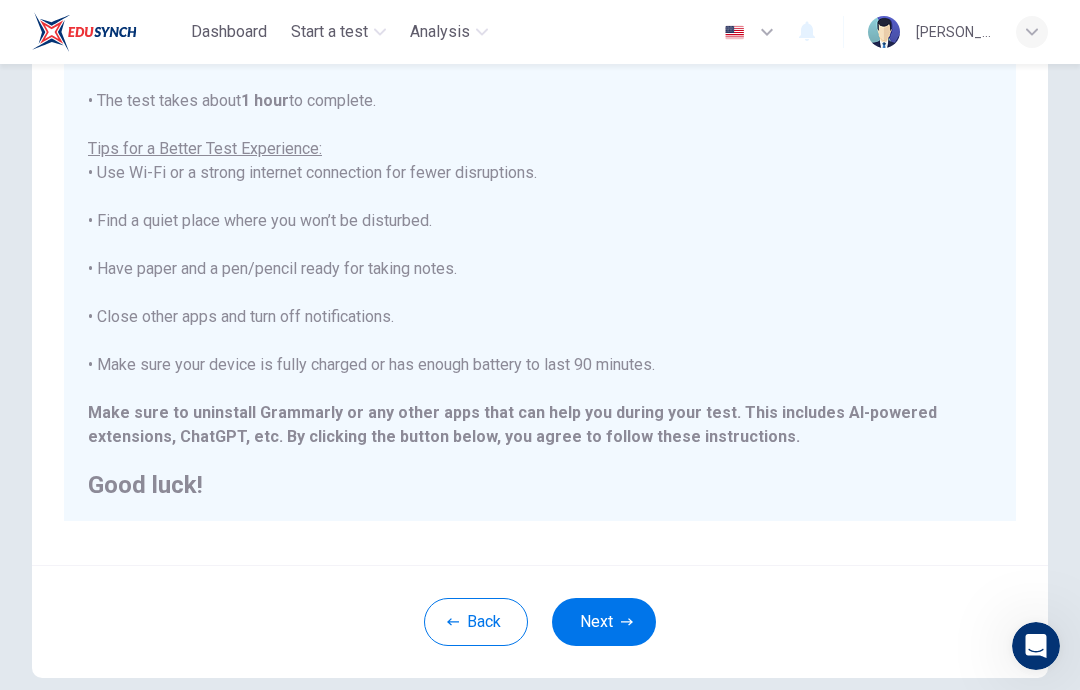 scroll, scrollTop: 301, scrollLeft: 0, axis: vertical 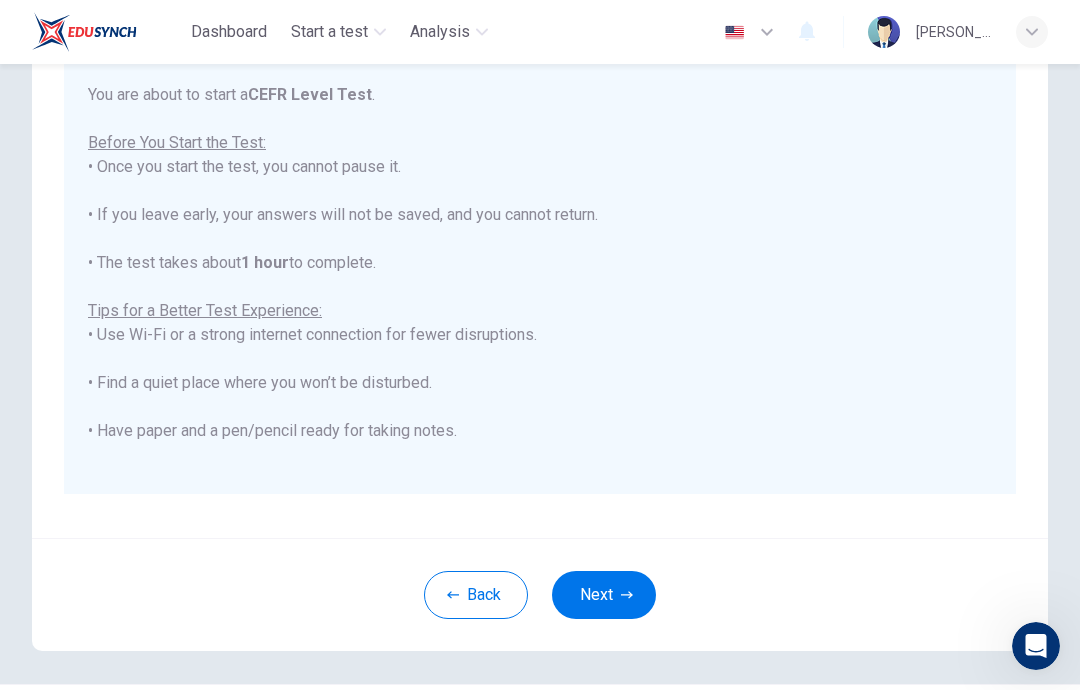 click on "****IMPORTANT: You cannot change the language during the test.****
Please choose your language now using the flags at the top of the screen. You must change it before you start the test. Once the test begins, the language will stay the same.
You are about to start a  CEFR Level Test .
Before You Start the Test:
• Once you start the test, you cannot pause it.
• If you leave early, your answers will not be saved, and you cannot return.
• The test takes about  1 hour  to complete.
Tips for a Better Test Experience:
• Use Wi-Fi or a strong internet connection for fewer disruptions.
• Find a quiet place where you won’t be disturbed.
• Have paper and a pen/pencil ready for taking notes.
• Close other apps and turn off notifications.
• Make sure your device is fully charged or has enough battery to last 90 minutes.
Make sure to uninstall Grammarly or any other apps that can help you during your test. This includes AI-powered extensions, ChatGPT, etc.
Good luck!" at bounding box center (540, 299) 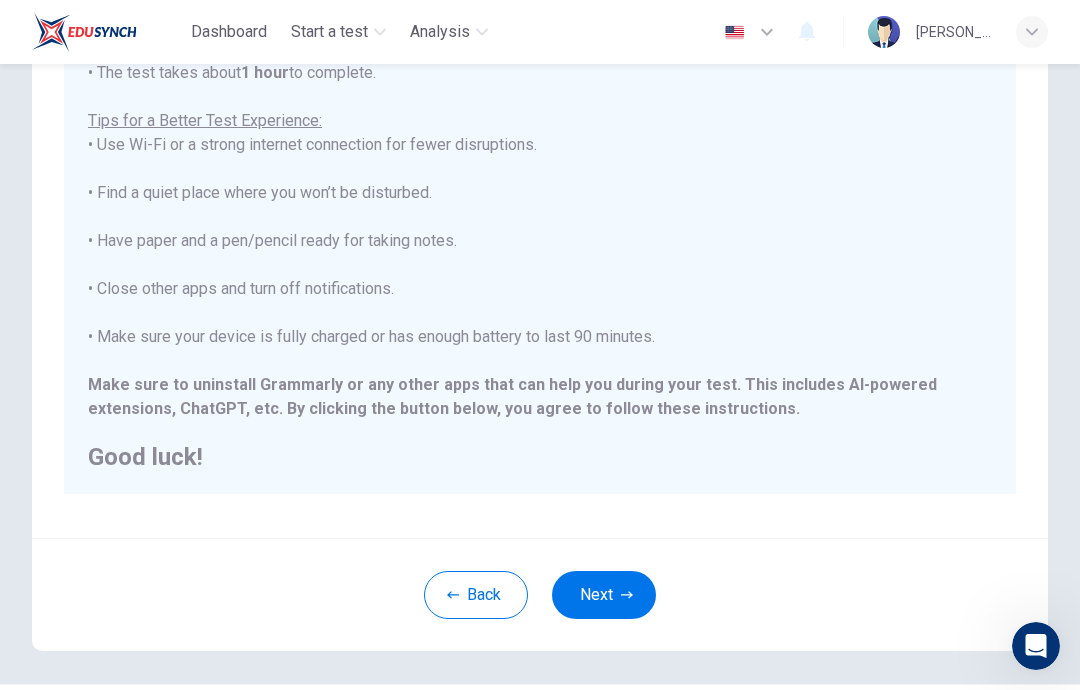 scroll, scrollTop: 189, scrollLeft: 0, axis: vertical 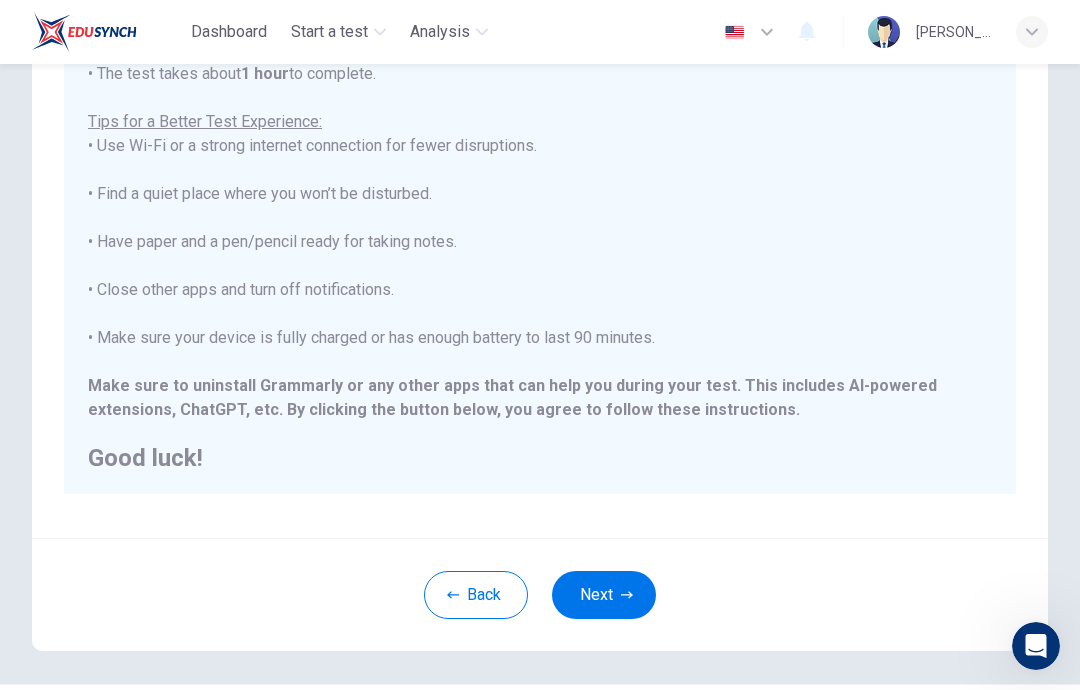click on "Next" at bounding box center [604, 595] 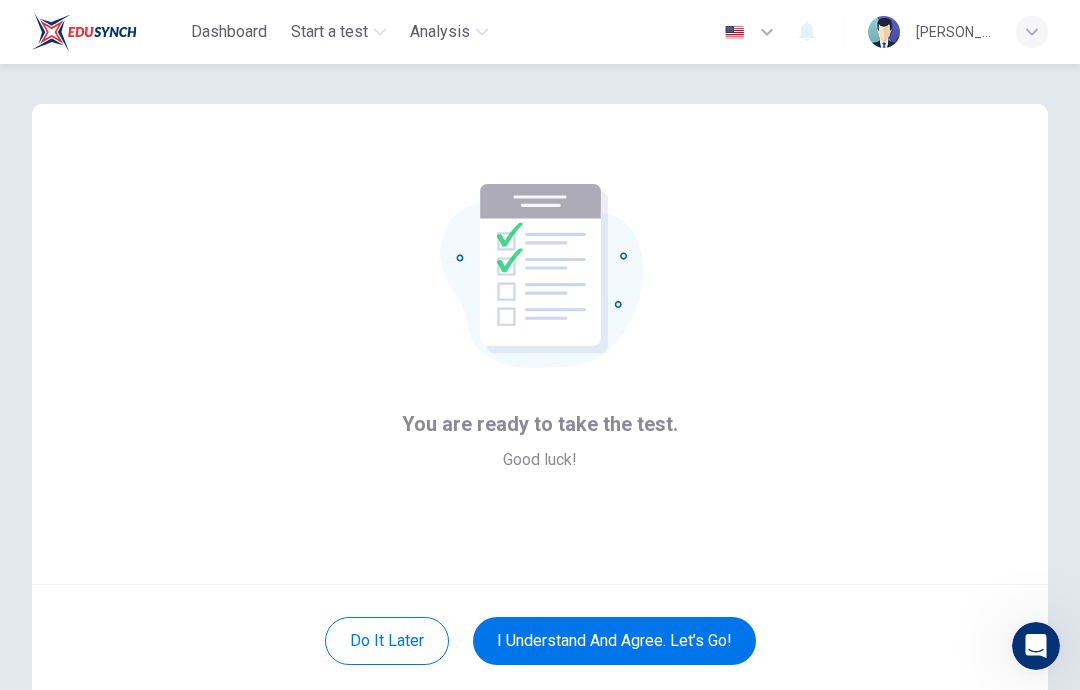 scroll, scrollTop: 76, scrollLeft: 0, axis: vertical 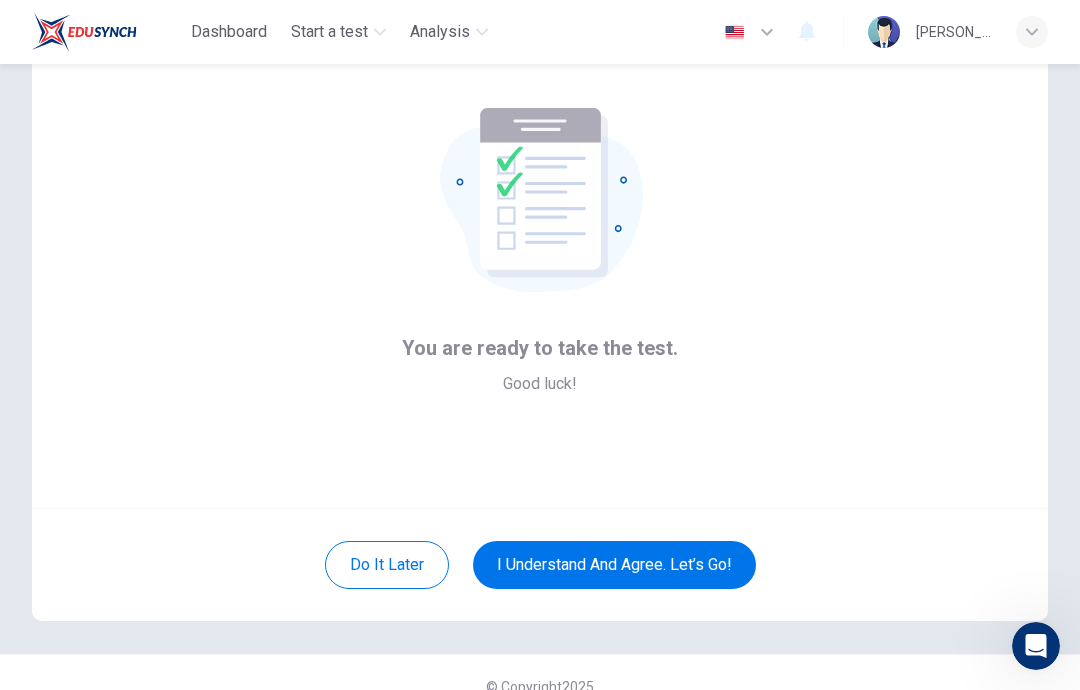 click on "I understand and agree. Let’s go!" at bounding box center (614, 565) 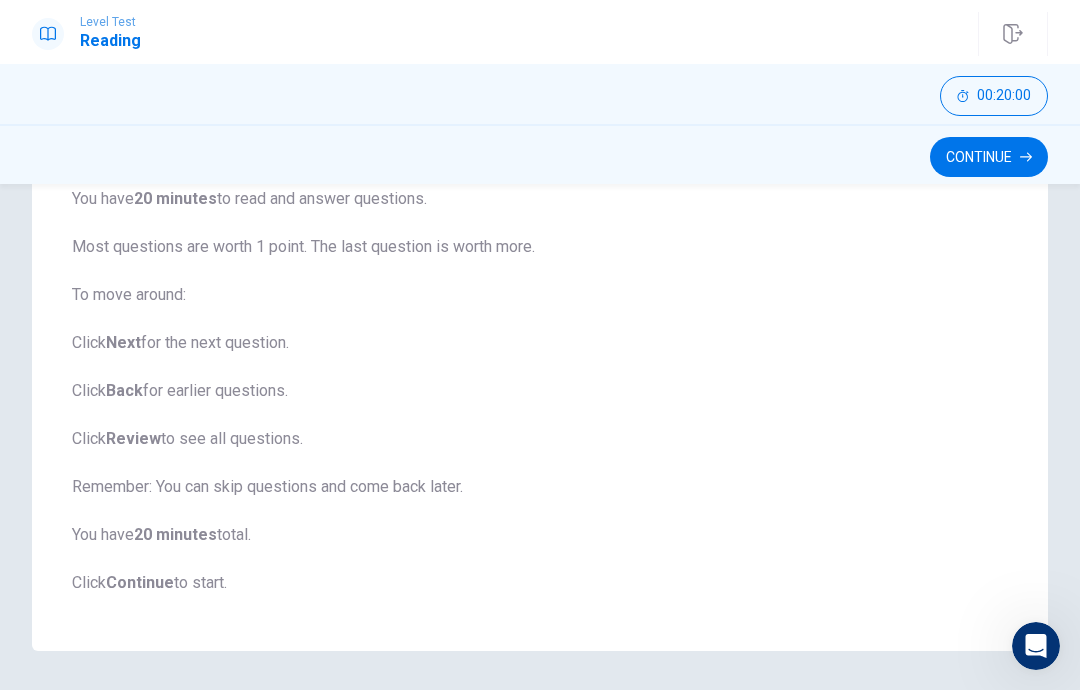 scroll, scrollTop: 215, scrollLeft: 0, axis: vertical 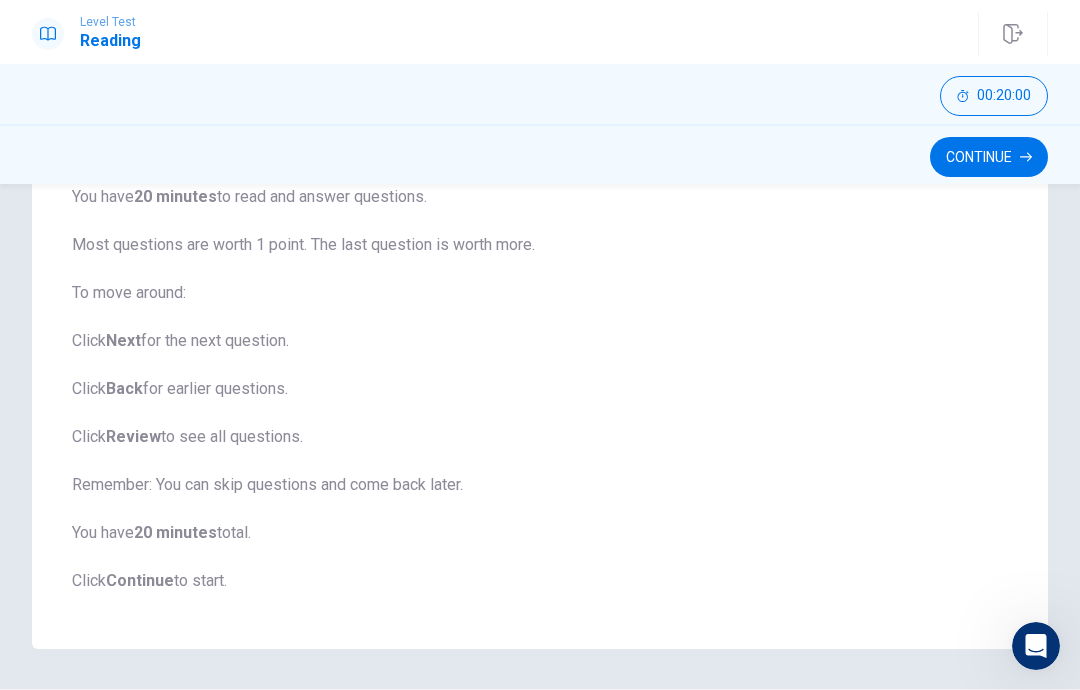 click on "Continue" at bounding box center [989, 157] 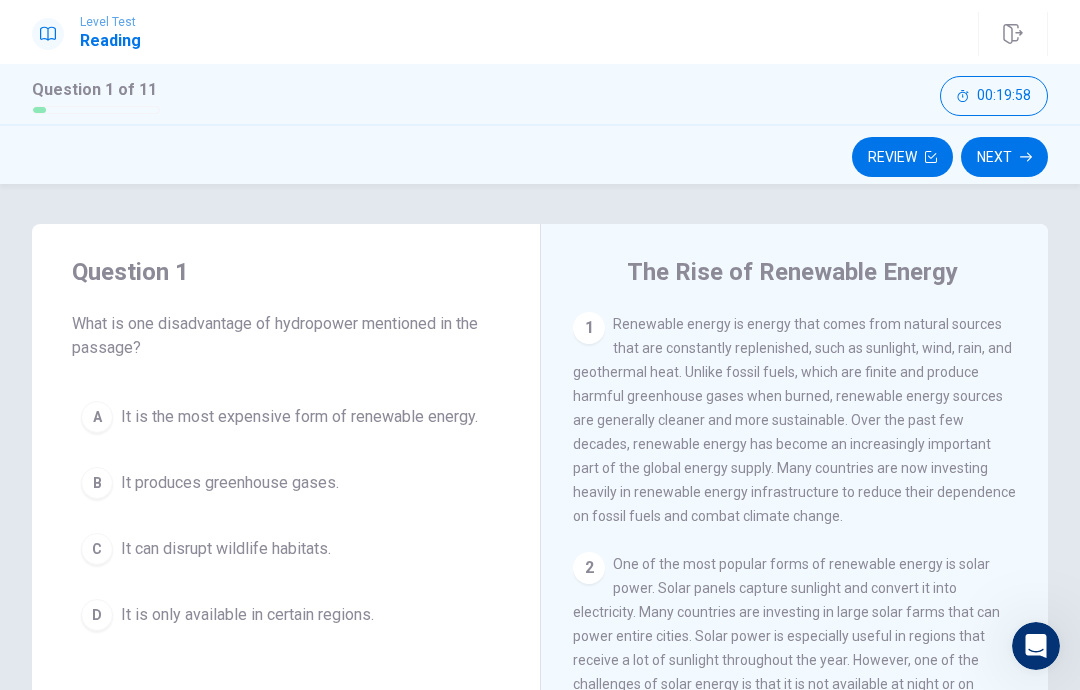 scroll, scrollTop: 0, scrollLeft: 0, axis: both 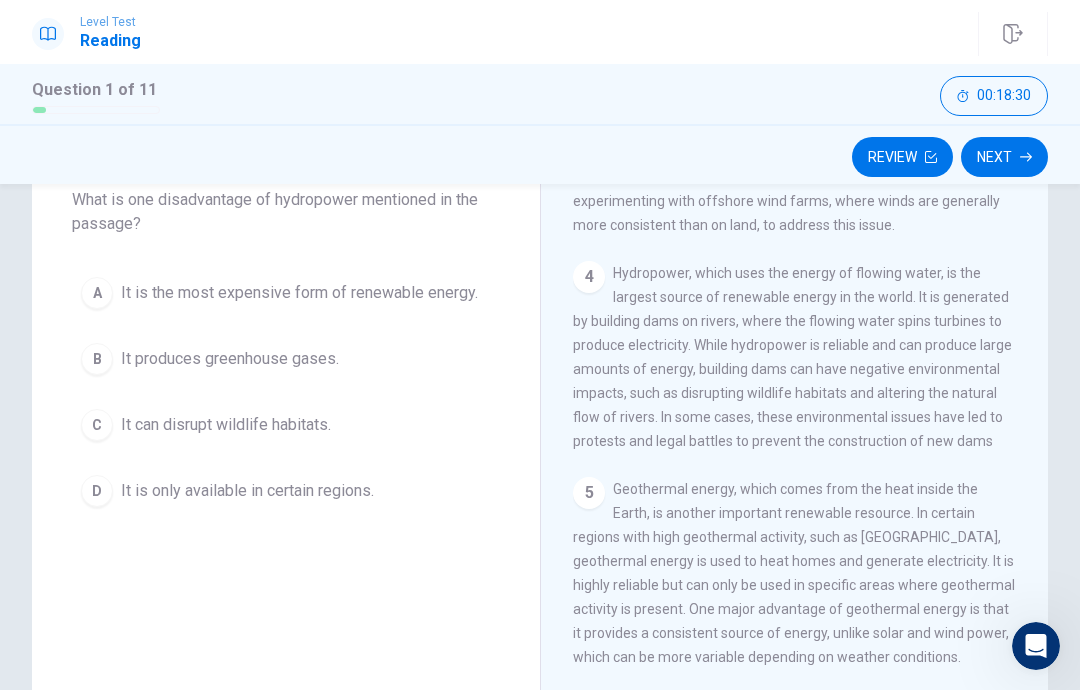 click on "It can disrupt wildlife habitats." at bounding box center (226, 425) 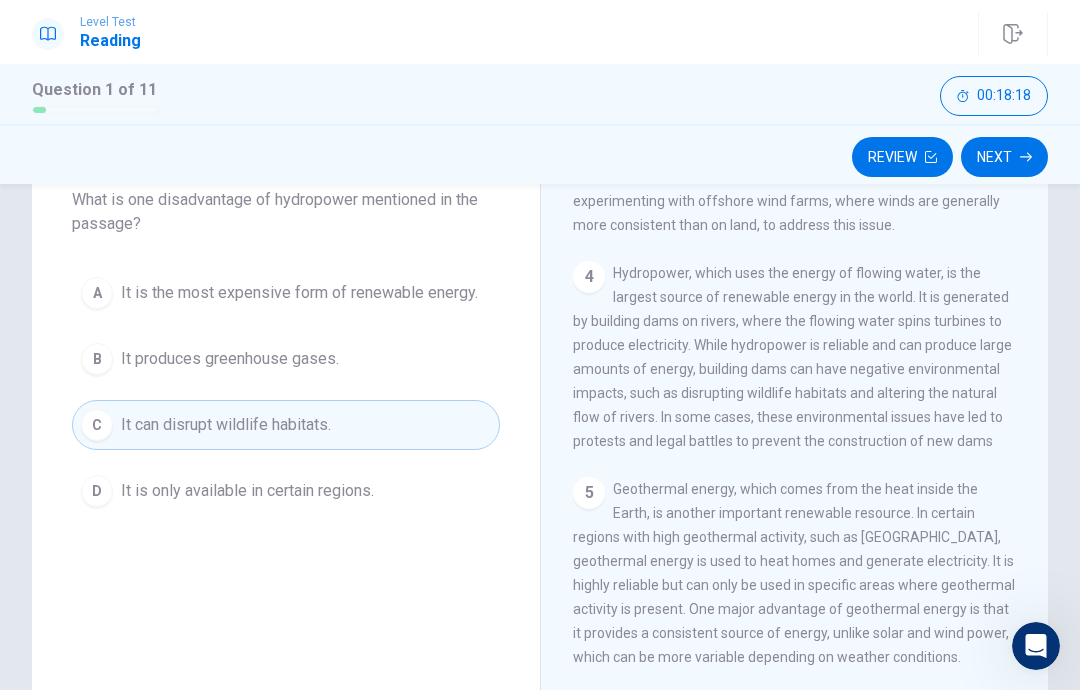 click on "Next" at bounding box center (1004, 157) 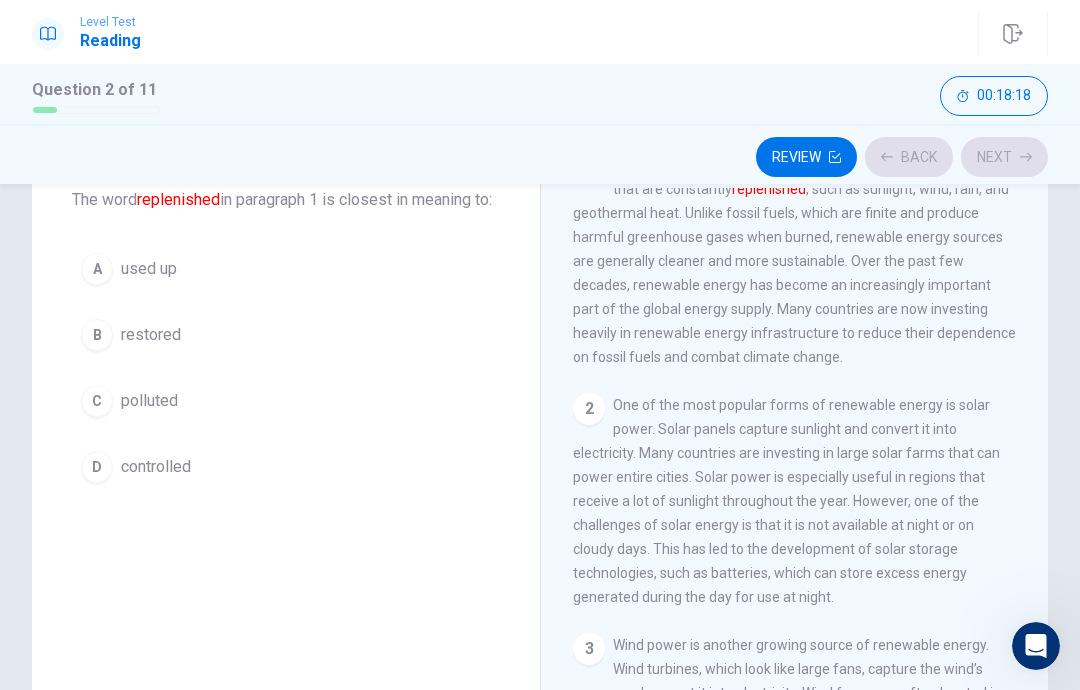 scroll, scrollTop: 0, scrollLeft: 0, axis: both 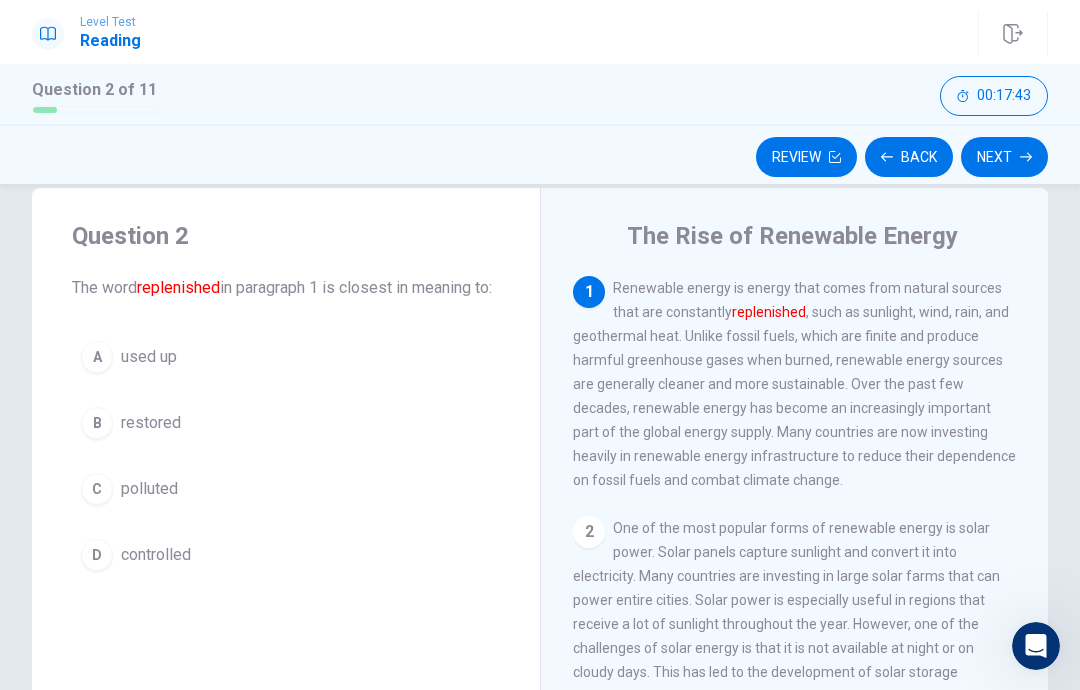 click on "C polluted" at bounding box center (286, 489) 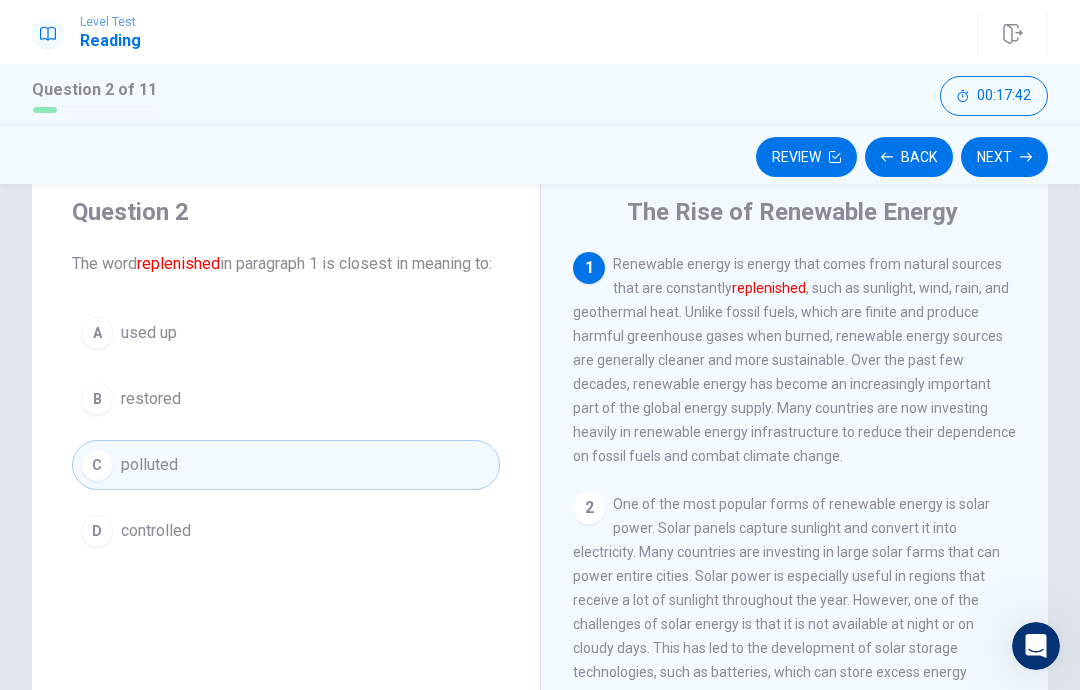 scroll, scrollTop: 62, scrollLeft: 0, axis: vertical 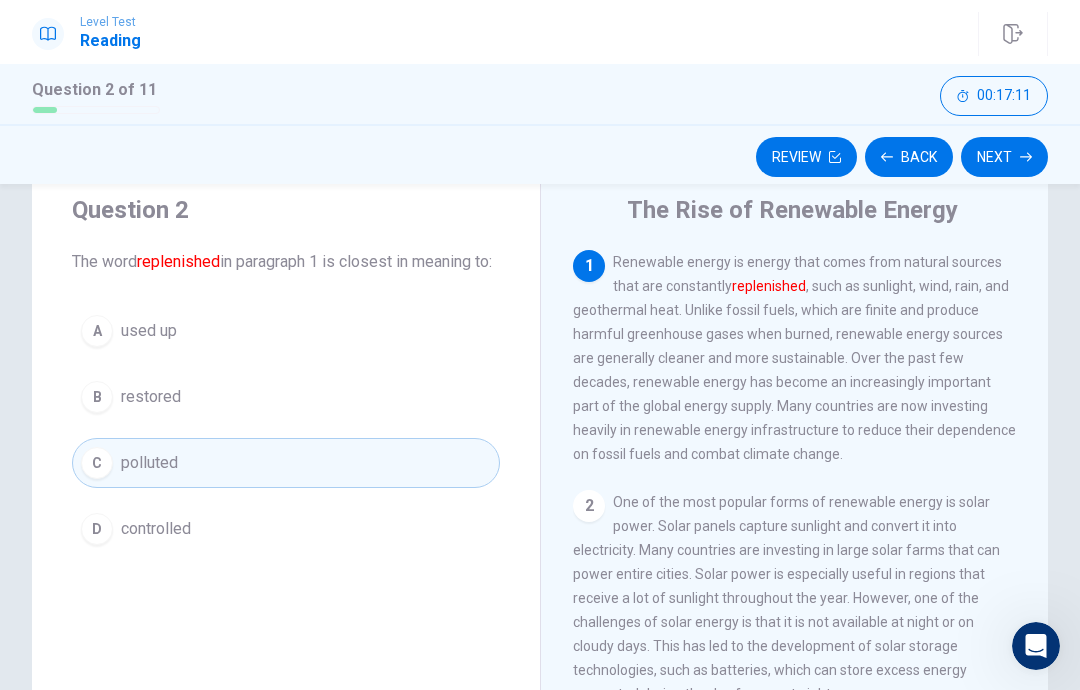 click on "A used up" at bounding box center (286, 331) 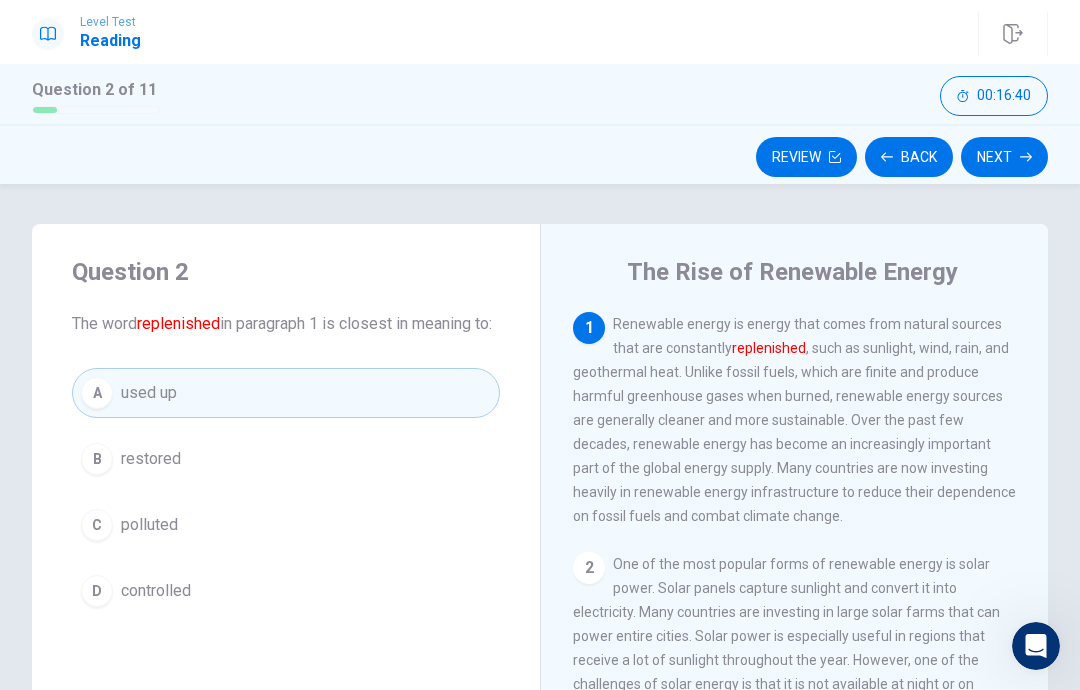 scroll, scrollTop: 0, scrollLeft: 0, axis: both 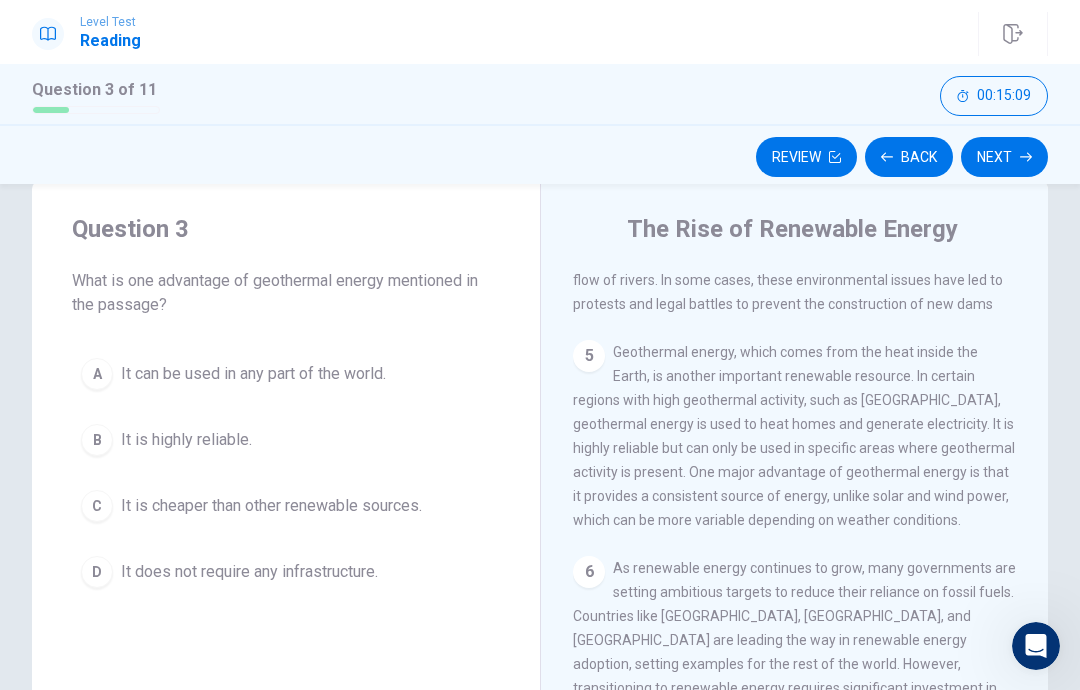 click on "B It is highly reliable." at bounding box center (286, 440) 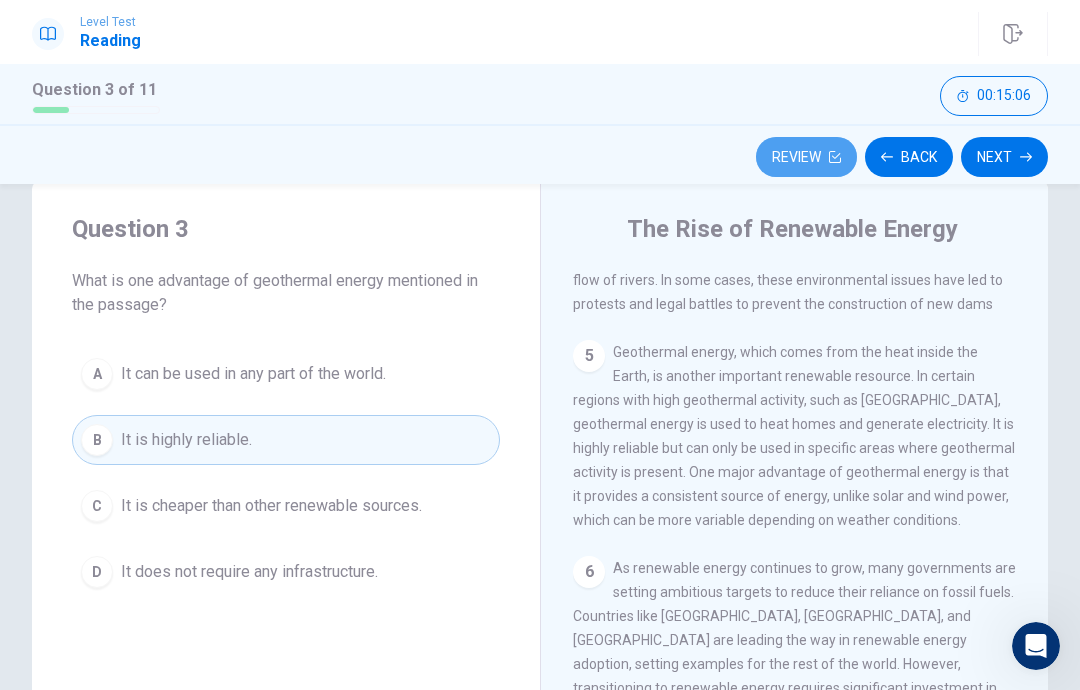 click on "Review" at bounding box center (806, 157) 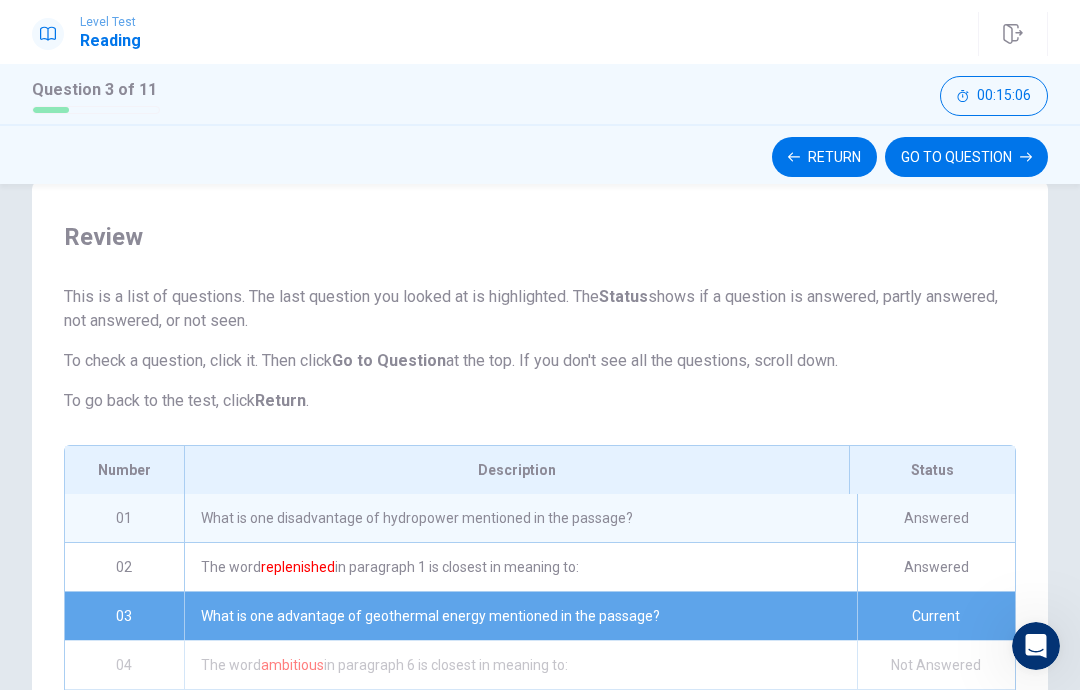 scroll, scrollTop: 134, scrollLeft: 0, axis: vertical 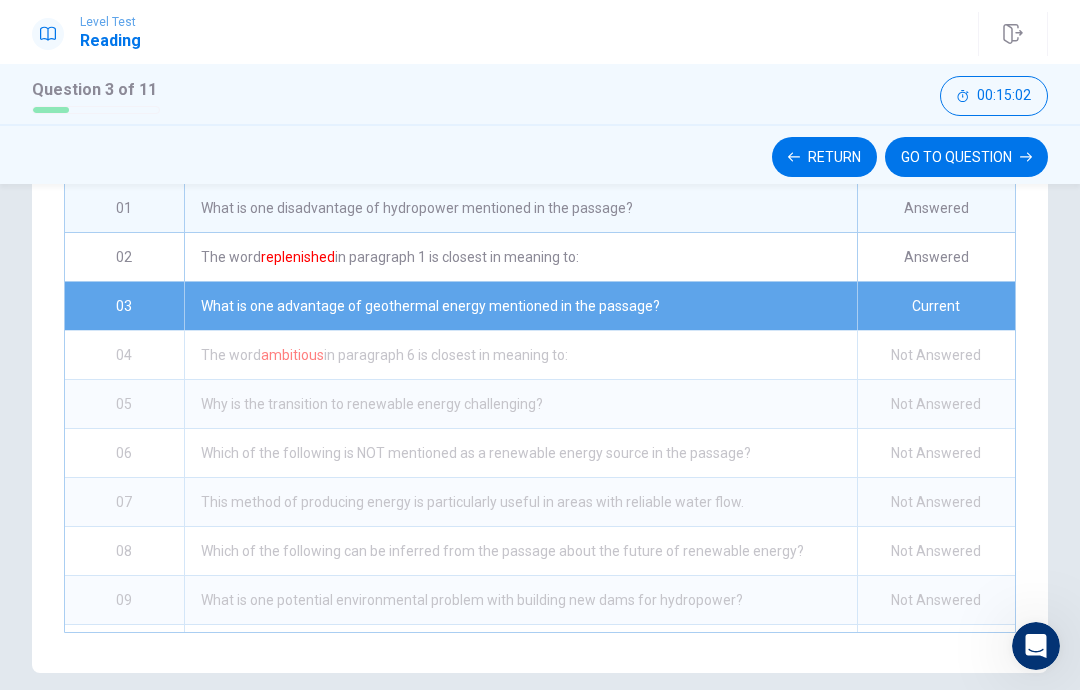 click on "Answered" at bounding box center (936, 208) 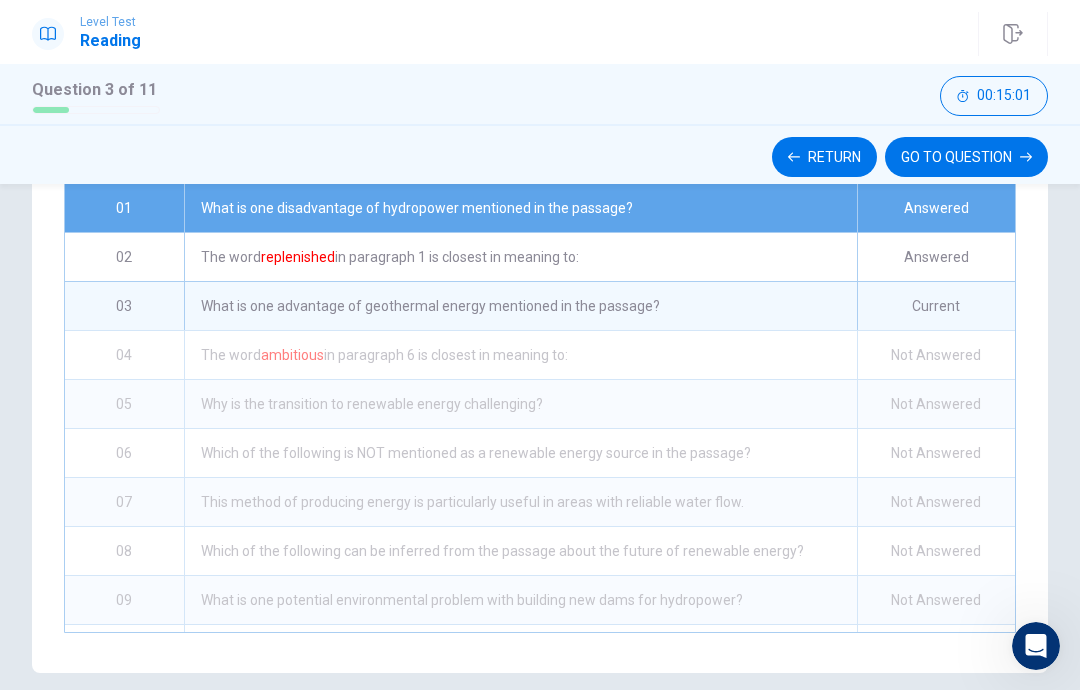 click on "Answered" at bounding box center [936, 208] 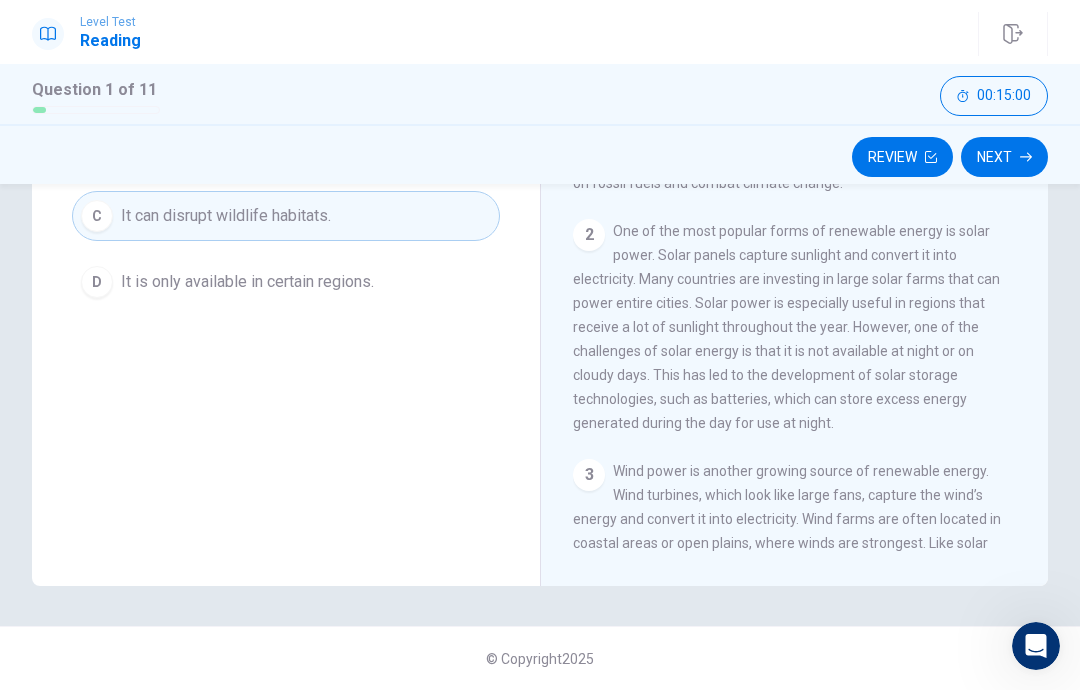 scroll, scrollTop: 333, scrollLeft: 0, axis: vertical 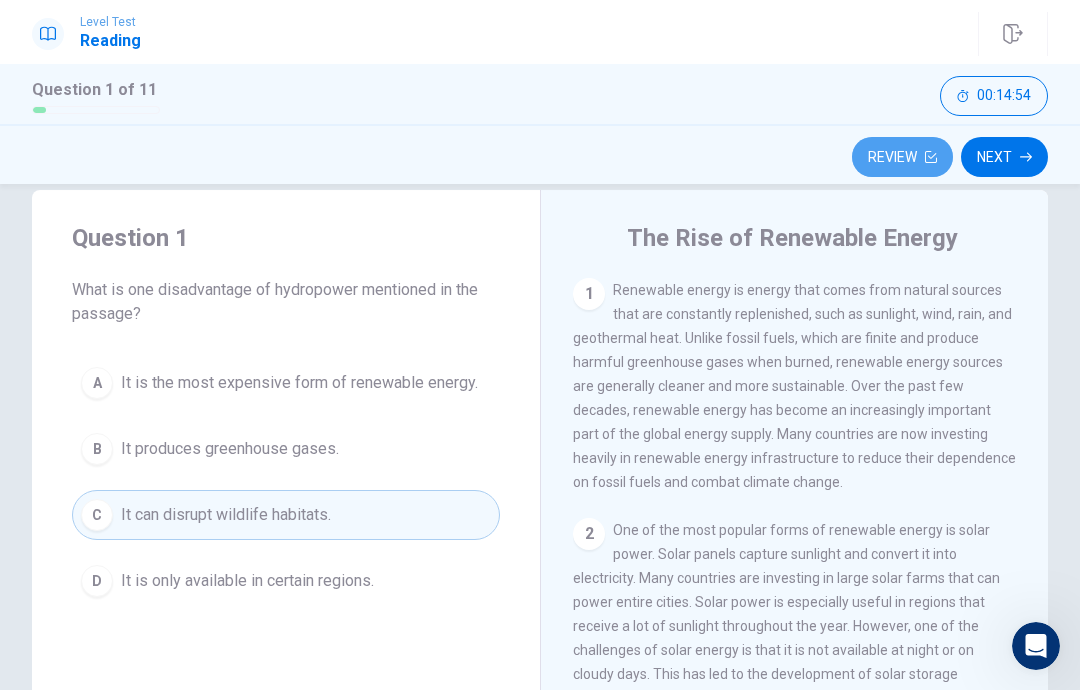 click on "Review" at bounding box center [902, 157] 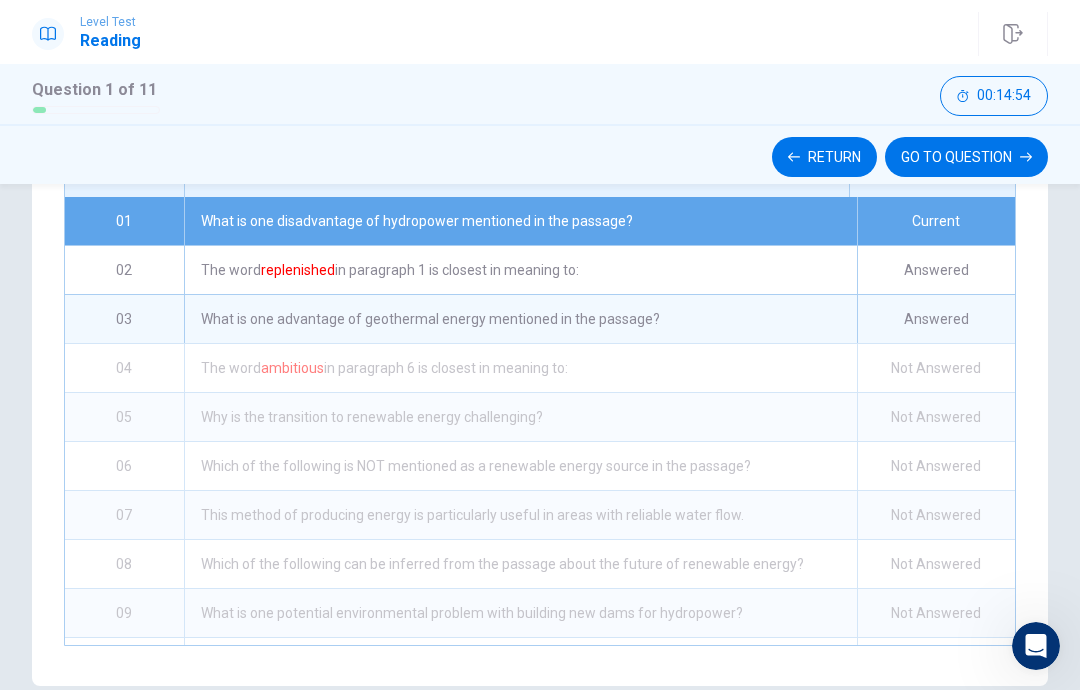 scroll, scrollTop: 353, scrollLeft: 0, axis: vertical 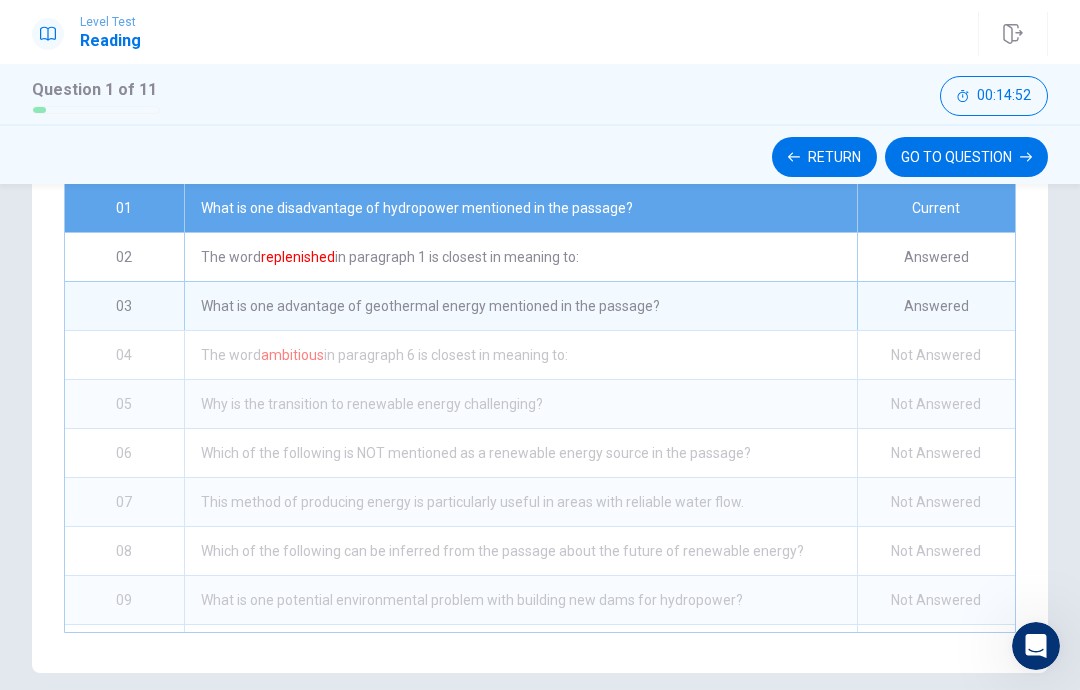 click on "The word  ambitious  in paragraph 6 is closest in meaning to:" at bounding box center (520, 355) 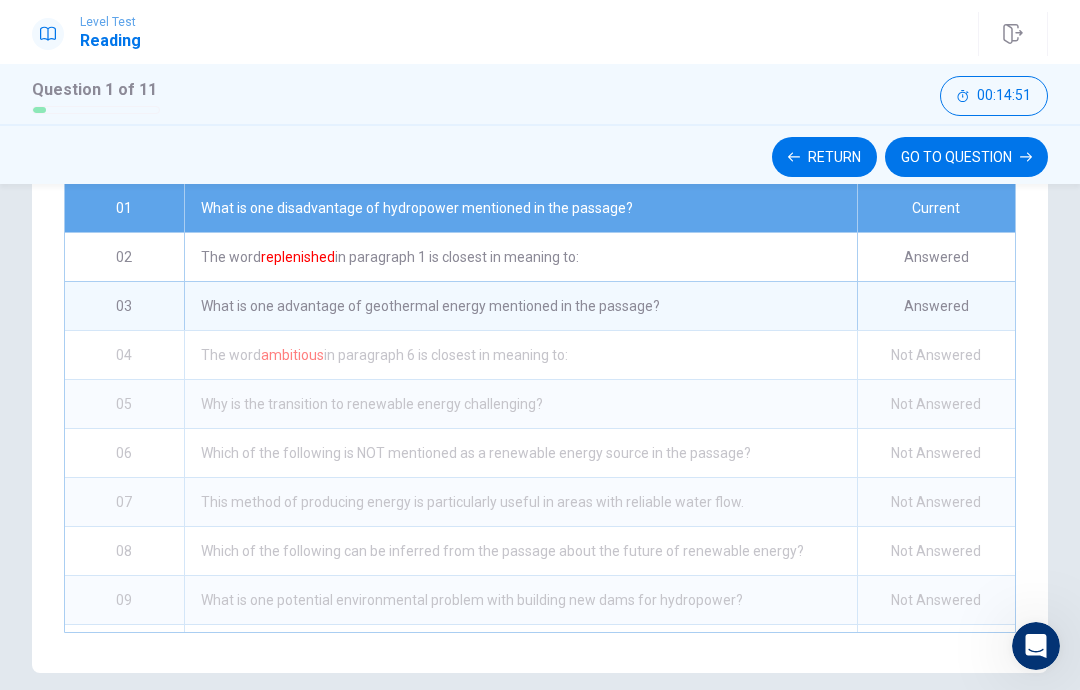 click on "Answered" at bounding box center (936, 306) 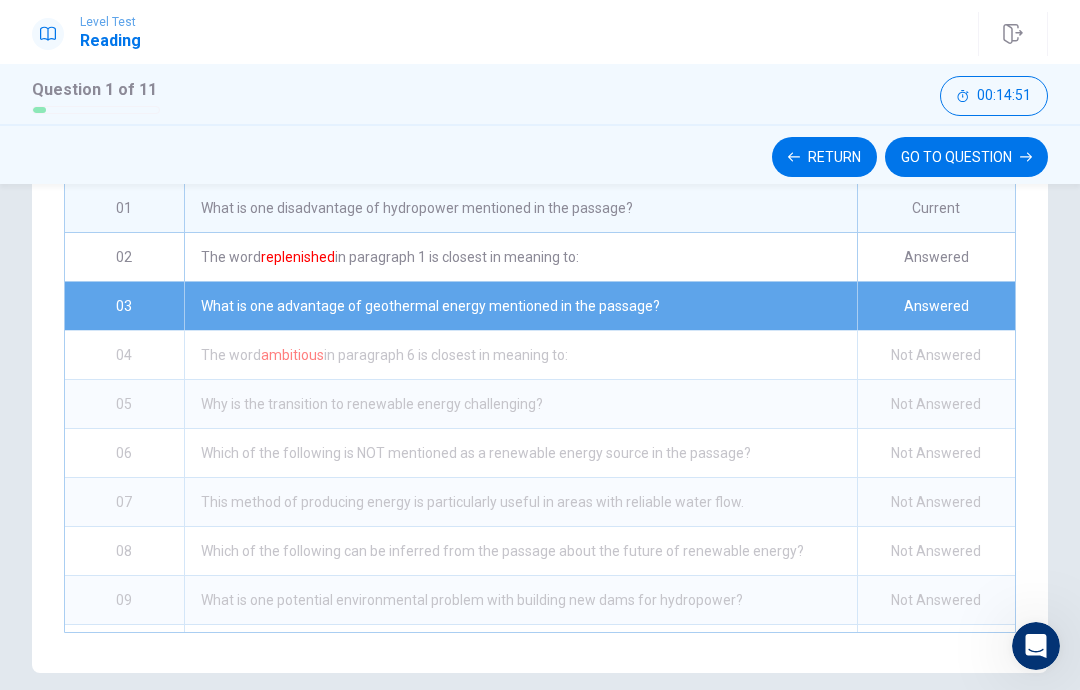 click on "GO TO QUESTION" at bounding box center (966, 157) 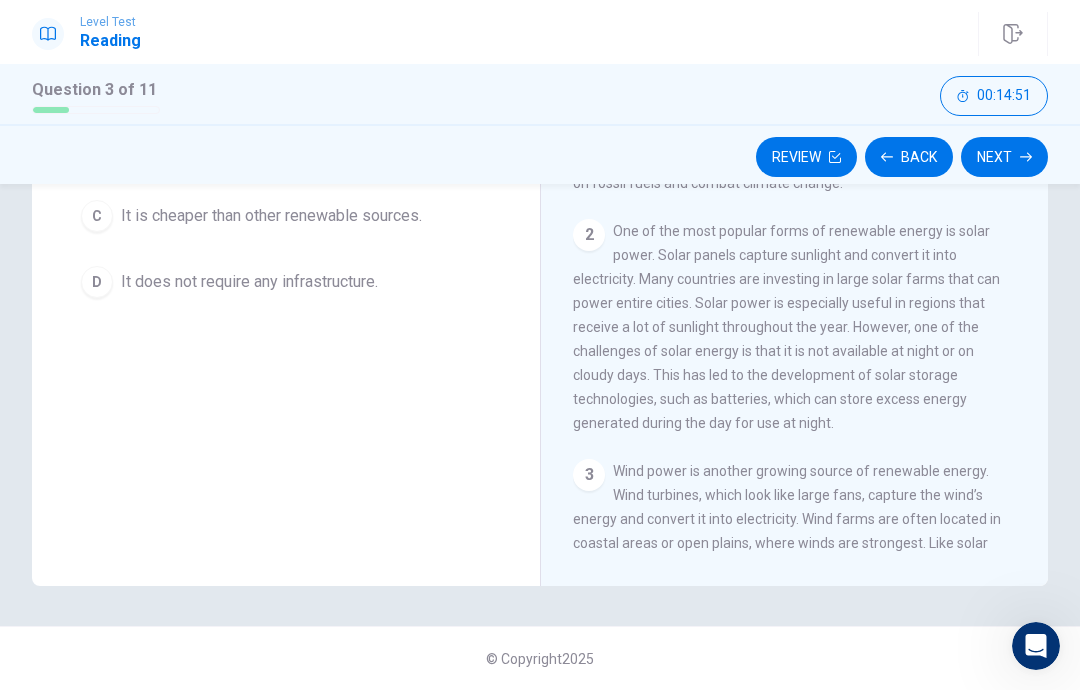 scroll, scrollTop: 333, scrollLeft: 0, axis: vertical 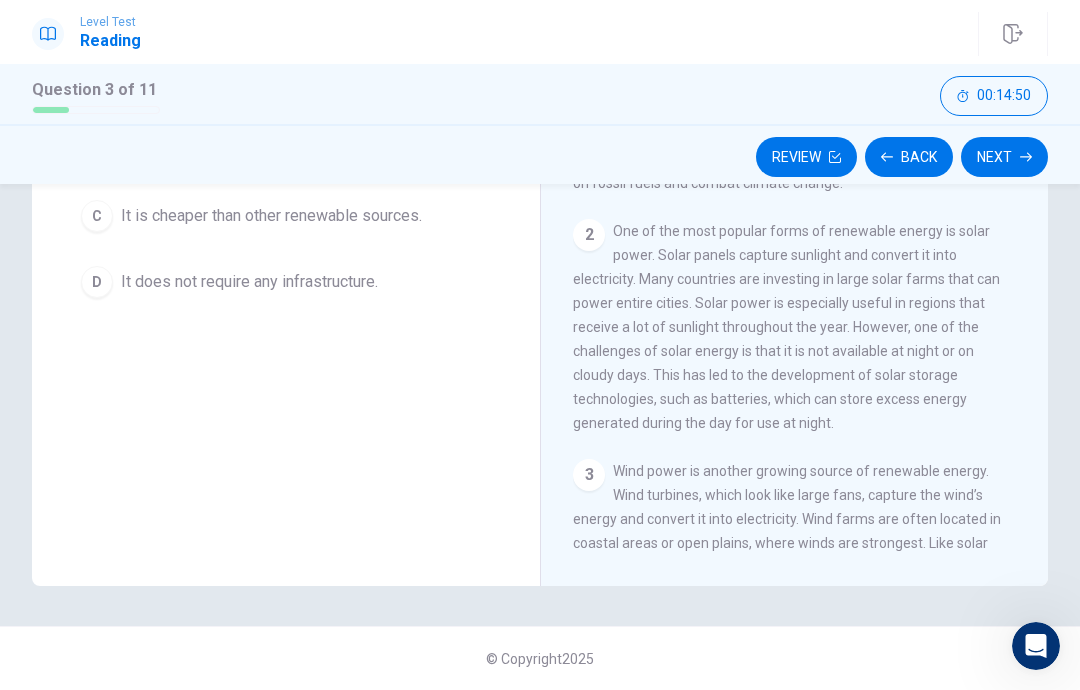 click on "Next" at bounding box center (1004, 157) 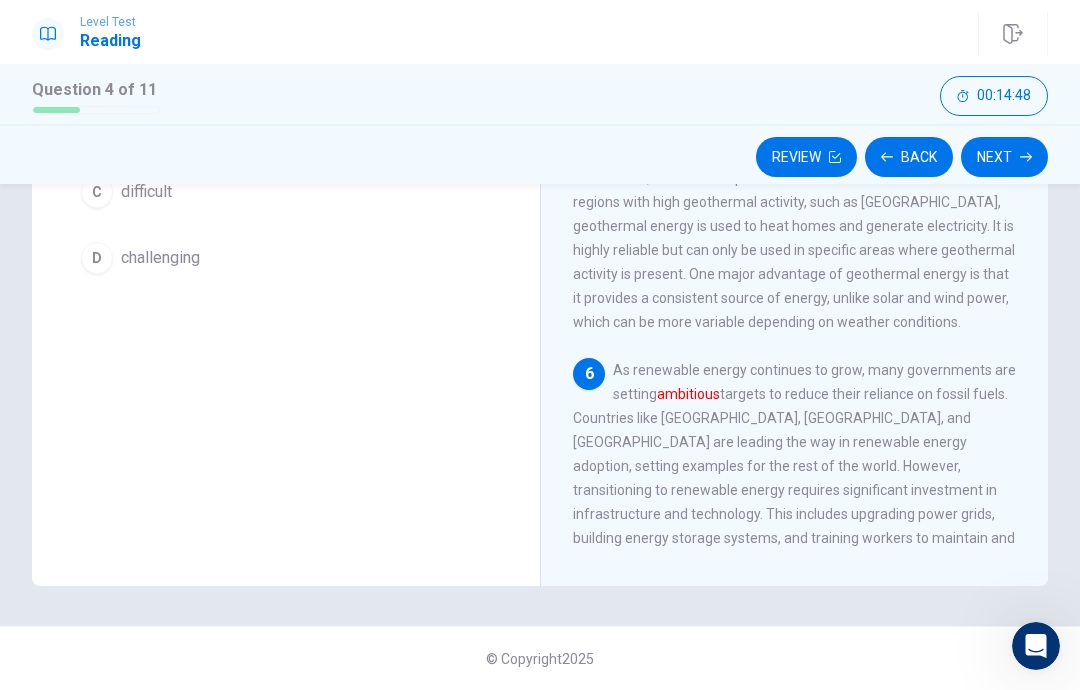 scroll, scrollTop: 748, scrollLeft: 0, axis: vertical 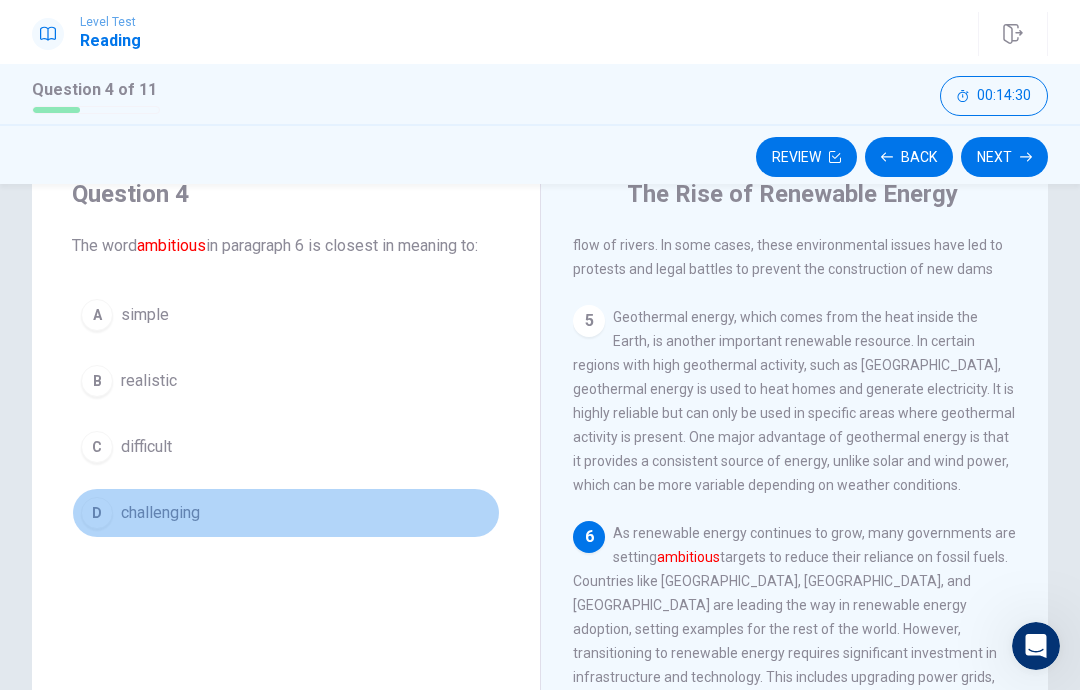 click on "D challenging" at bounding box center (286, 513) 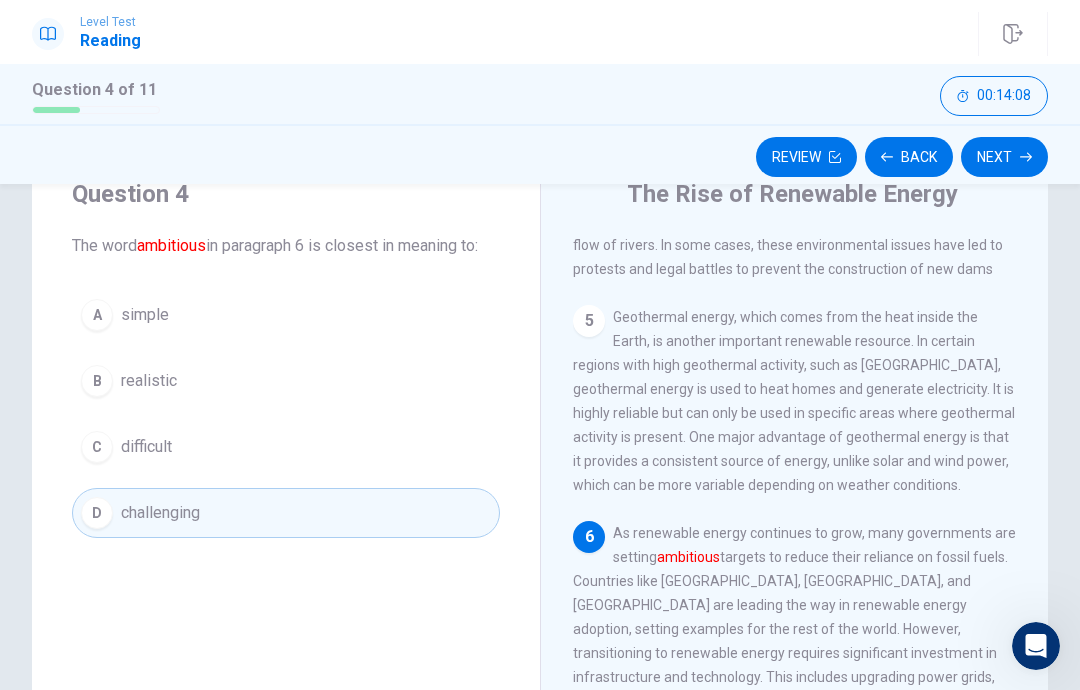click on "C difficult" at bounding box center [286, 447] 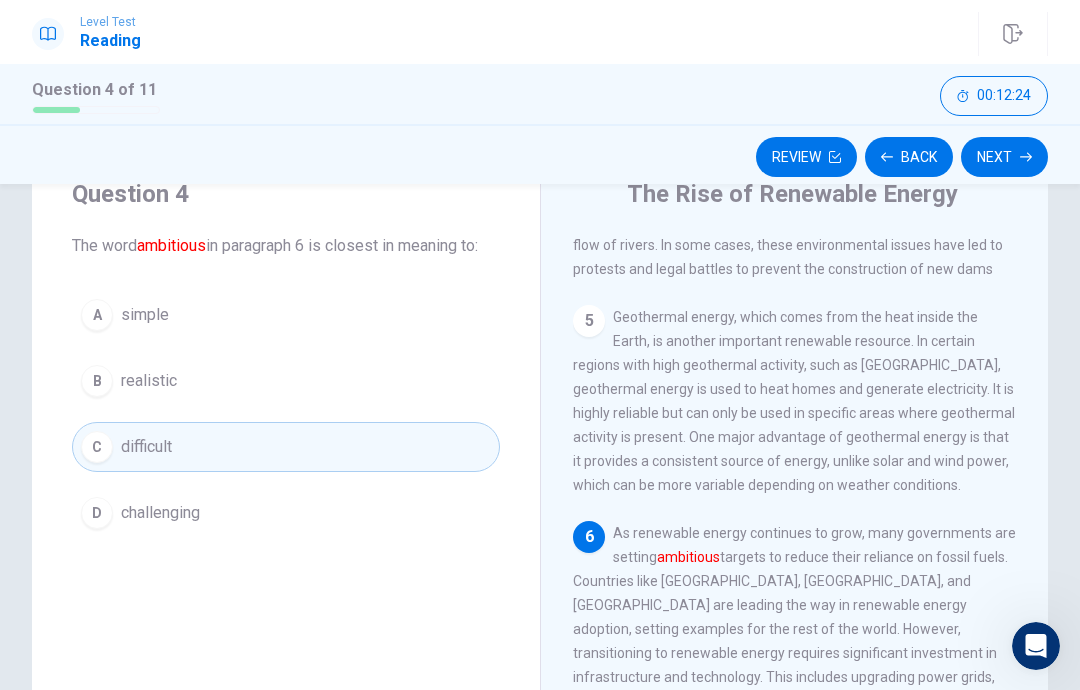 click on "D challenging" at bounding box center (286, 513) 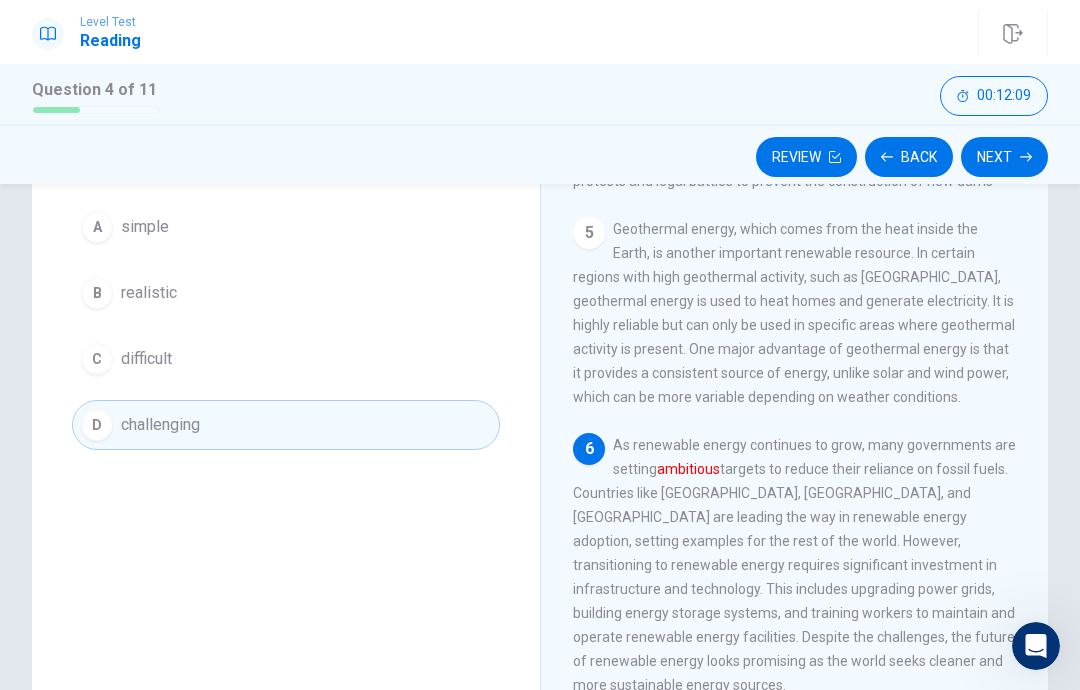 scroll, scrollTop: 176, scrollLeft: 0, axis: vertical 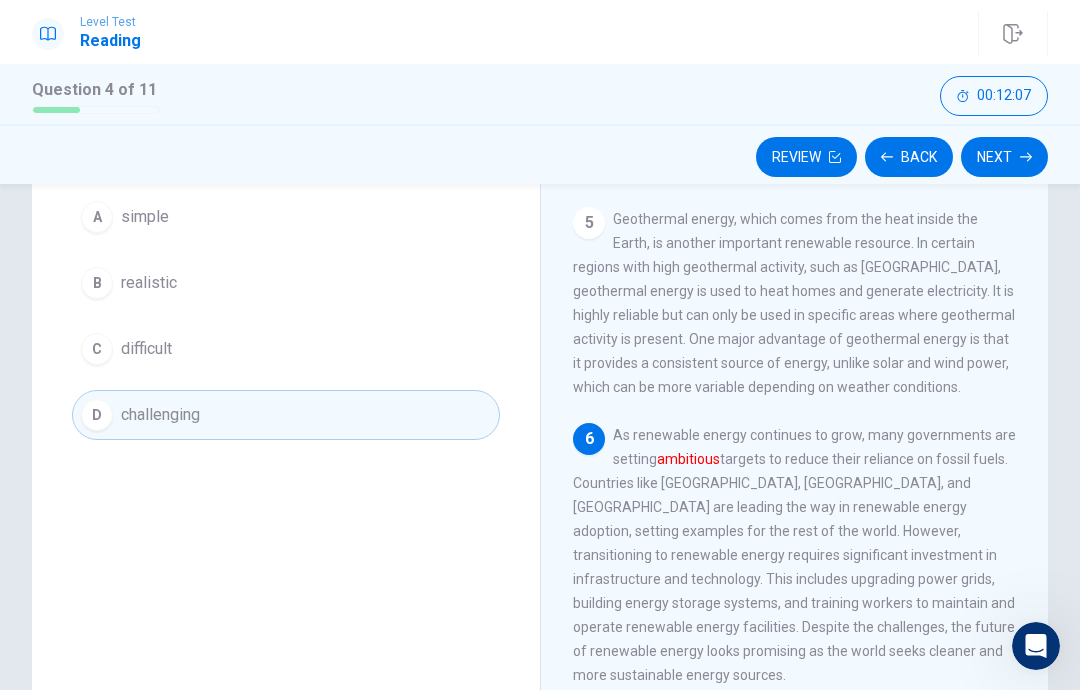 click on "Next" at bounding box center [1004, 157] 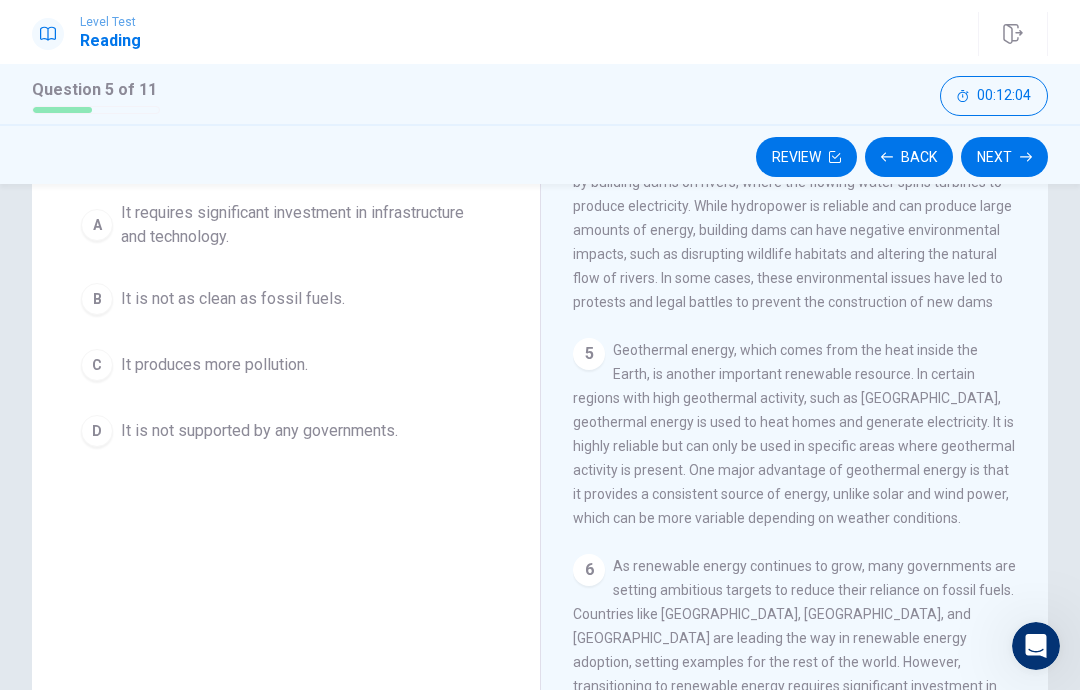 scroll, scrollTop: 710, scrollLeft: 0, axis: vertical 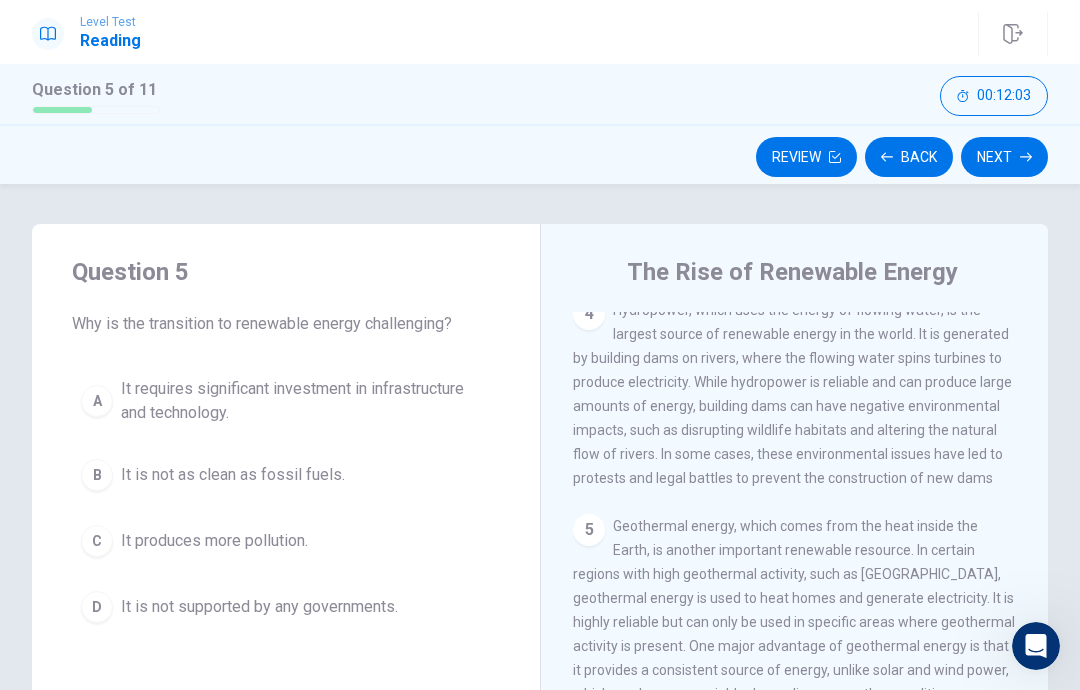 click on "Back" at bounding box center [909, 157] 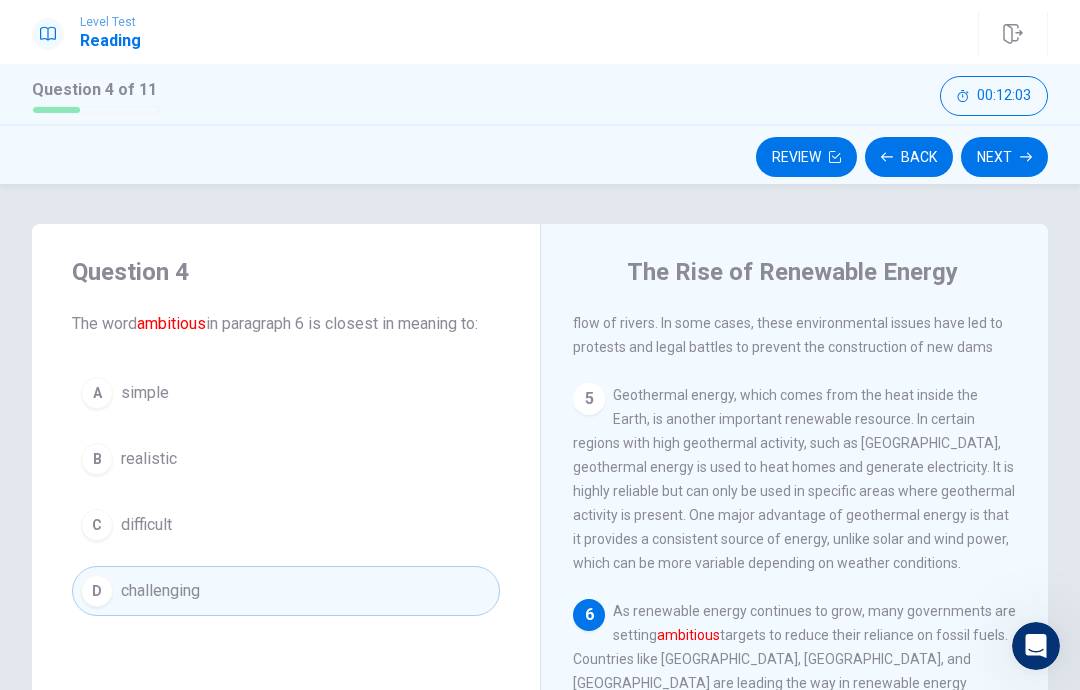 scroll, scrollTop: 869, scrollLeft: 0, axis: vertical 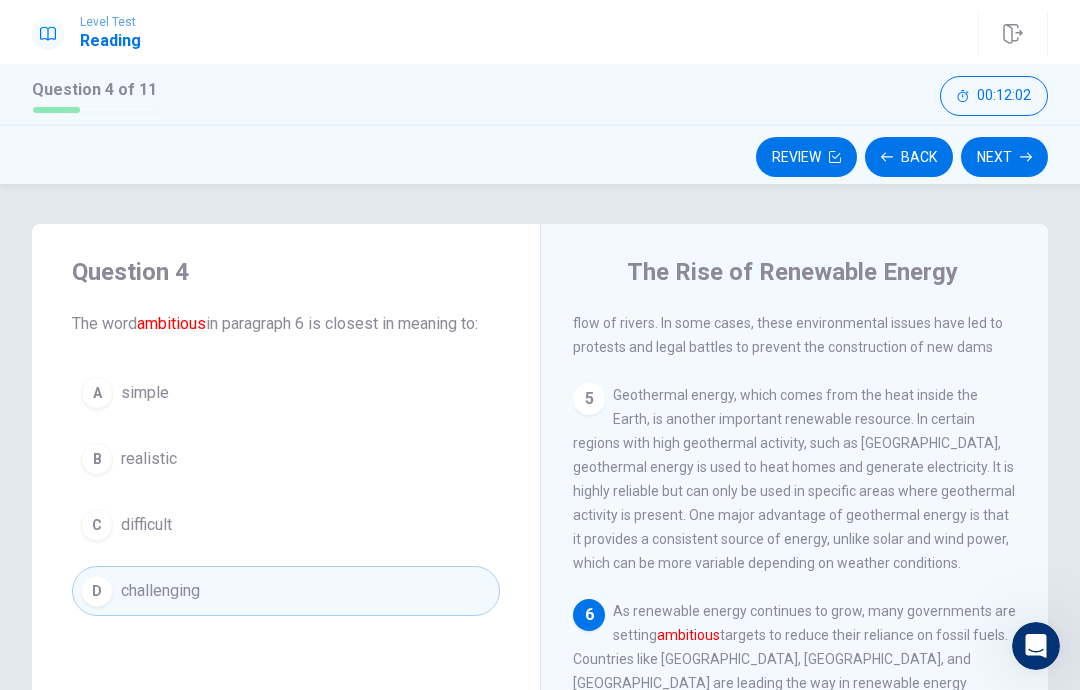 click 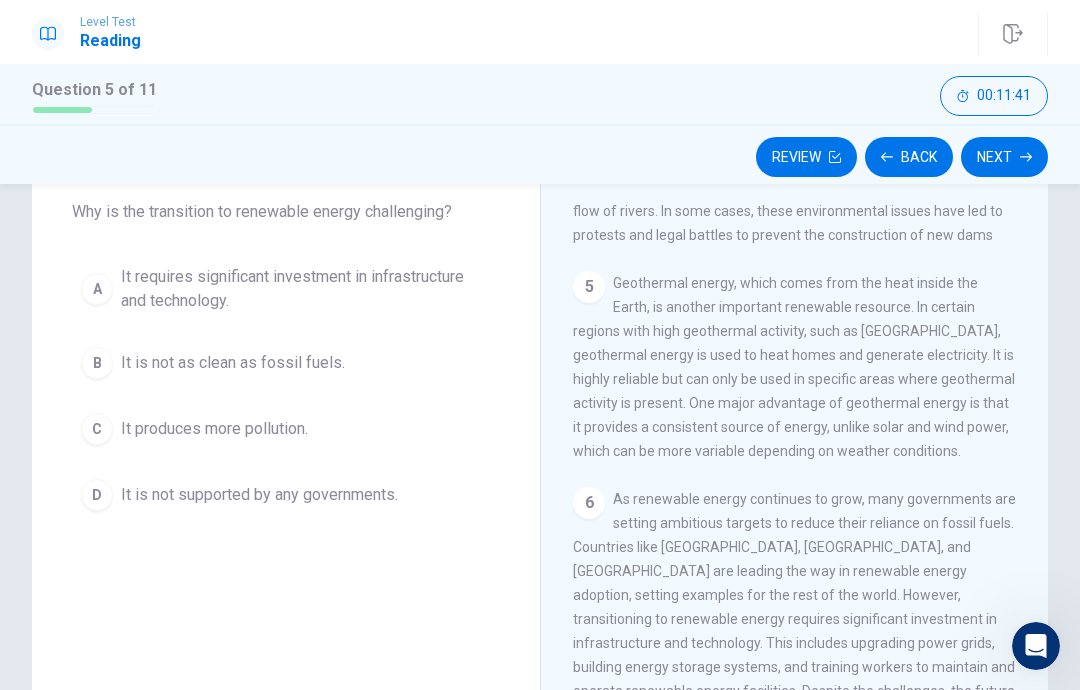 scroll, scrollTop: 112, scrollLeft: 0, axis: vertical 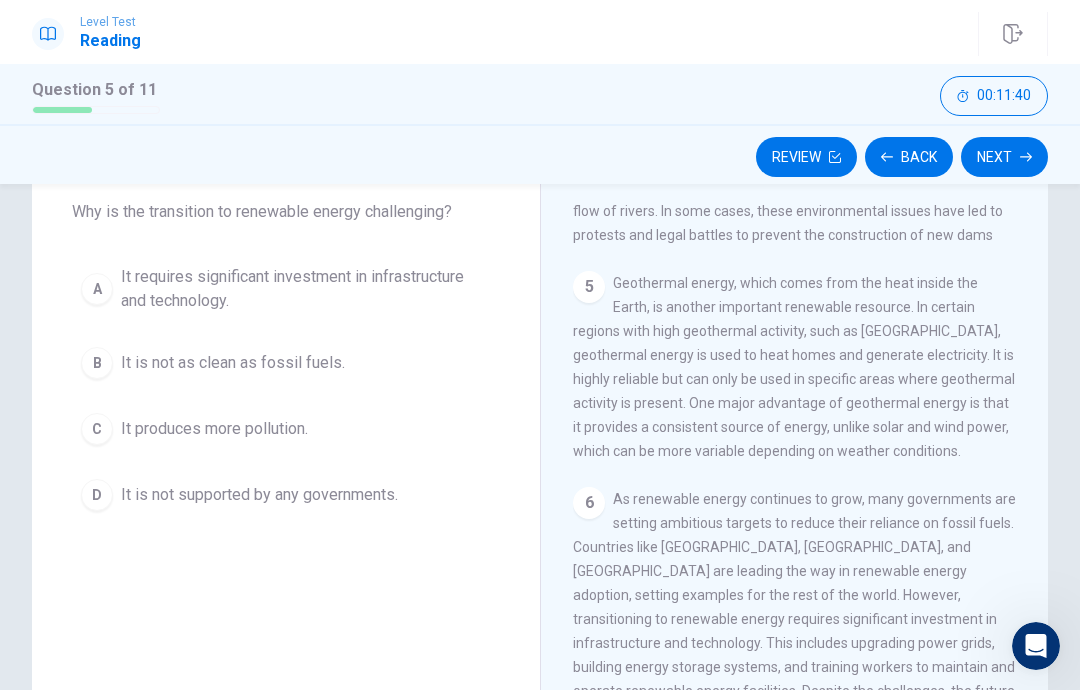 click on "It requires significant investment in infrastructure and technology." at bounding box center [306, 289] 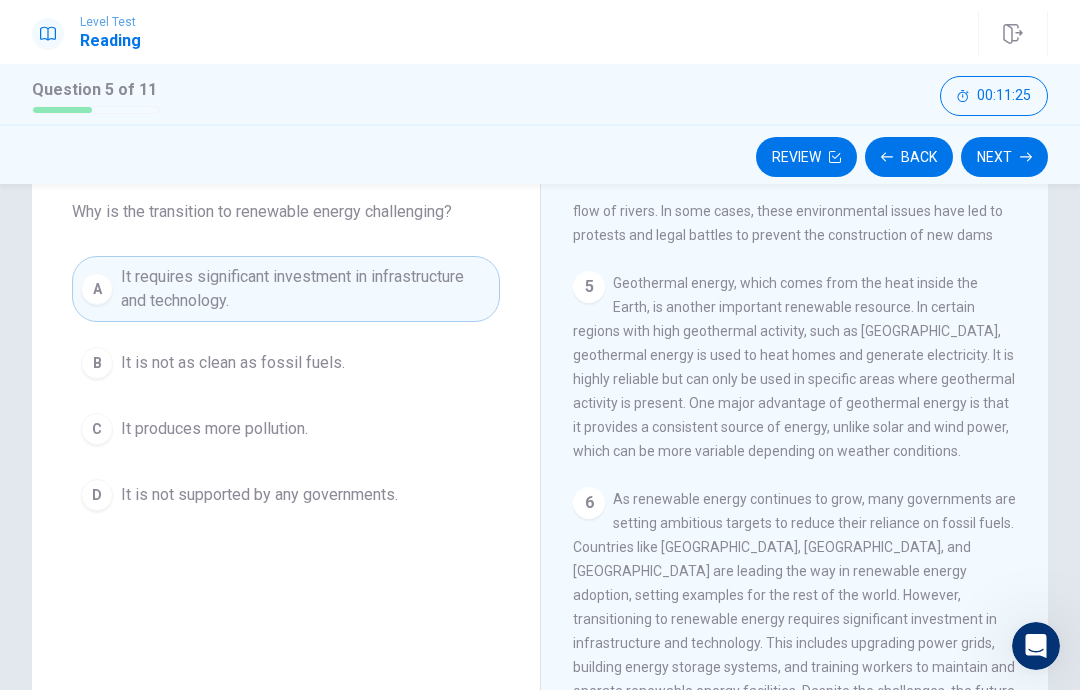 click on "Next" at bounding box center [1004, 157] 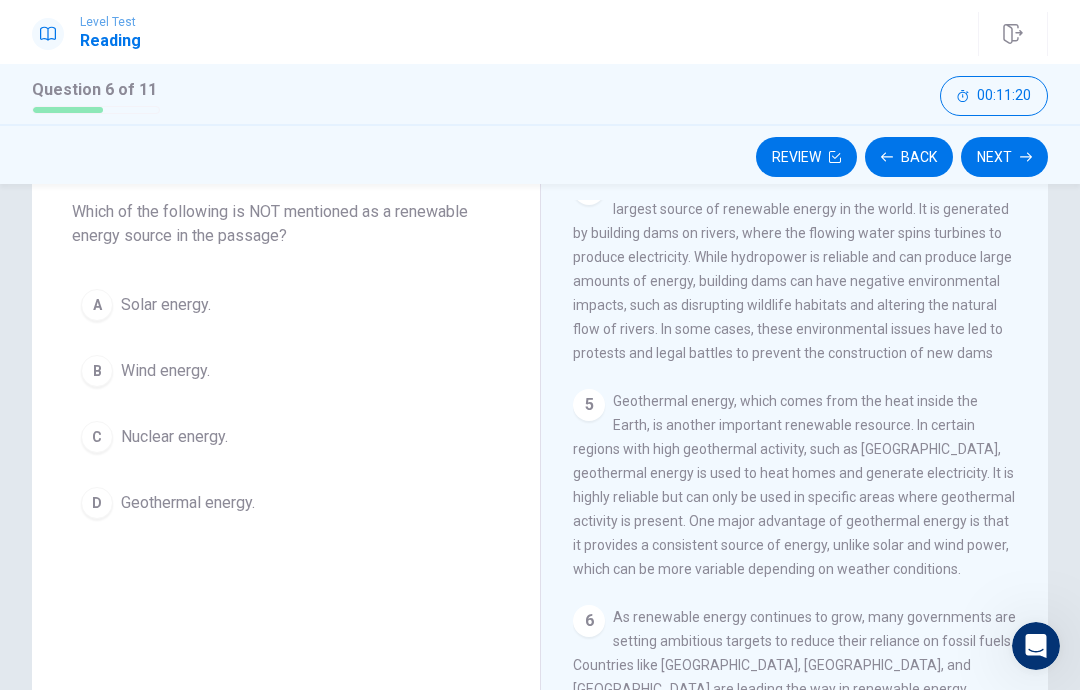 scroll, scrollTop: 723, scrollLeft: 0, axis: vertical 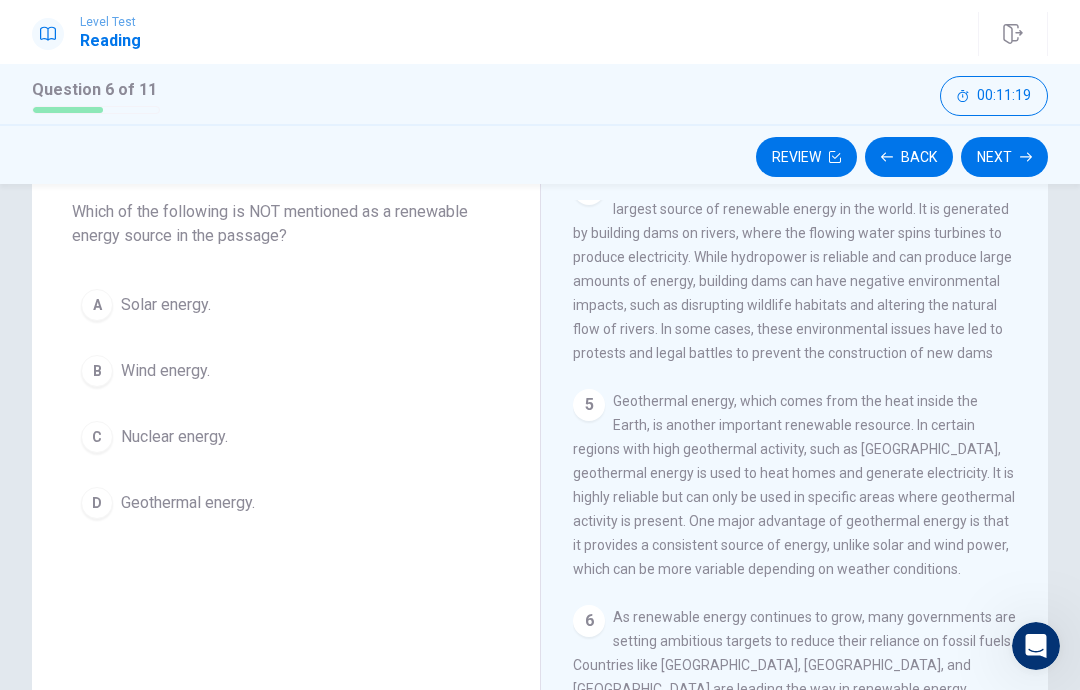 click on "C Nuclear energy." at bounding box center (286, 437) 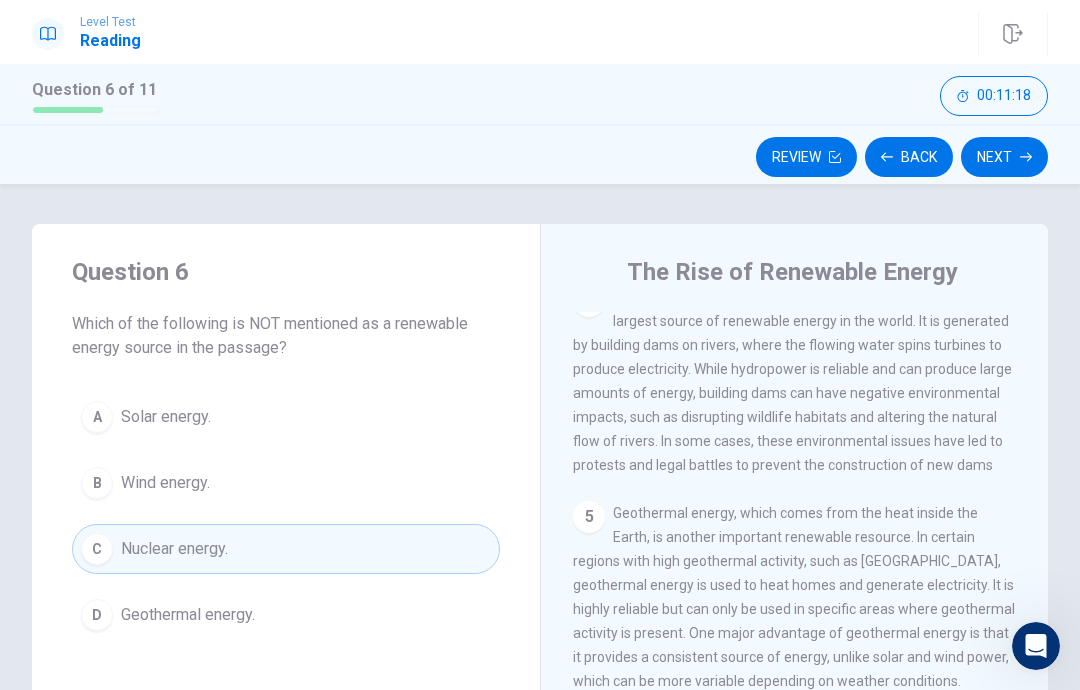 scroll, scrollTop: 0, scrollLeft: 0, axis: both 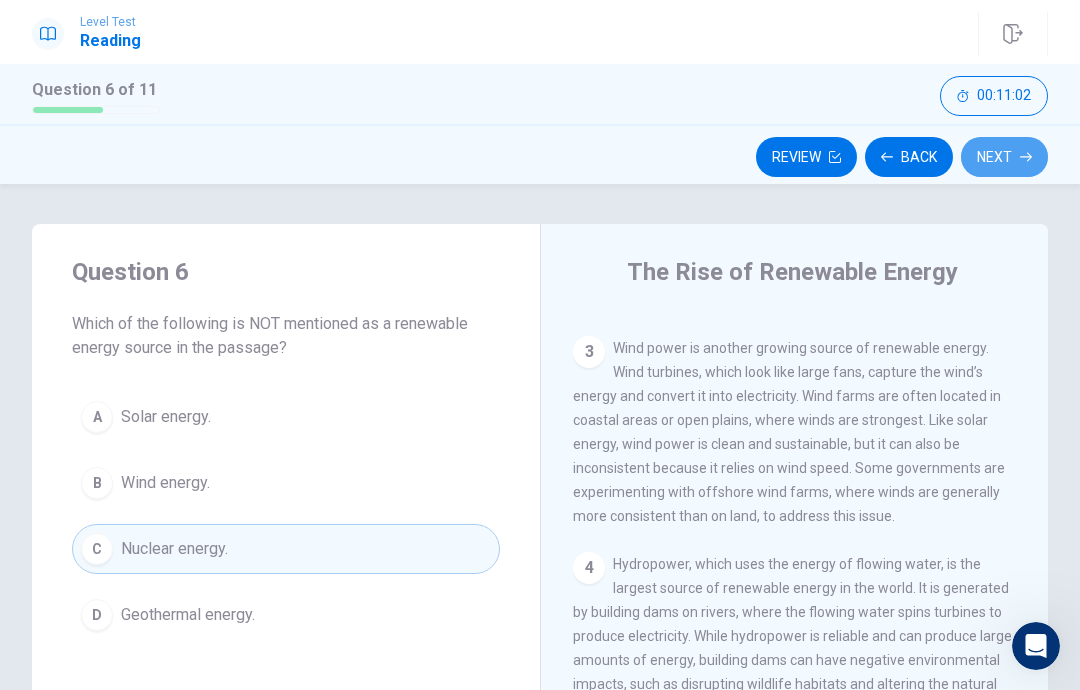 click on "Next" at bounding box center [1004, 157] 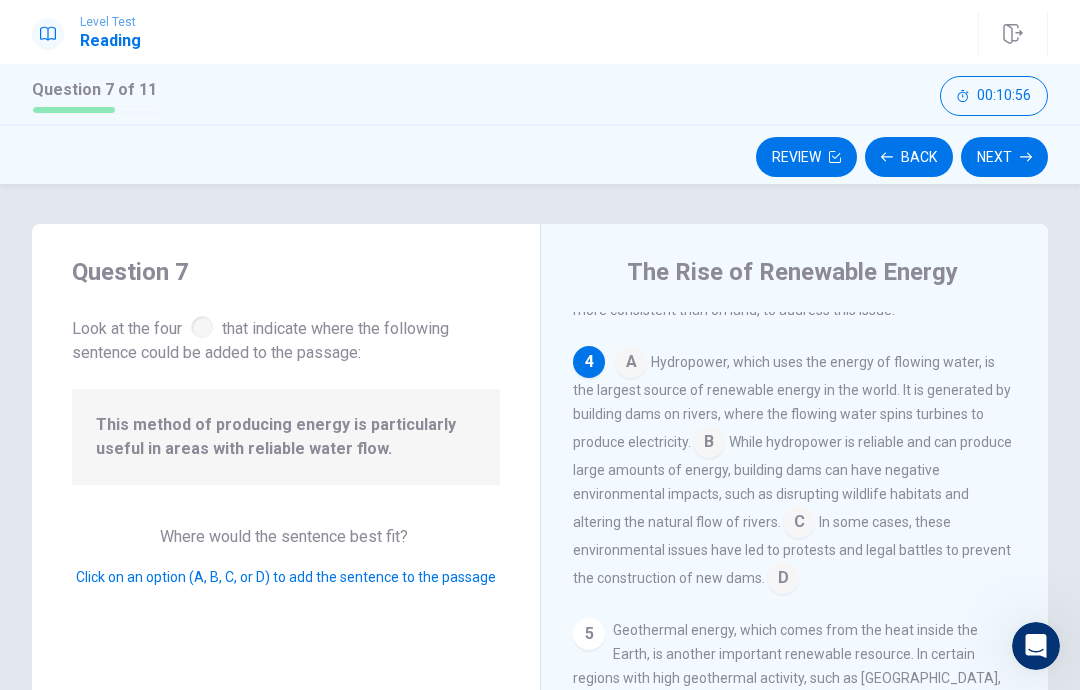 scroll, scrollTop: 661, scrollLeft: 0, axis: vertical 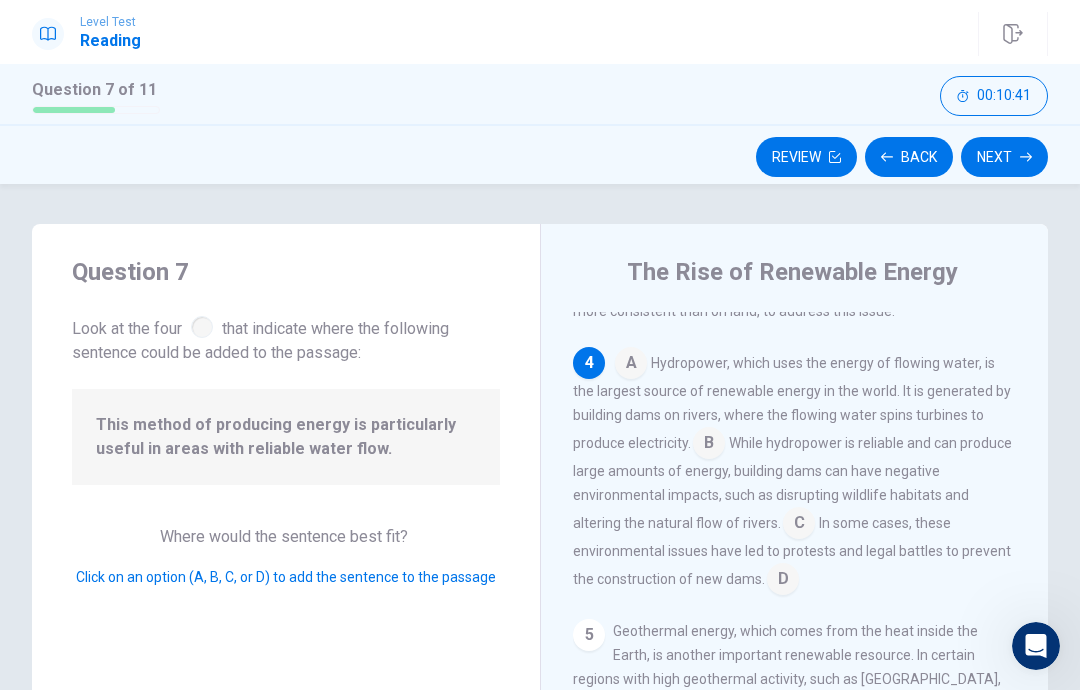 click on "1 Renewable energy is energy that comes from natural sources that are constantly replenished, such as sunlight, wind, rain, and geothermal heat. Unlike fossil fuels, which are finite and produce harmful greenhouse gases when burned, renewable energy sources are generally cleaner and more sustainable. Over the past few decades, renewable energy has become an increasingly important part of the global energy supply. Many countries are now investing heavily in renewable energy infrastructure to reduce their dependence on fossil fuels and combat climate change. 2 3 4 A  Hydropower, which uses the energy of flowing water, is the largest source of renewable energy in the world. It is generated by building dams on rivers, where the flowing water spins turbines to produce electricity.  B  While hydropower is reliable and can produce large amounts of energy, building dams can have negative environmental impacts, such as disrupting wildlife habitats and altering the natural flow of rivers.  C D   5 6" at bounding box center [808, 599] 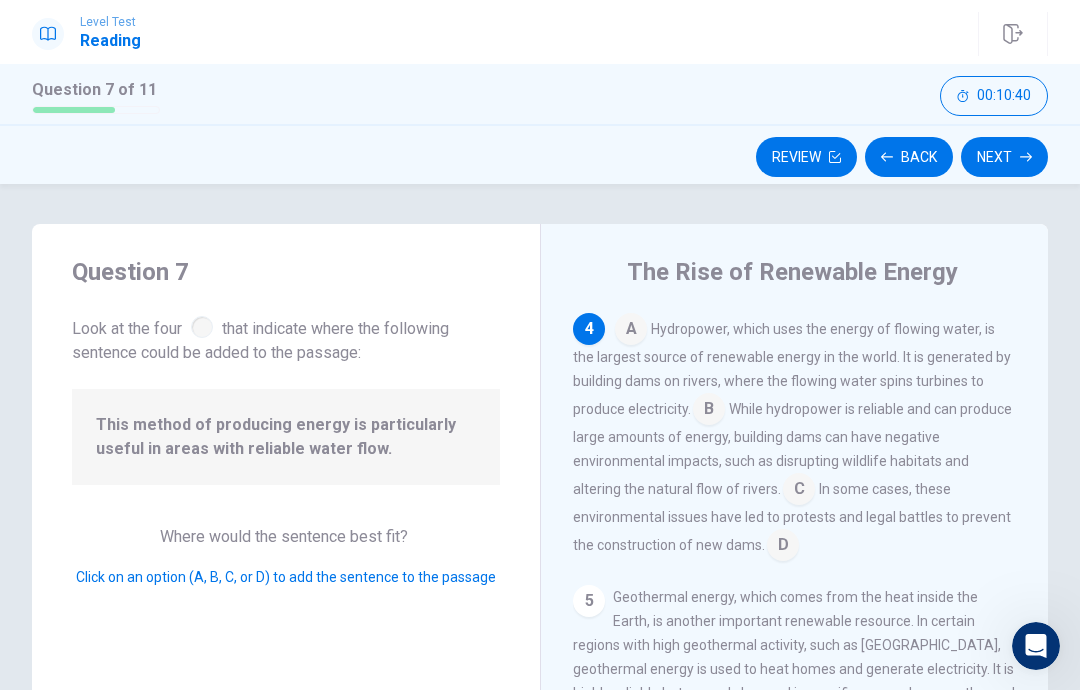 scroll, scrollTop: 692, scrollLeft: 0, axis: vertical 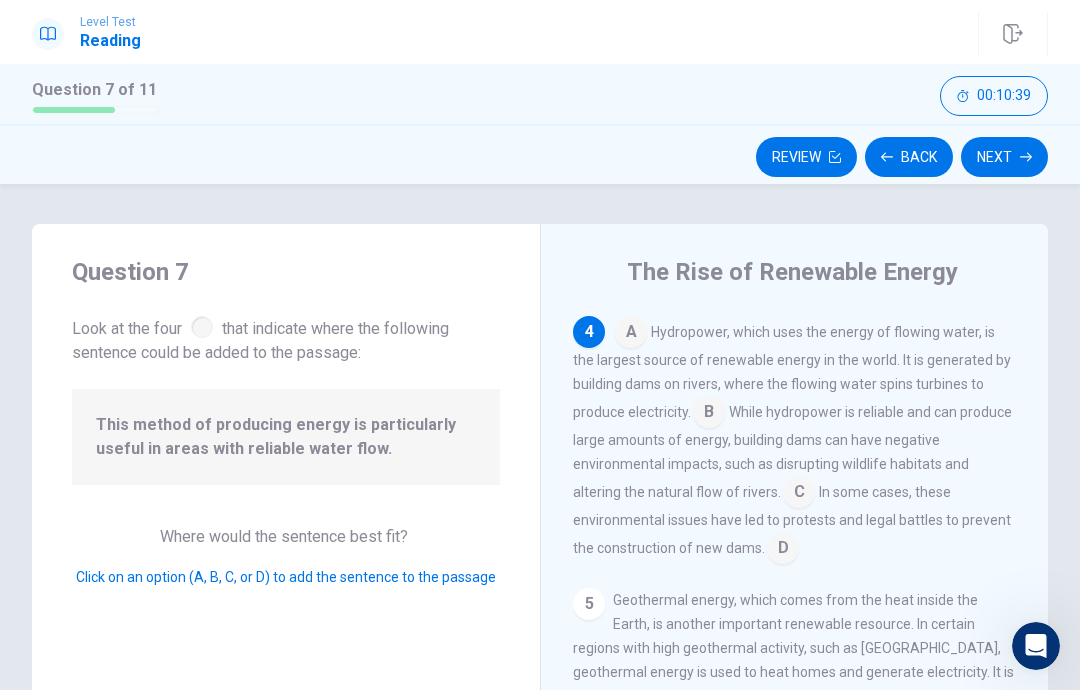 click at bounding box center (202, 327) 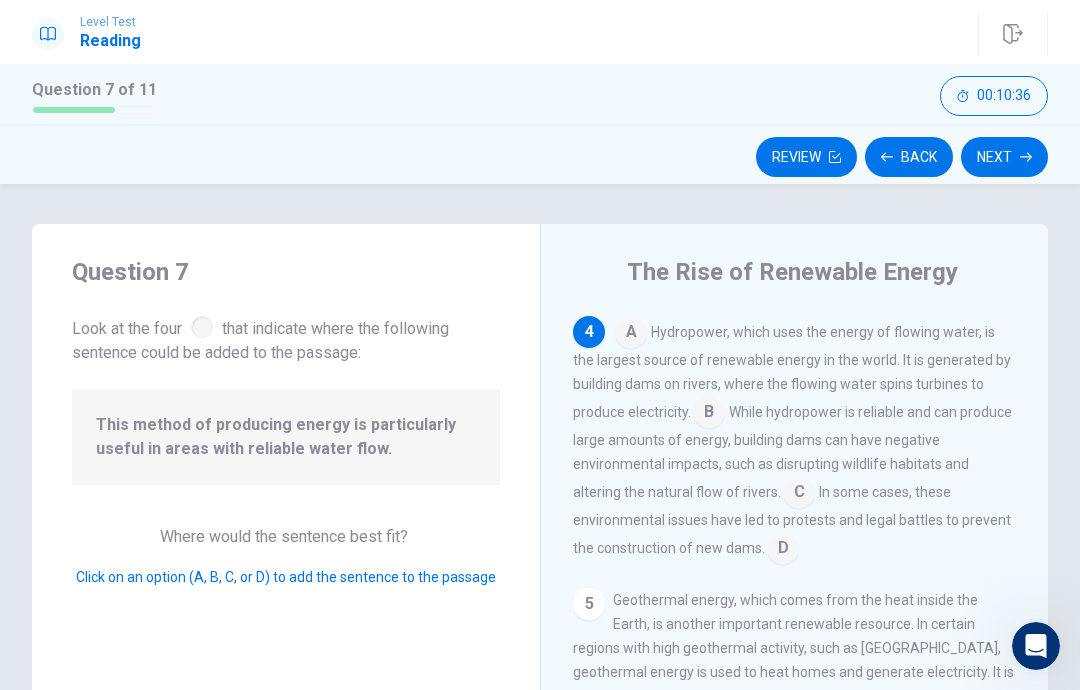 scroll, scrollTop: -2, scrollLeft: 0, axis: vertical 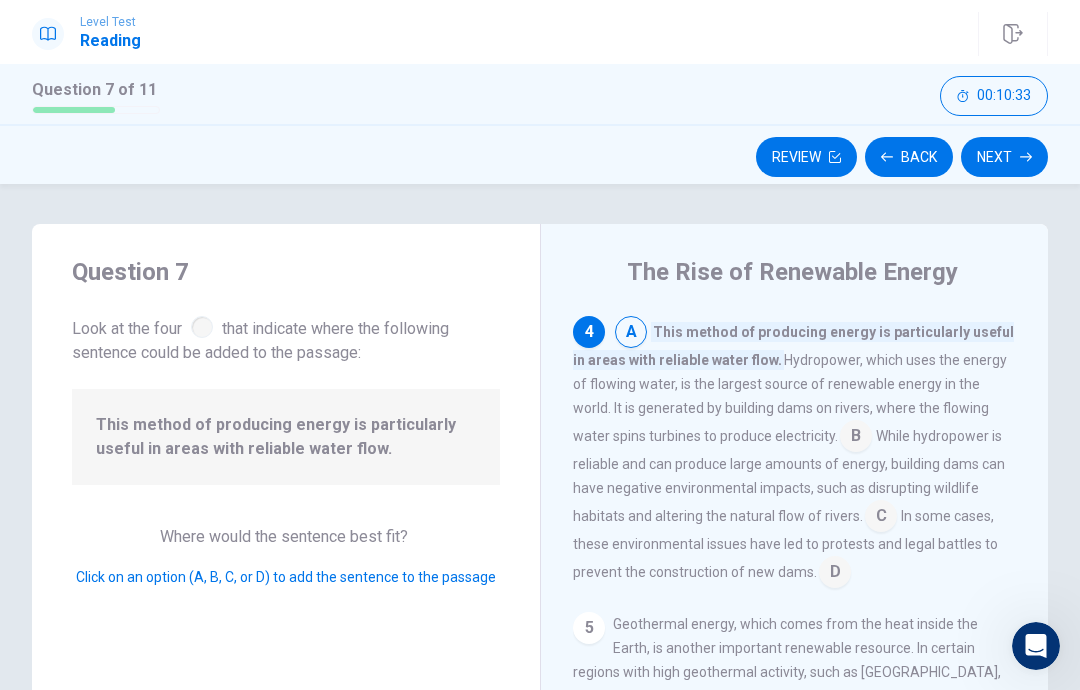 click at bounding box center [856, 438] 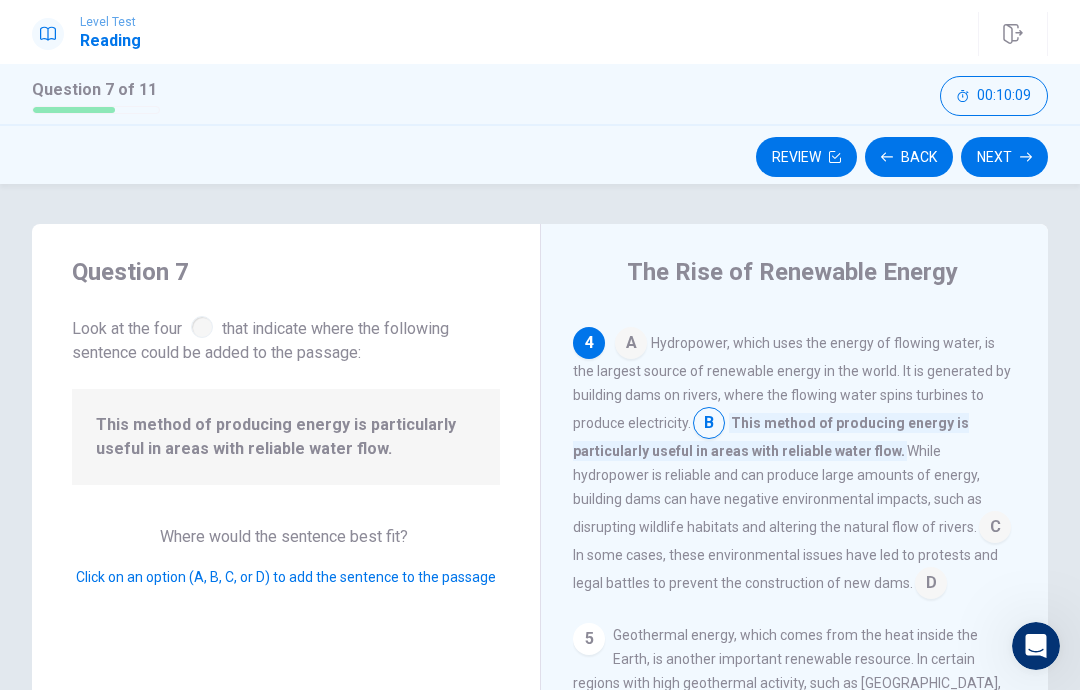 scroll, scrollTop: 680, scrollLeft: 0, axis: vertical 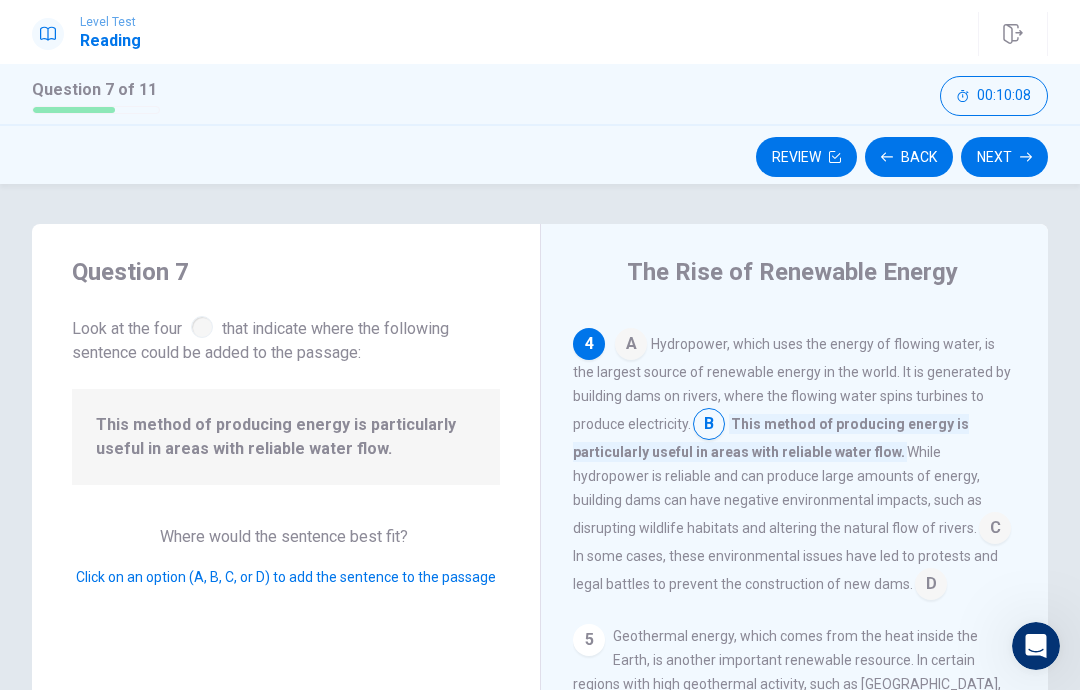 click at bounding box center (931, 586) 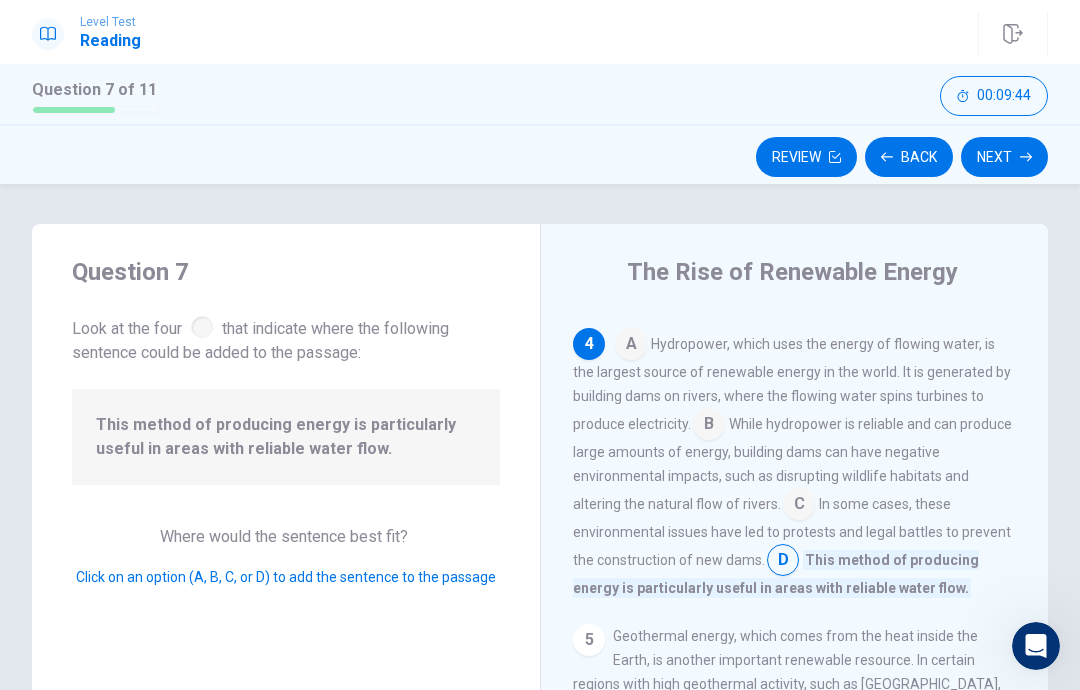 click at bounding box center (783, 562) 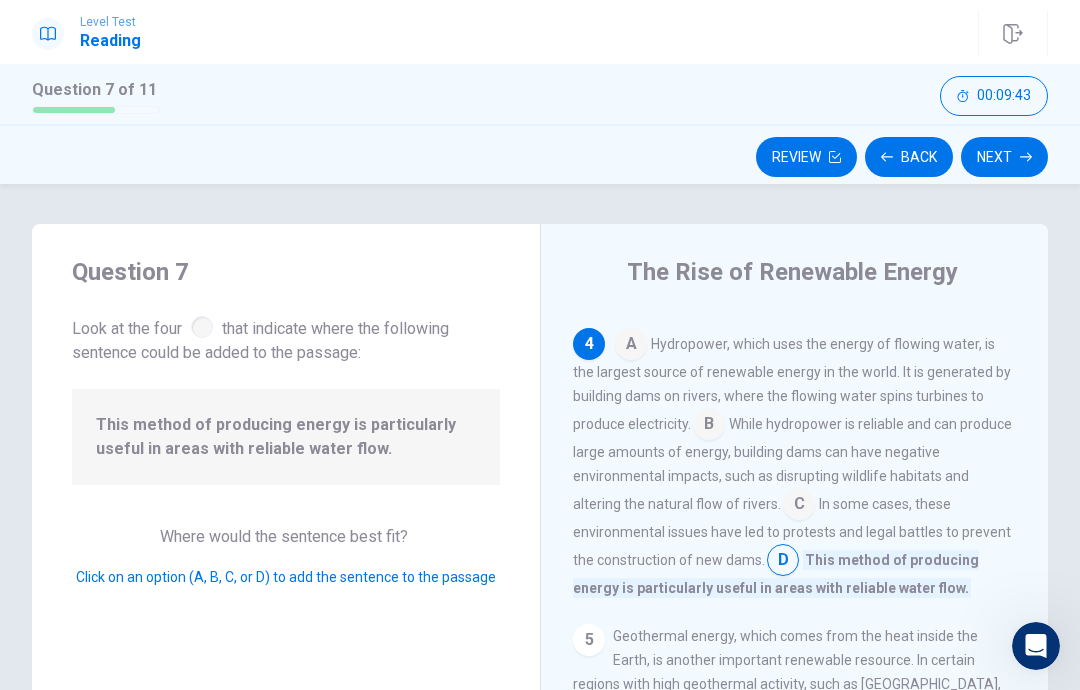 click at bounding box center [783, 562] 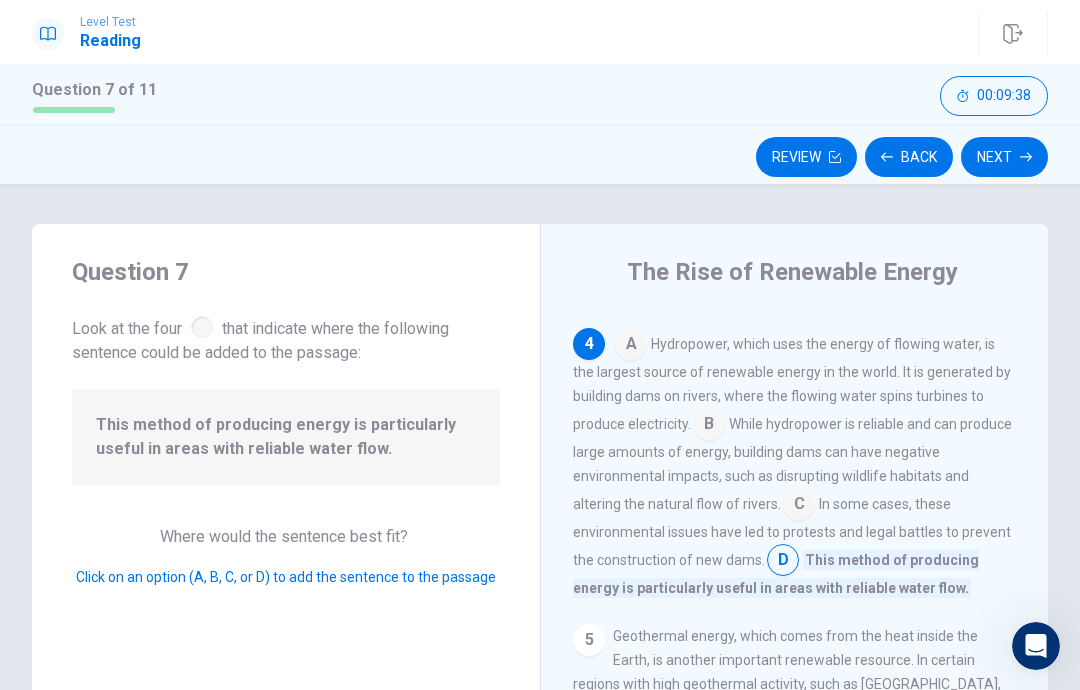 click at bounding box center (783, 562) 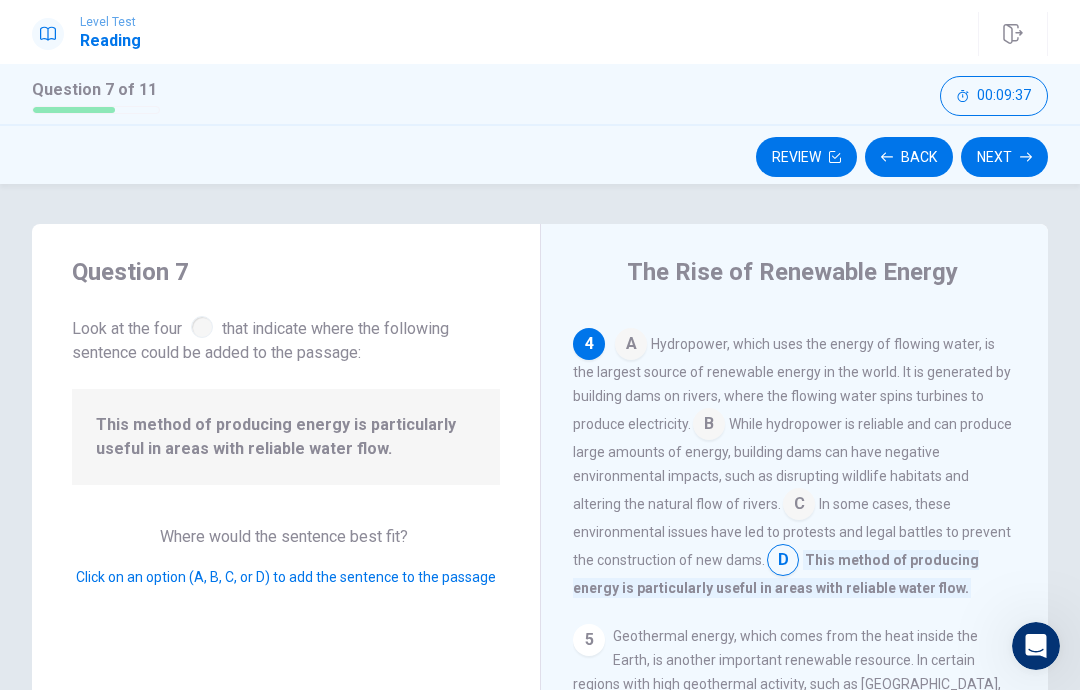 click at bounding box center [709, 426] 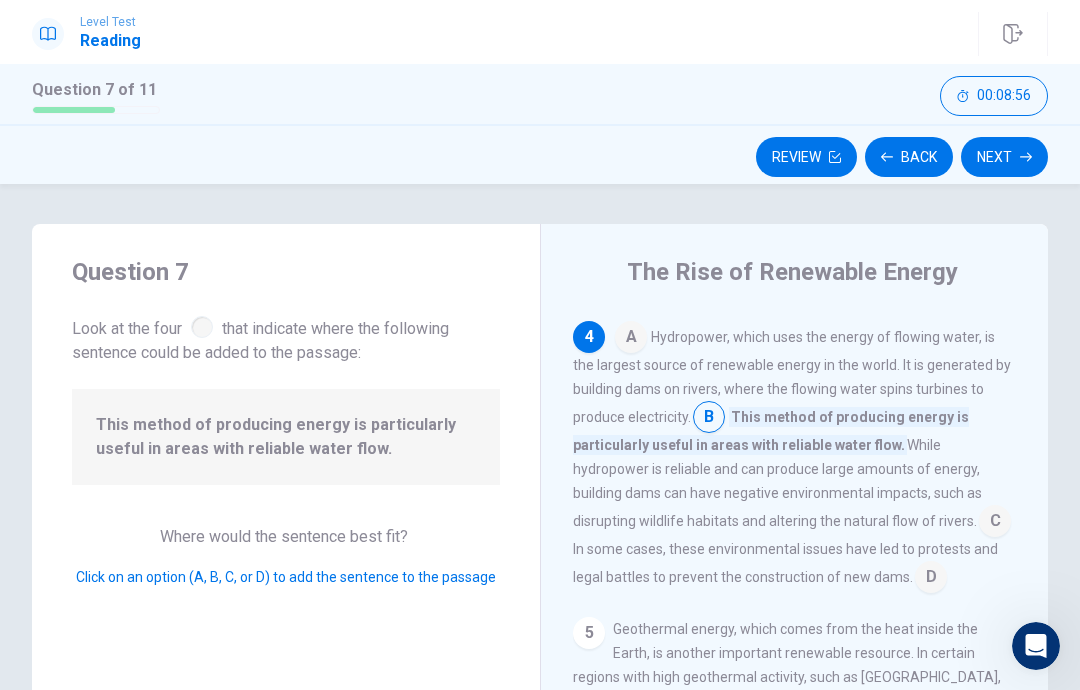 scroll, scrollTop: 690, scrollLeft: 0, axis: vertical 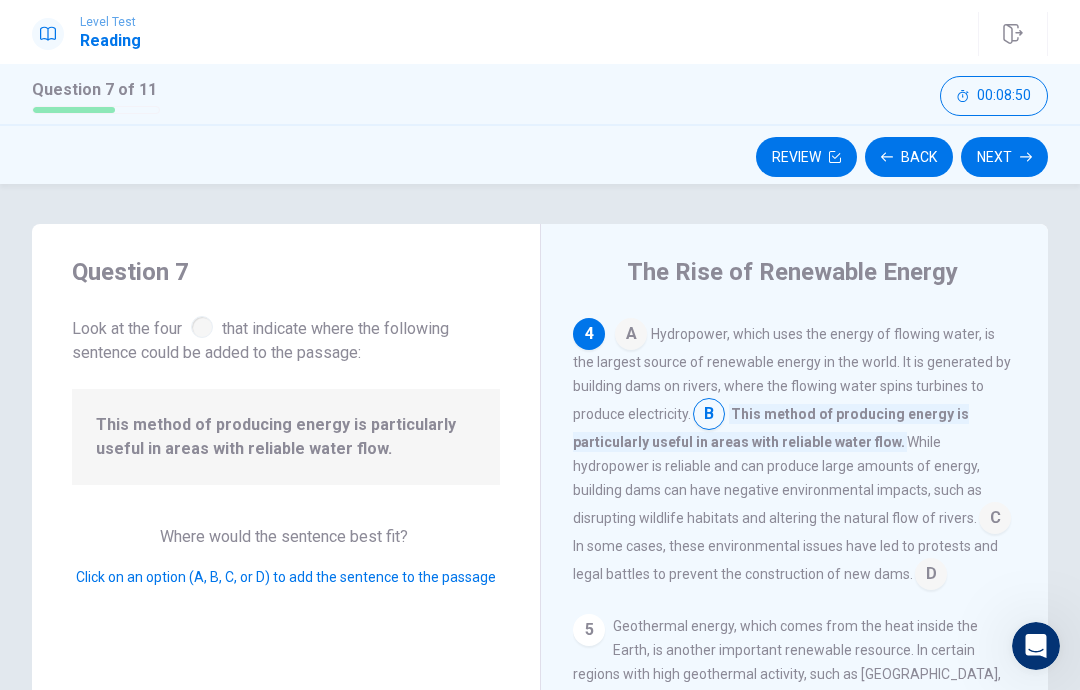 click on "Next" at bounding box center [1004, 157] 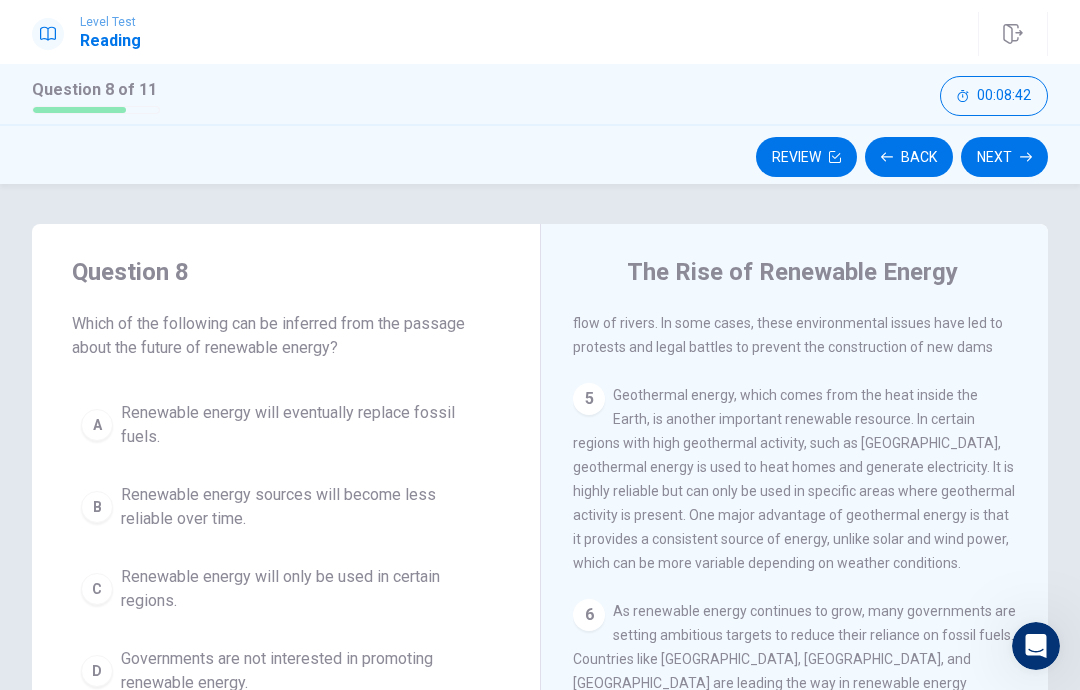 scroll, scrollTop: 869, scrollLeft: 0, axis: vertical 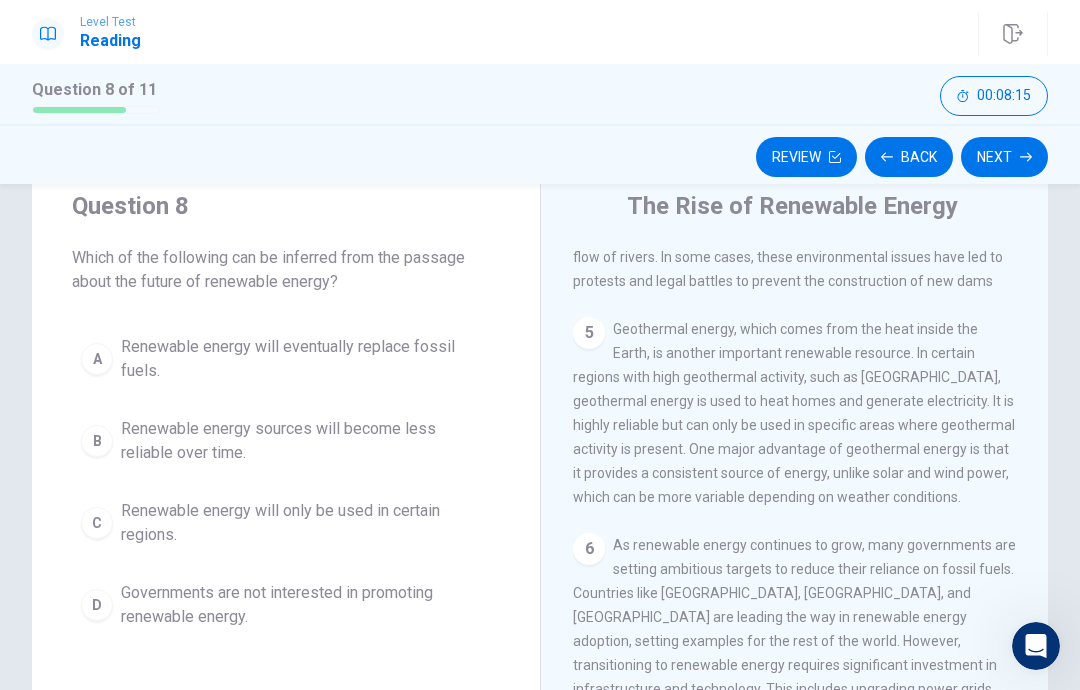 click on "Renewable energy will eventually replace fossil fuels." at bounding box center (306, 359) 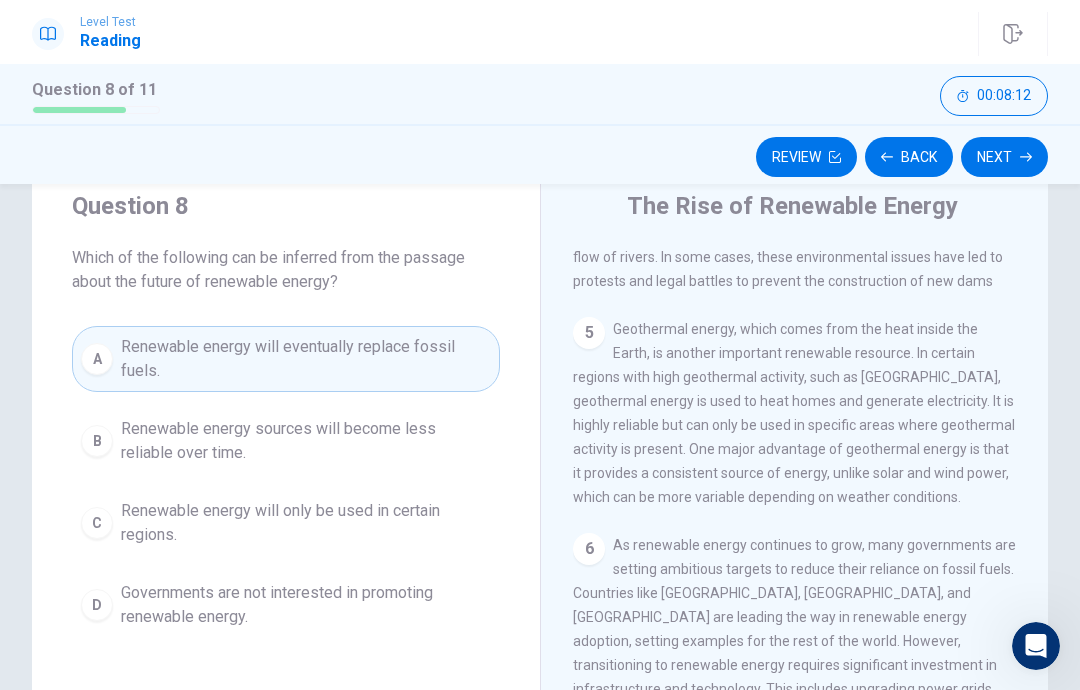 scroll, scrollTop: 869, scrollLeft: 0, axis: vertical 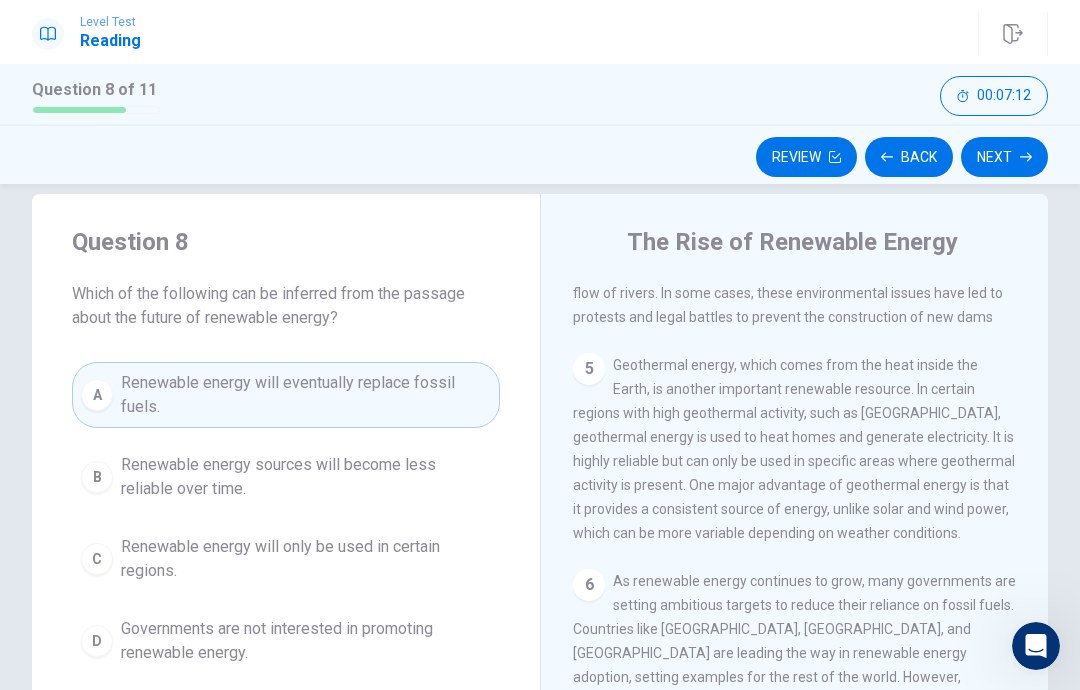 click 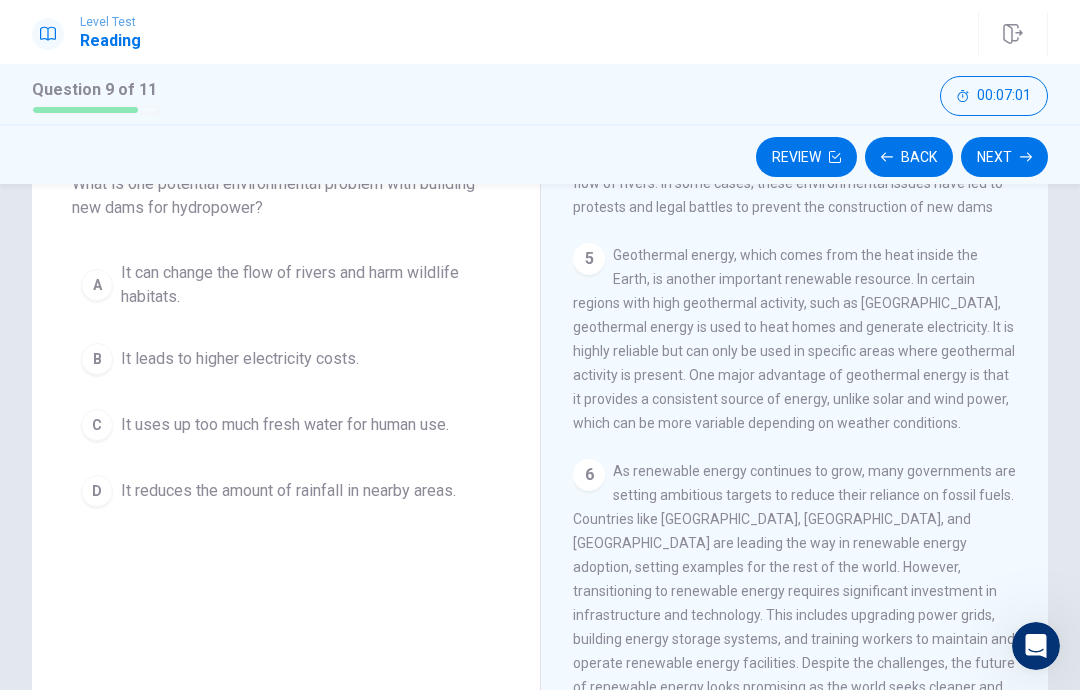 scroll, scrollTop: 140, scrollLeft: 0, axis: vertical 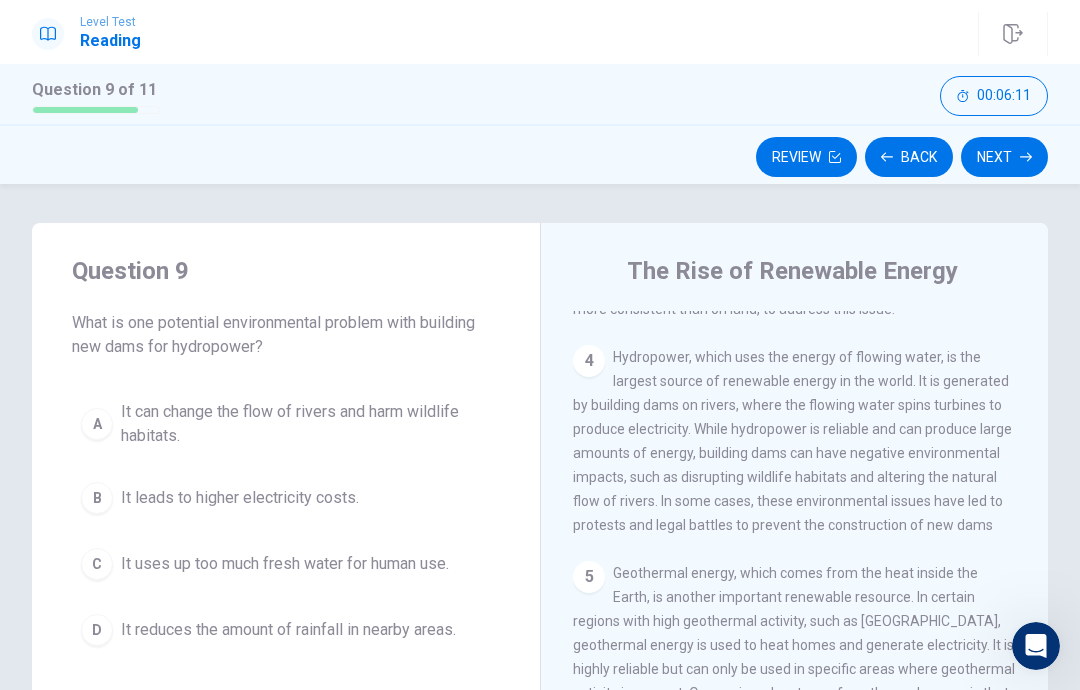 click on "It can change the flow of rivers and harm wildlife habitats." at bounding box center [306, 424] 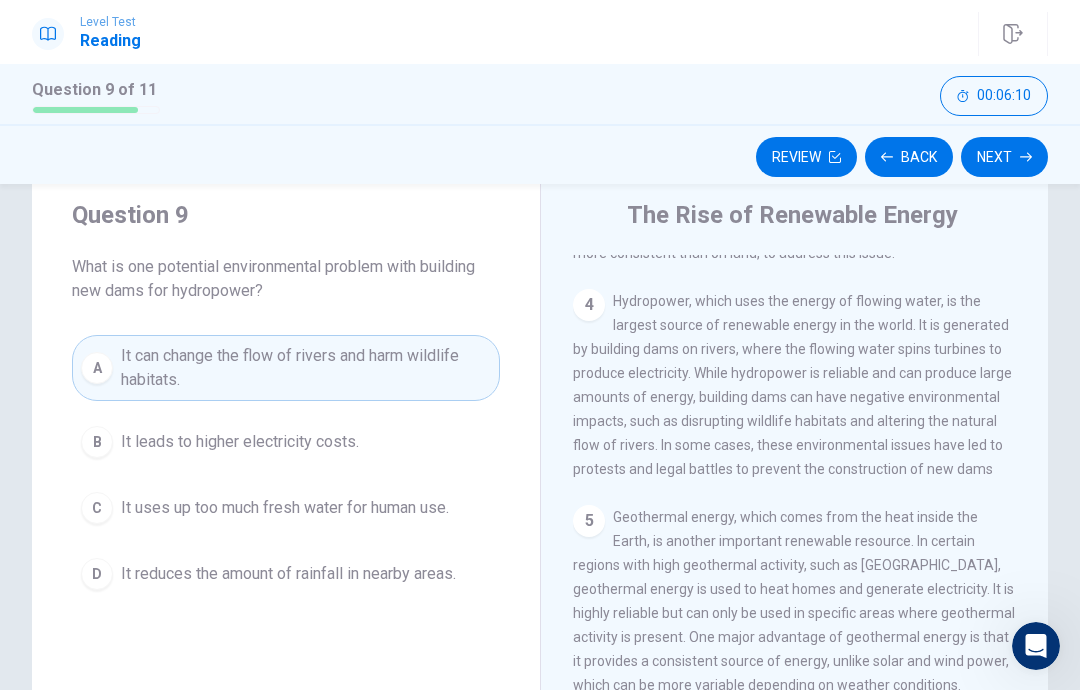 scroll, scrollTop: 57, scrollLeft: 0, axis: vertical 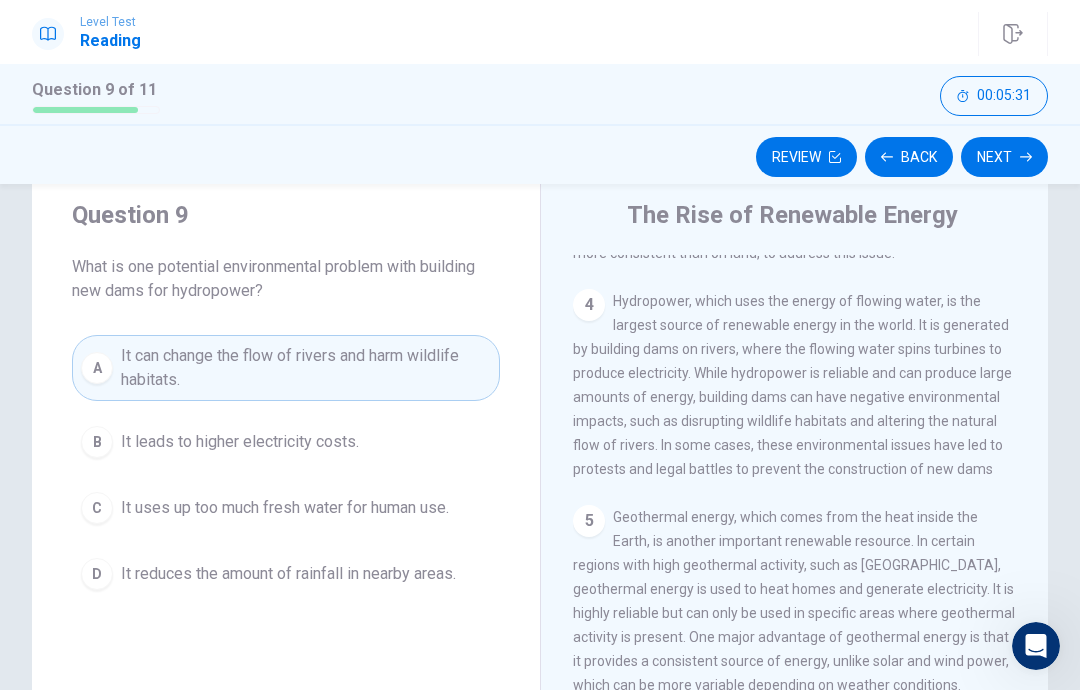 click on "Next" at bounding box center (1004, 157) 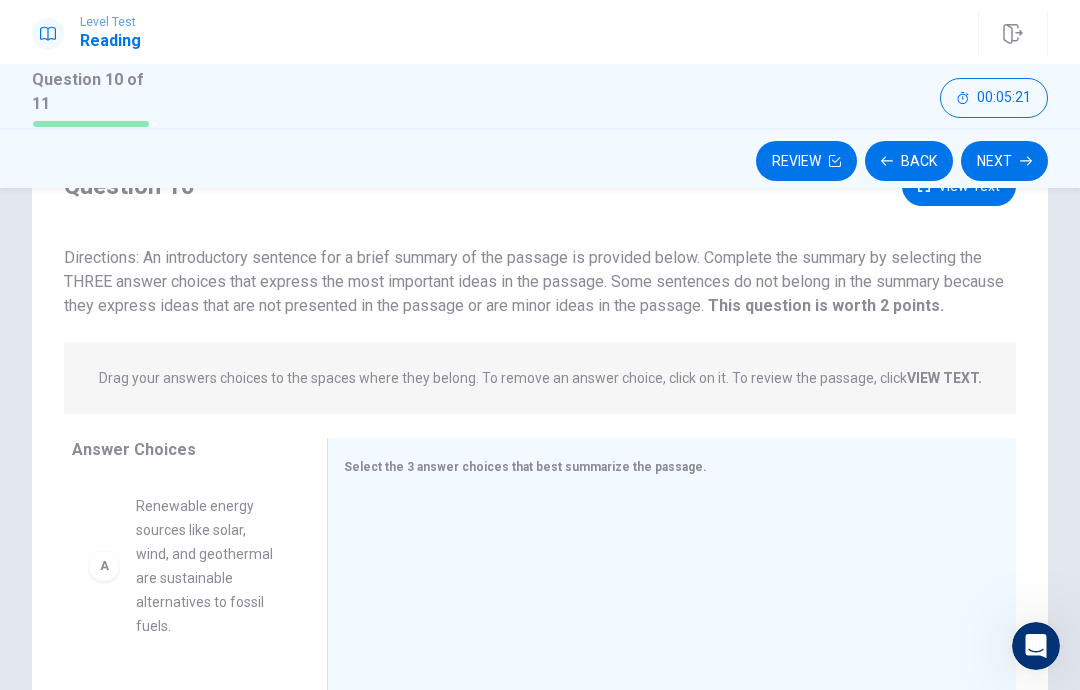 scroll, scrollTop: 94, scrollLeft: 0, axis: vertical 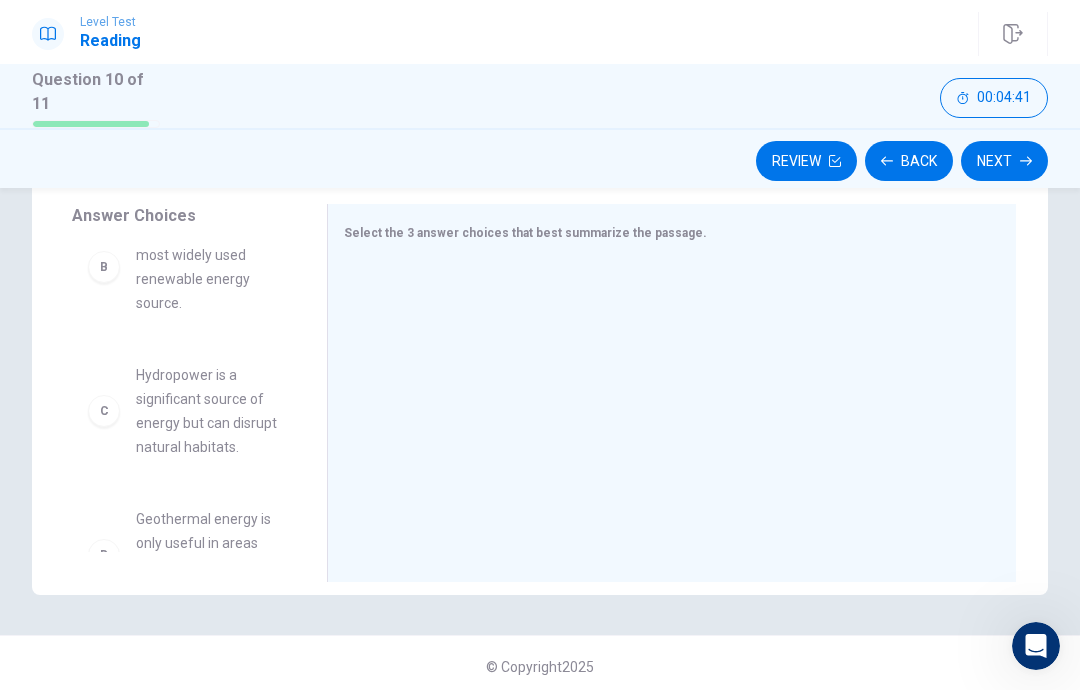click on "Hydropower is a significant source of energy but can disrupt natural habitats." at bounding box center (207, 411) 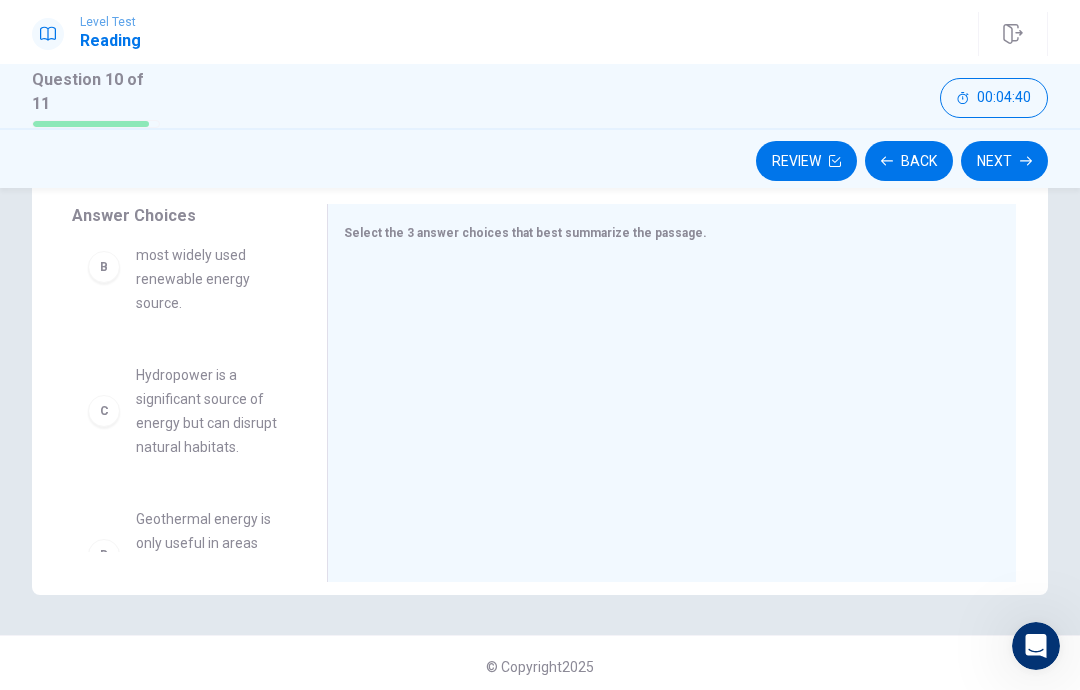 click on "Hydropower is a significant source of energy but can disrupt natural habitats." at bounding box center [207, 411] 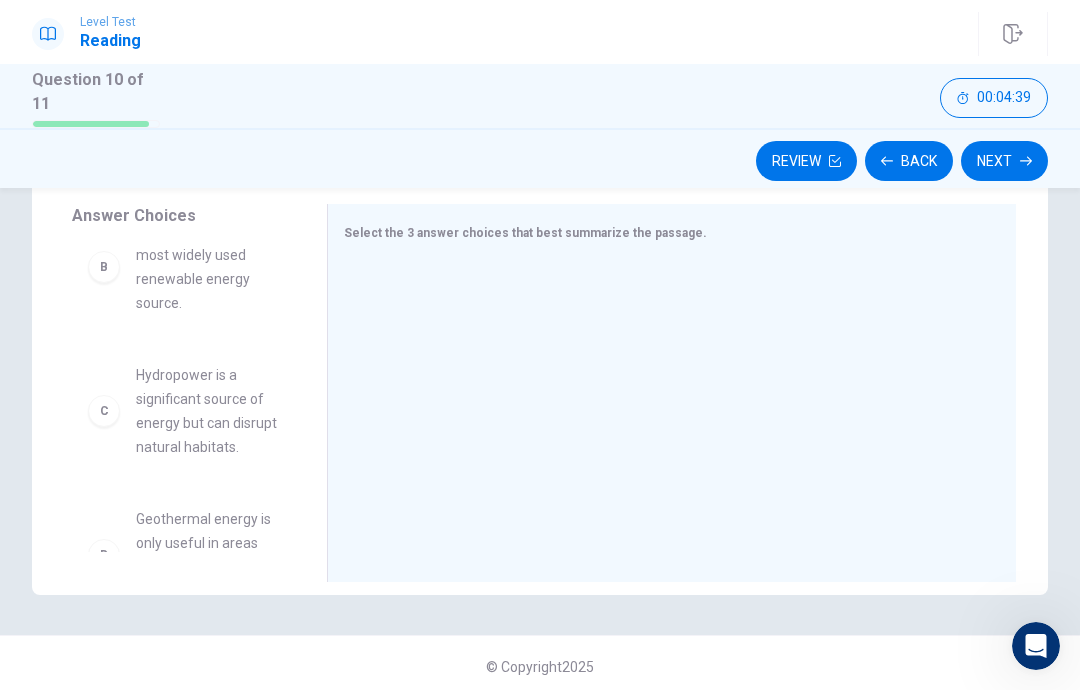 click on "C" at bounding box center (104, 411) 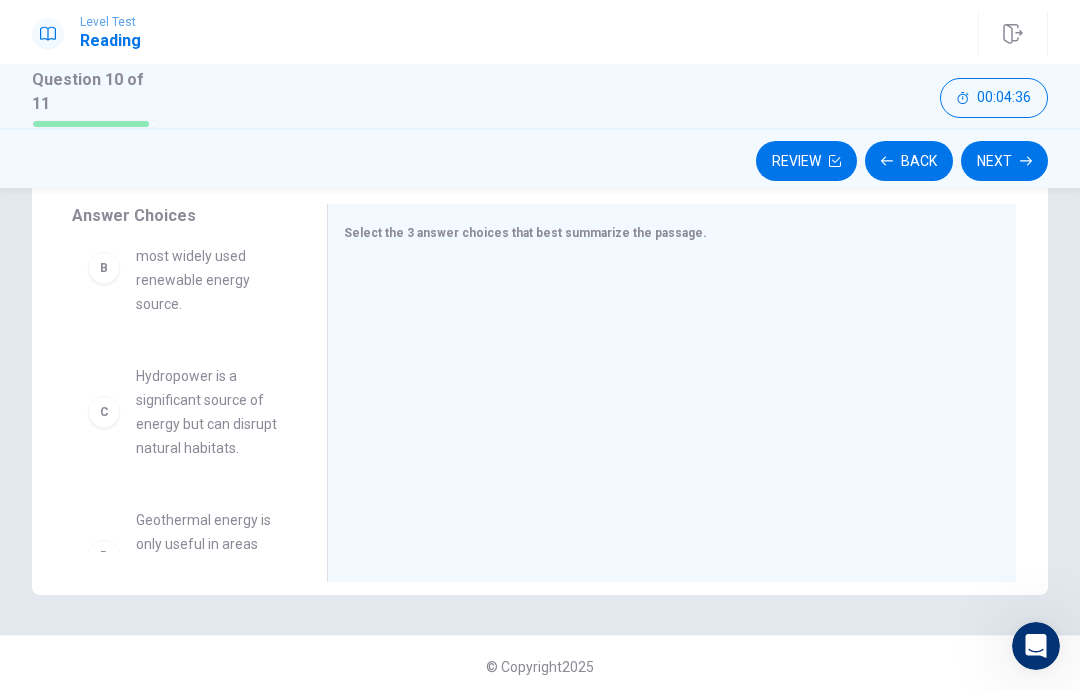 scroll, scrollTop: 230, scrollLeft: 0, axis: vertical 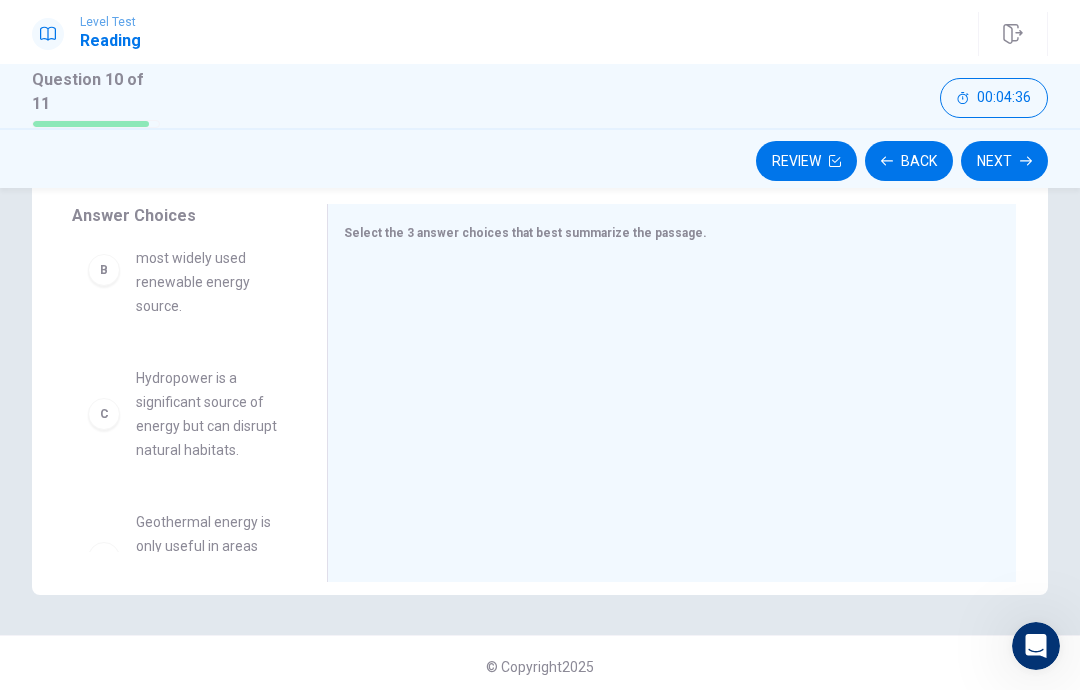 click on "C" at bounding box center [104, 414] 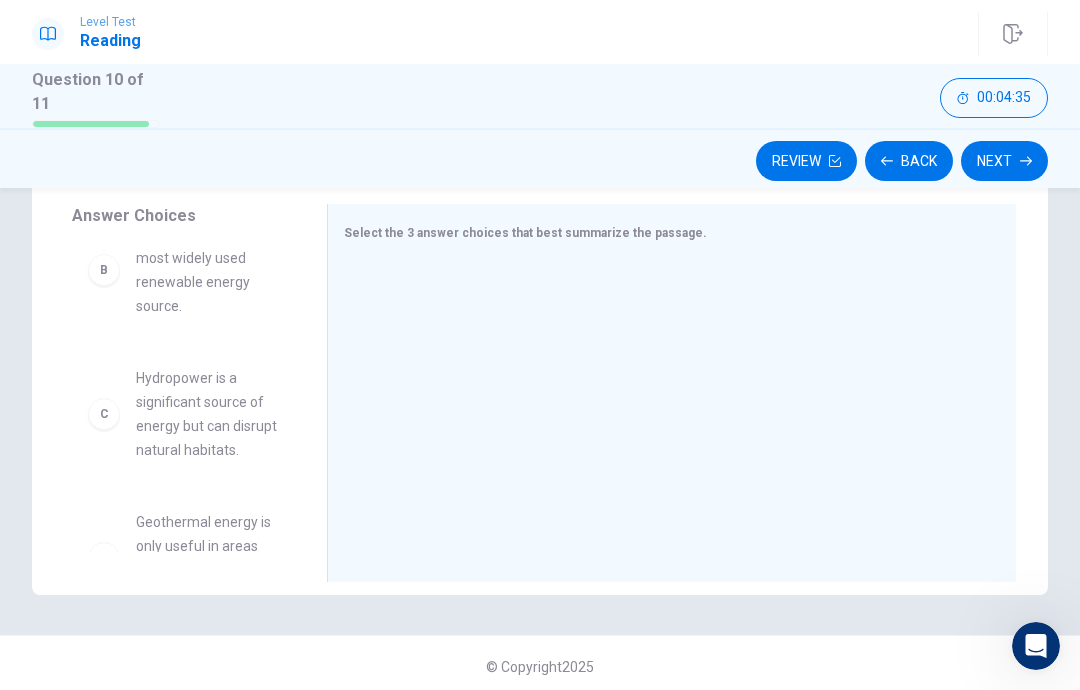 click on "Hydropower is a significant source of energy but can disrupt natural habitats." at bounding box center [207, 414] 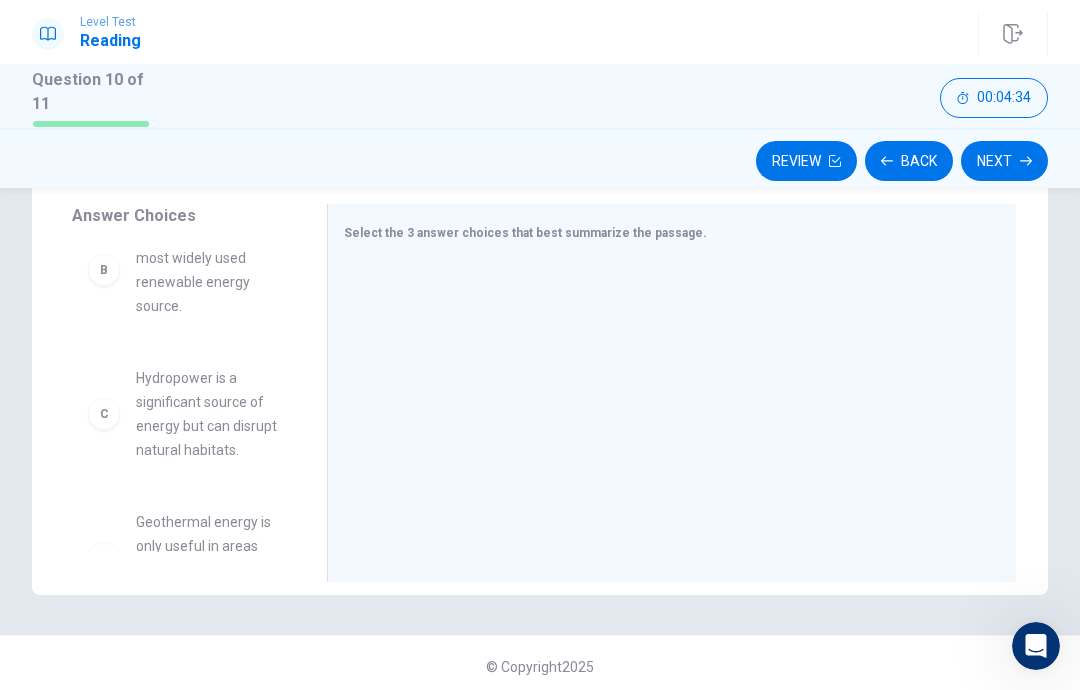 click at bounding box center (664, 395) 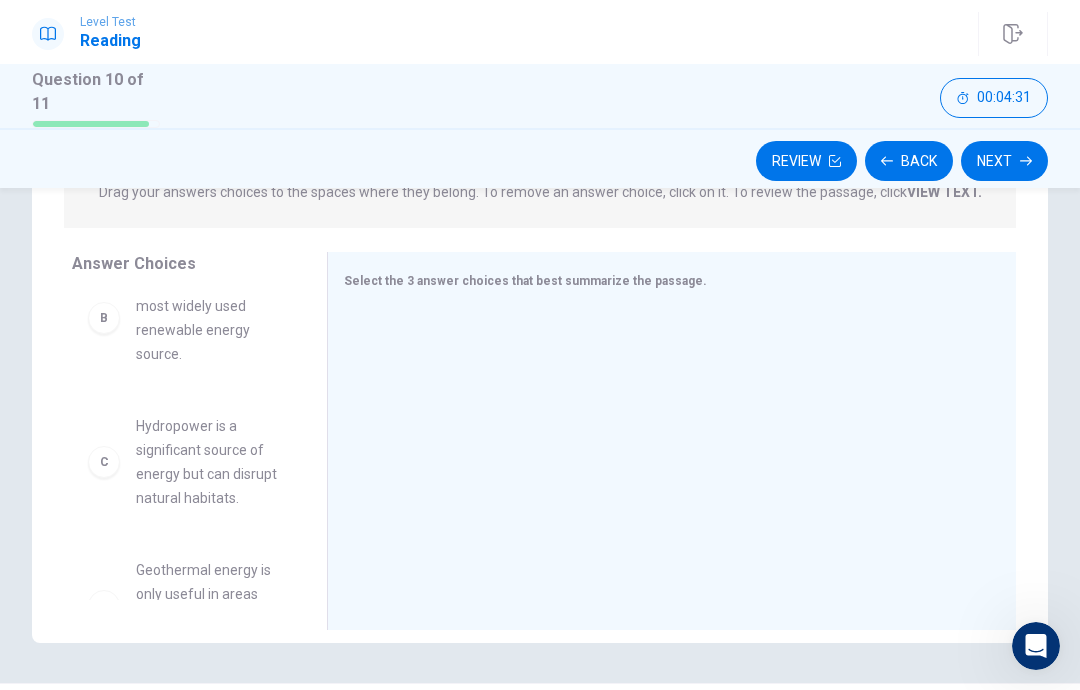 scroll, scrollTop: 278, scrollLeft: 0, axis: vertical 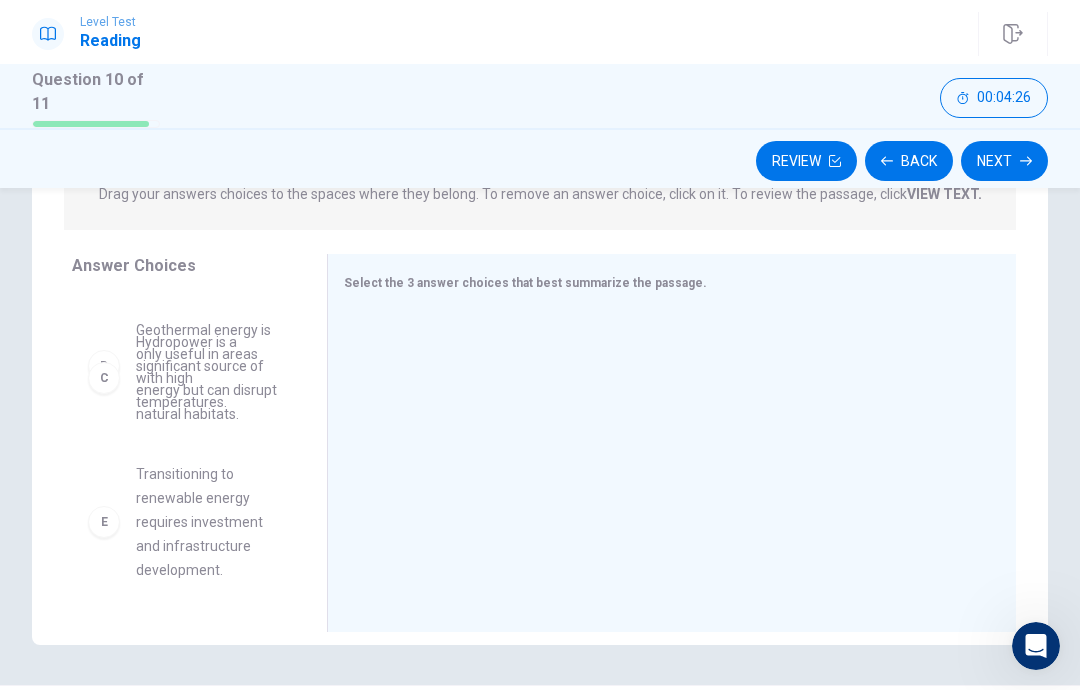 click on "D Geothermal energy is only useful in areas with high temperatures." at bounding box center [183, 366] 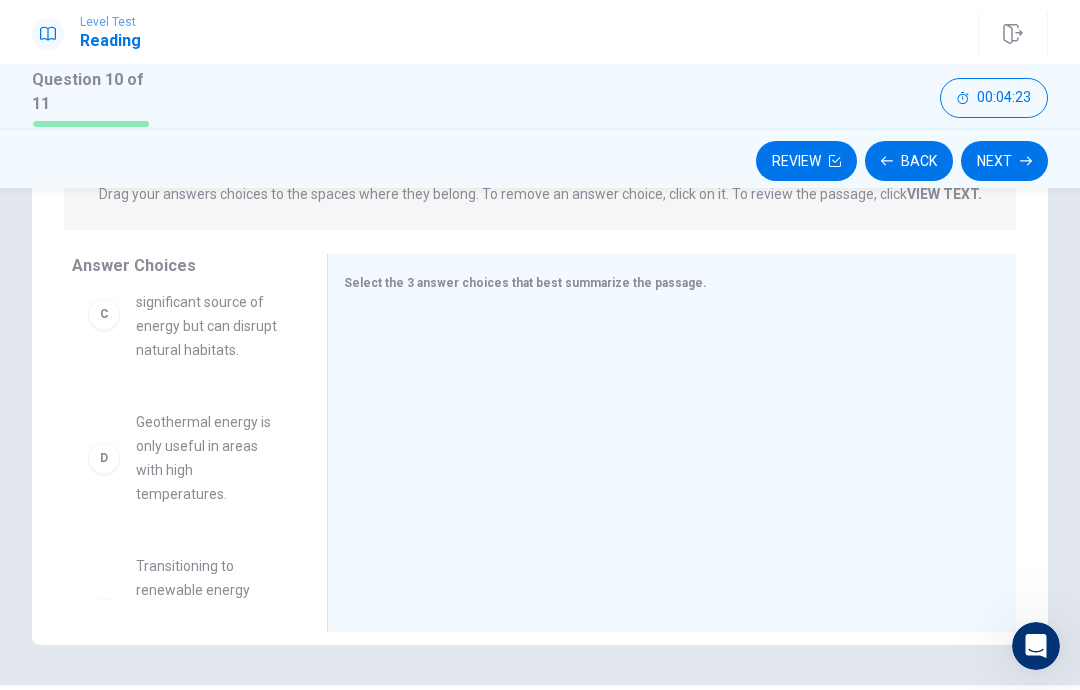 scroll, scrollTop: 378, scrollLeft: 0, axis: vertical 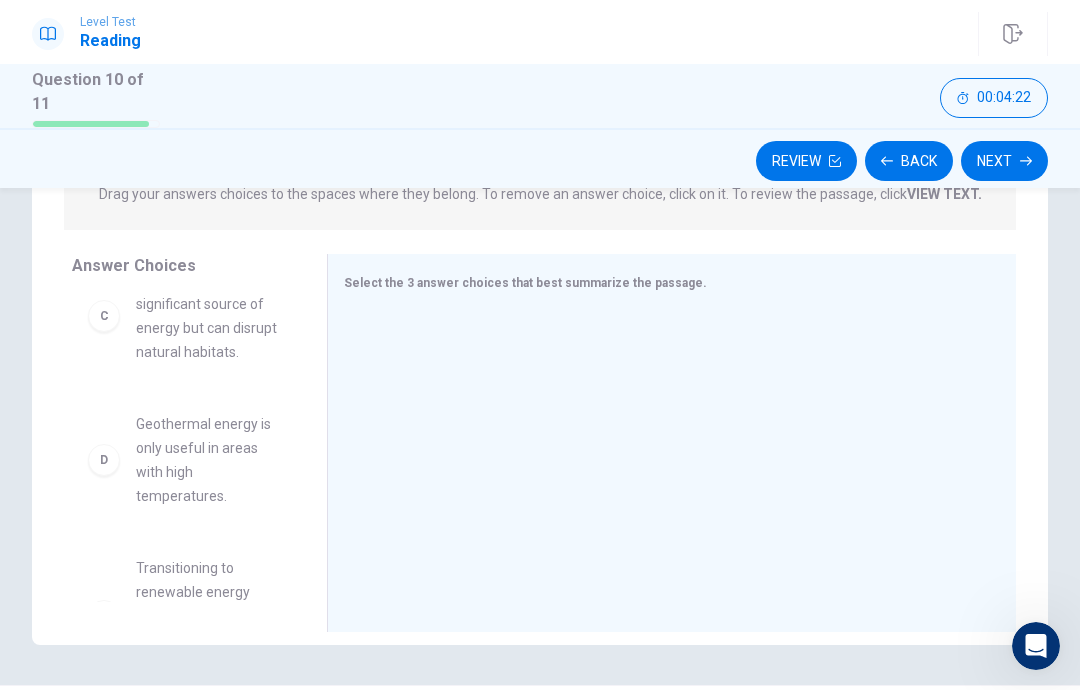 click on "C" at bounding box center [104, 316] 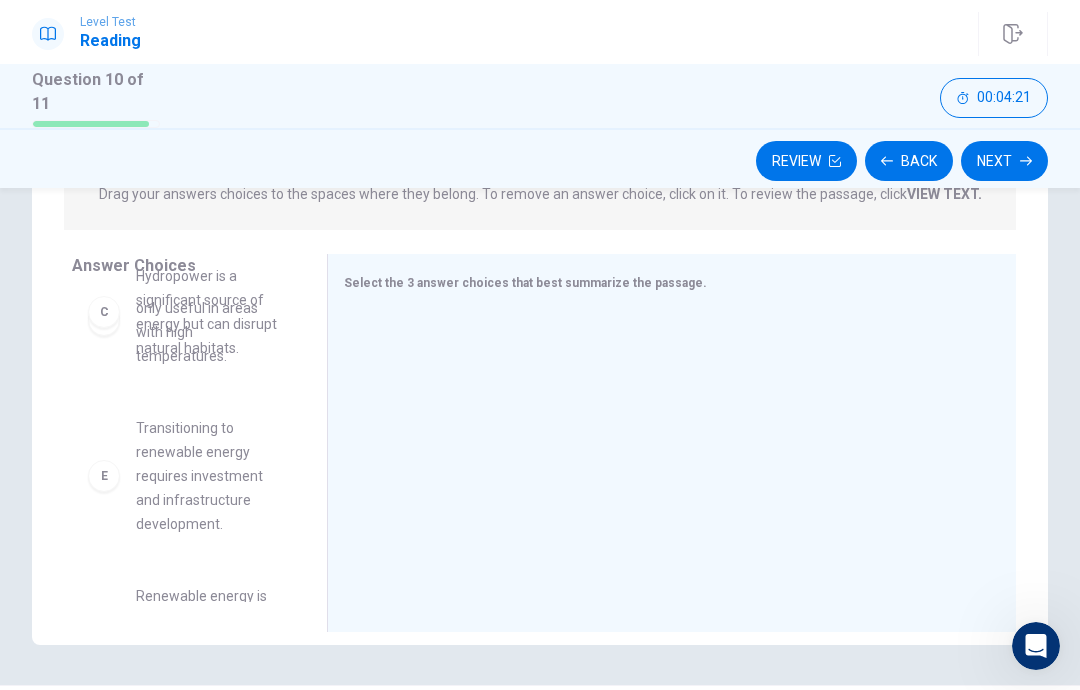 scroll, scrollTop: 367, scrollLeft: 0, axis: vertical 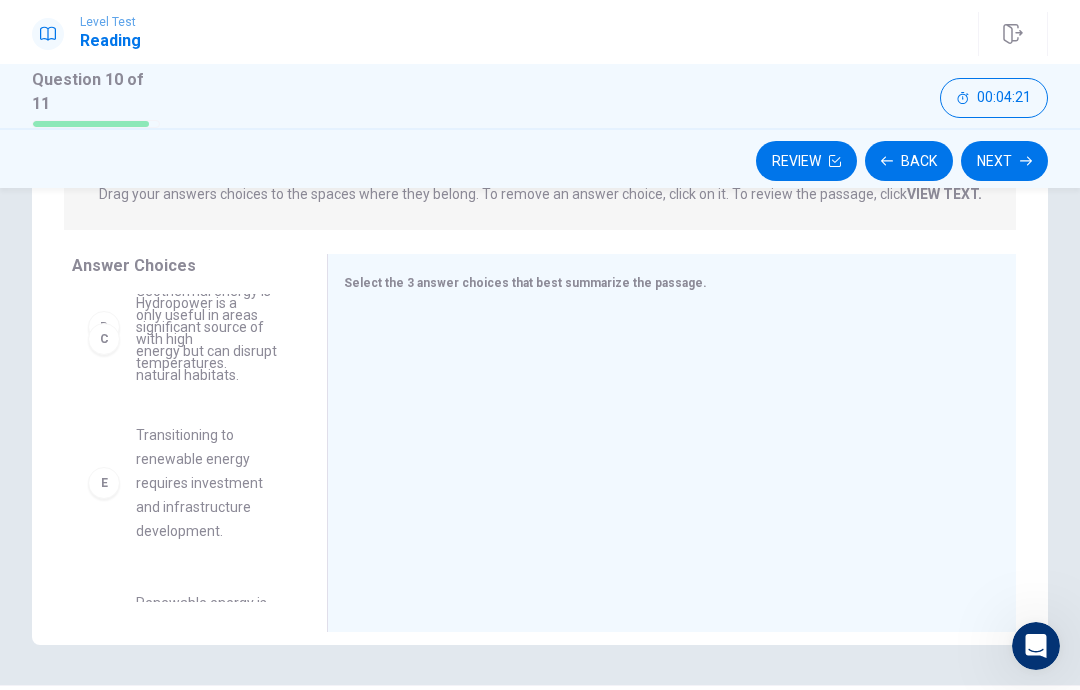 click on "Select the 3 answer choices that best summarize the passage." at bounding box center (671, 443) 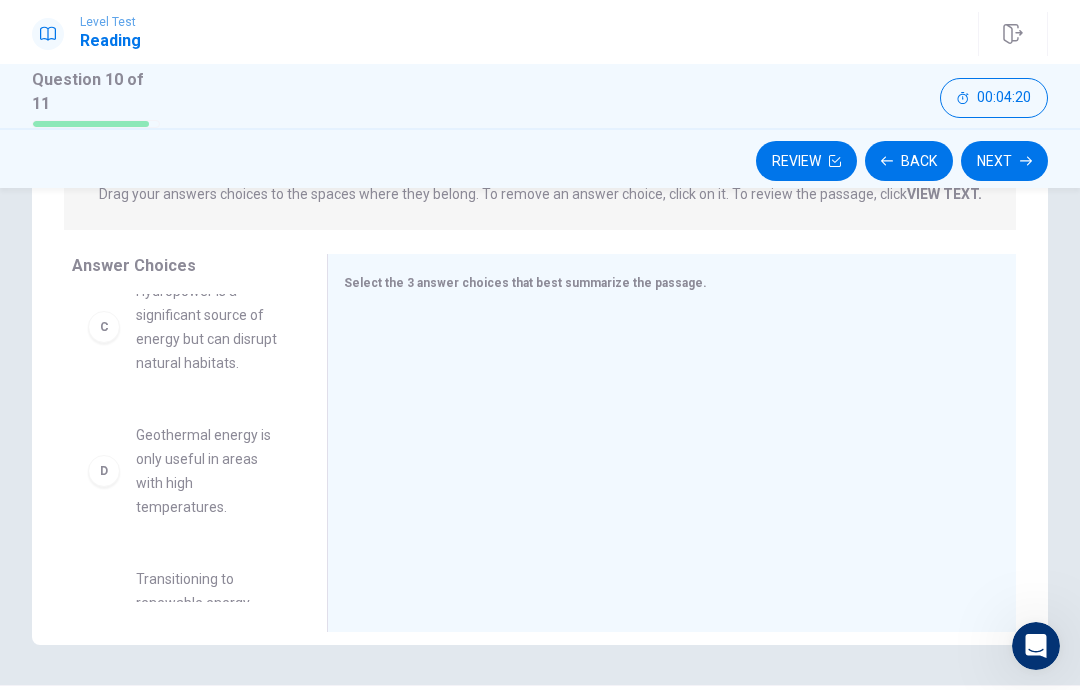 click at bounding box center [664, 445] 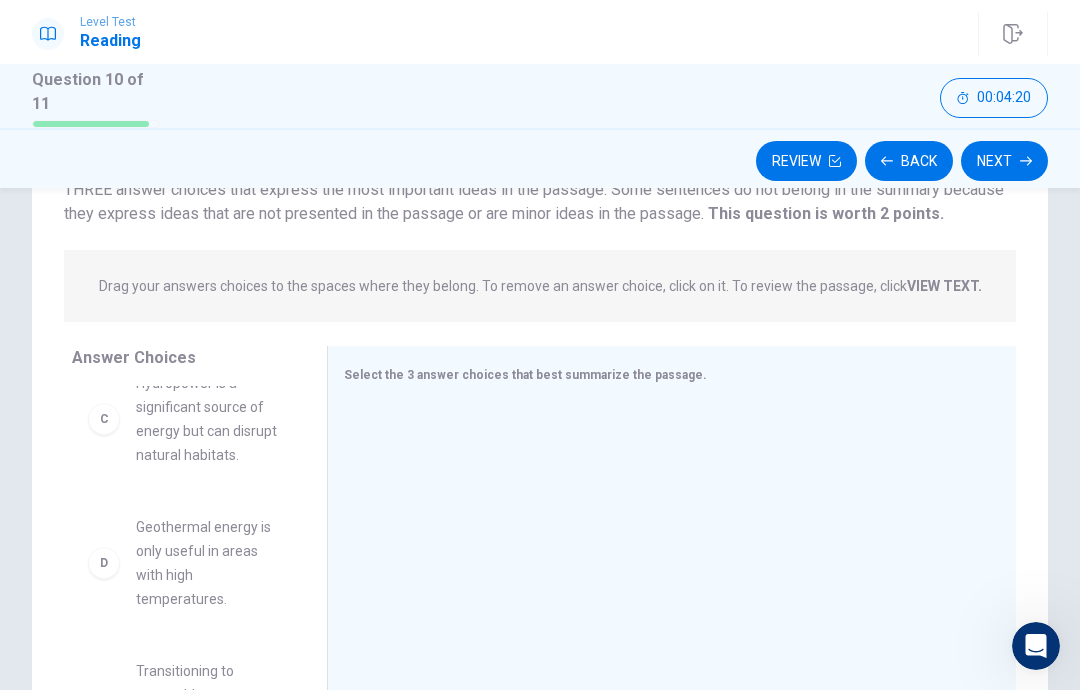 scroll, scrollTop: 187, scrollLeft: 0, axis: vertical 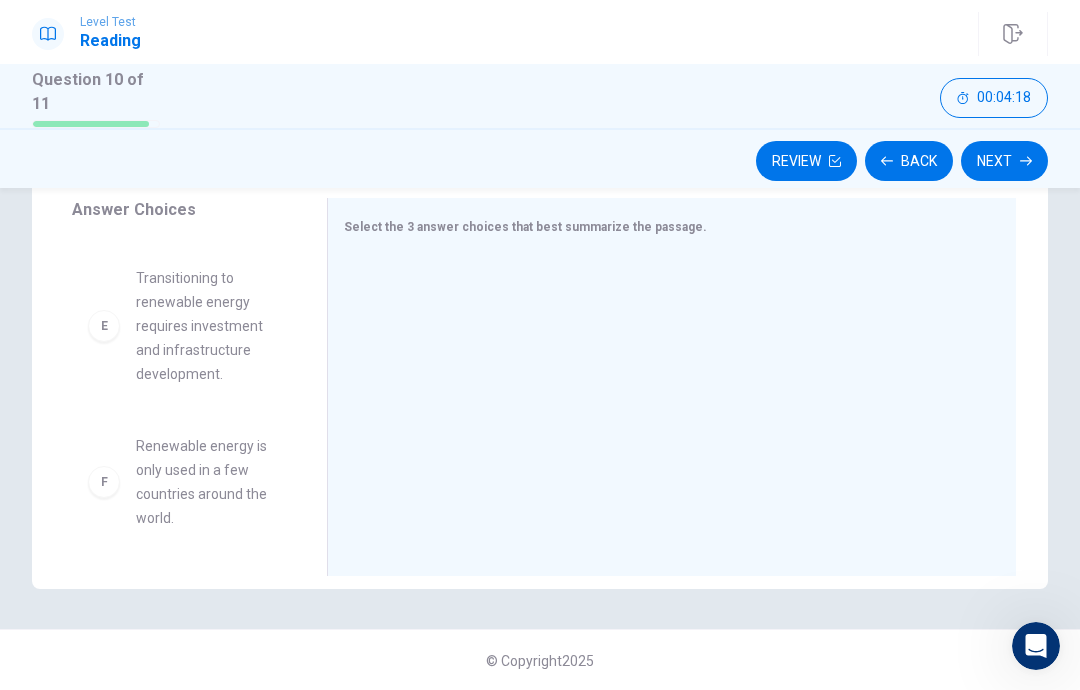 click on "F" at bounding box center (104, 482) 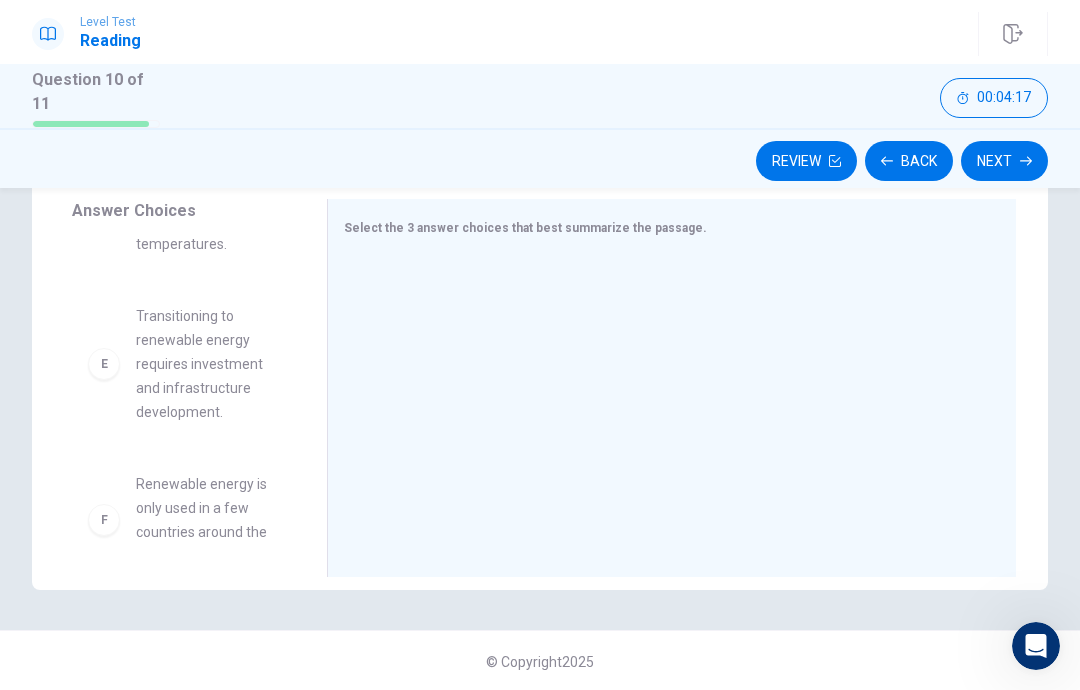 scroll, scrollTop: 580, scrollLeft: 0, axis: vertical 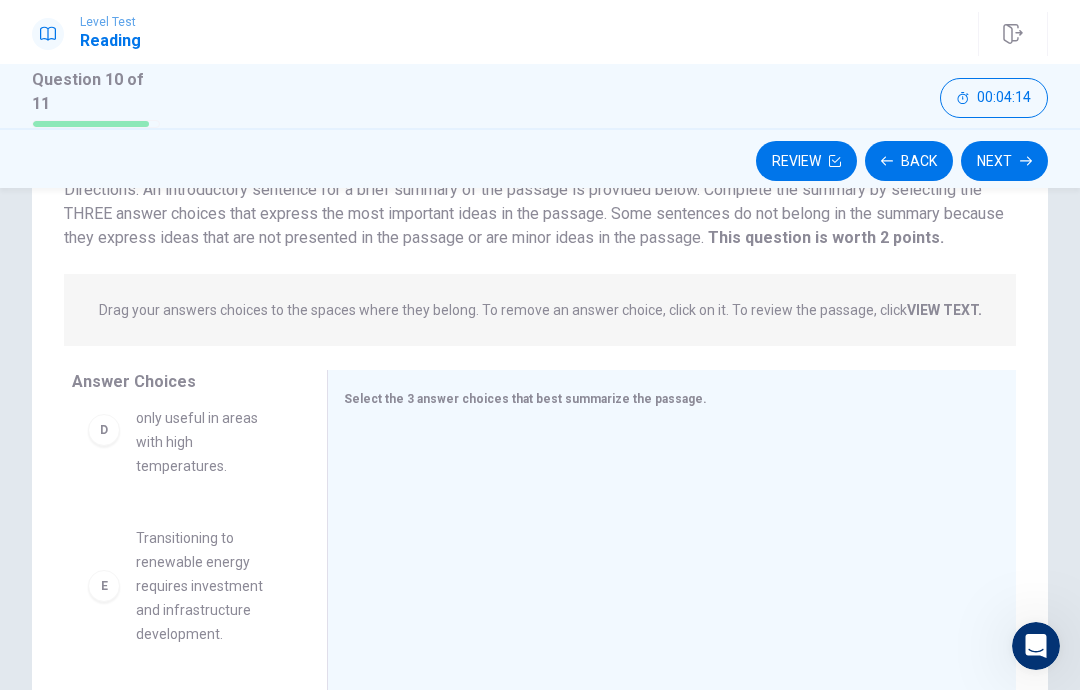 click on "E Transitioning to renewable energy requires investment and infrastructure development." at bounding box center [183, 586] 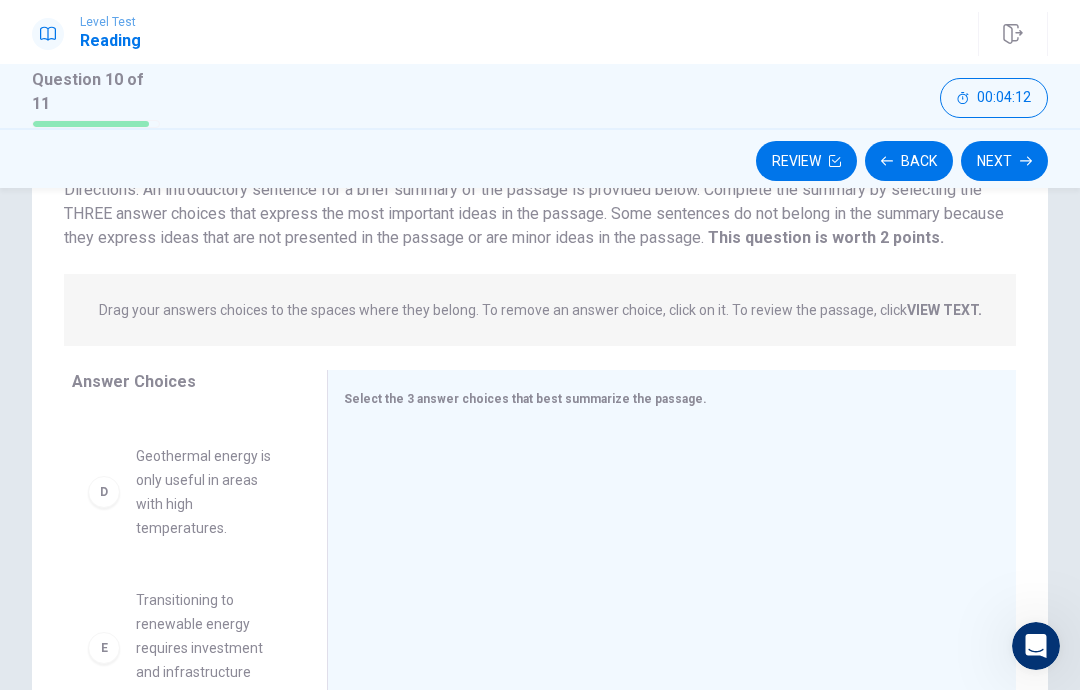 click on "D" at bounding box center [104, 492] 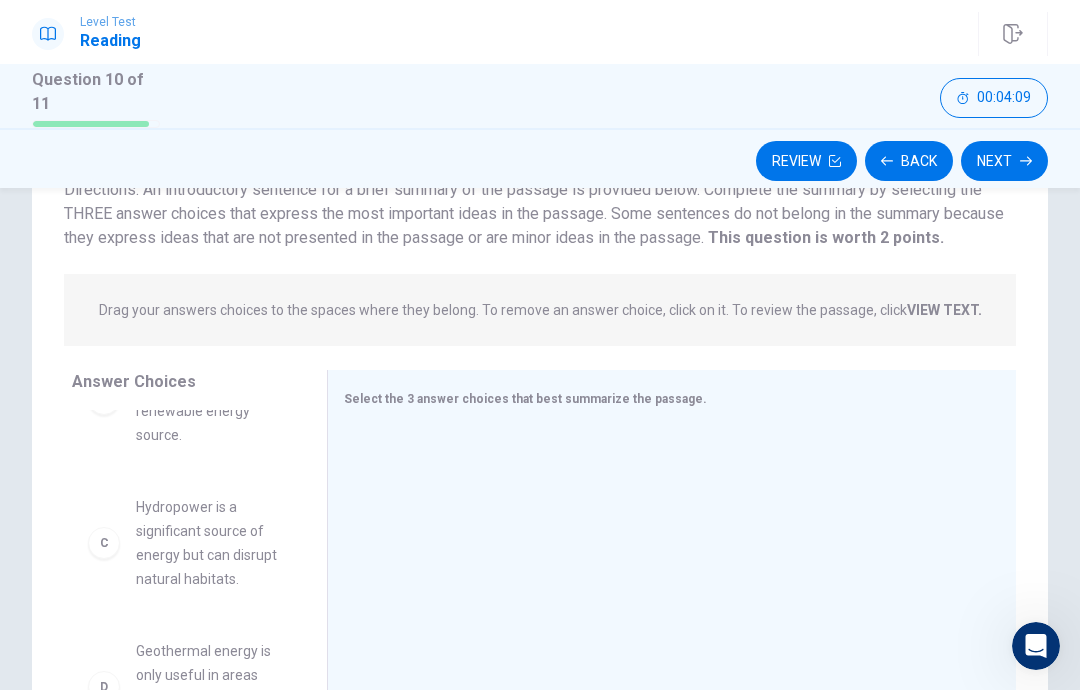 scroll, scrollTop: 252, scrollLeft: 0, axis: vertical 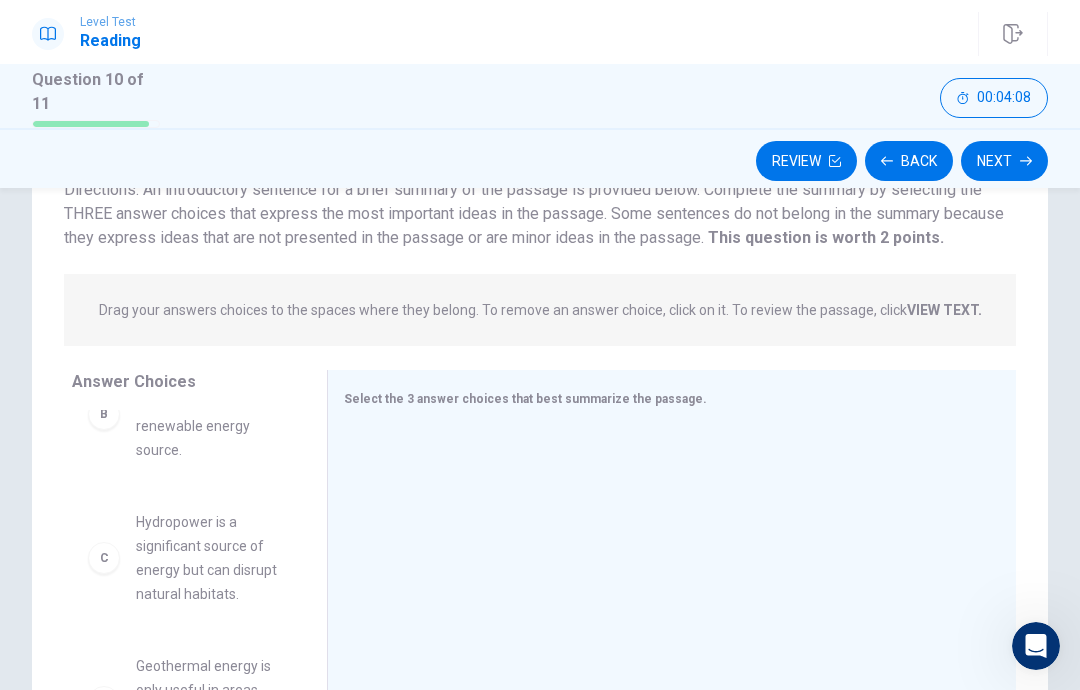 click on "C Hydropower is a significant source of energy but can disrupt natural habitats." at bounding box center (183, 558) 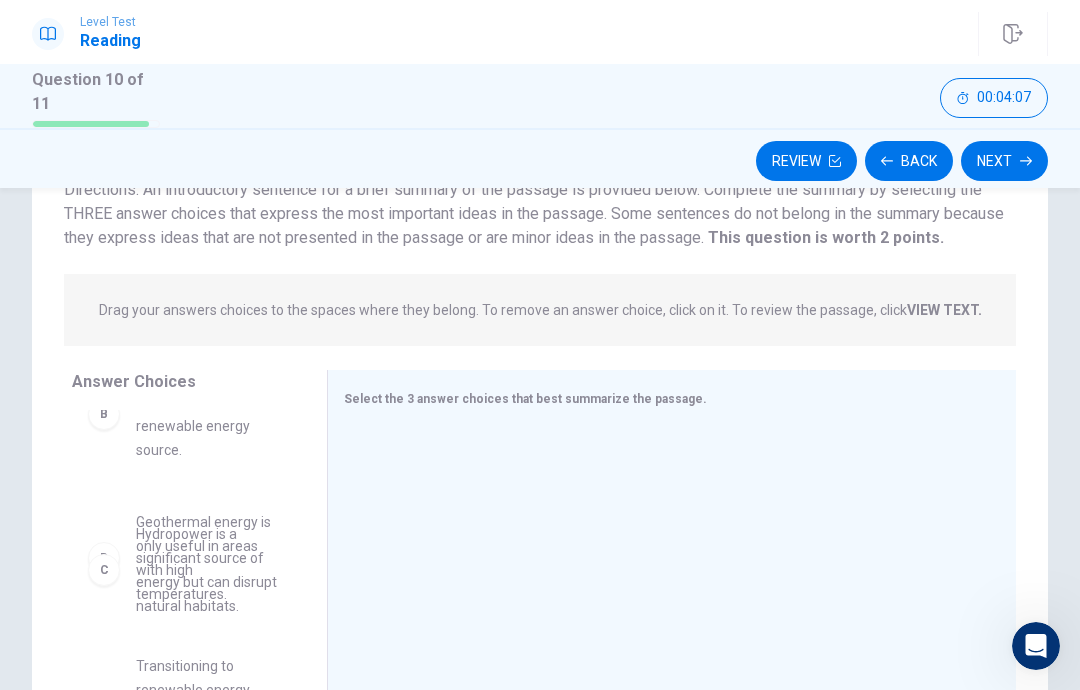 click on "Select the 3 answer choices that best summarize the passage." at bounding box center [525, 399] 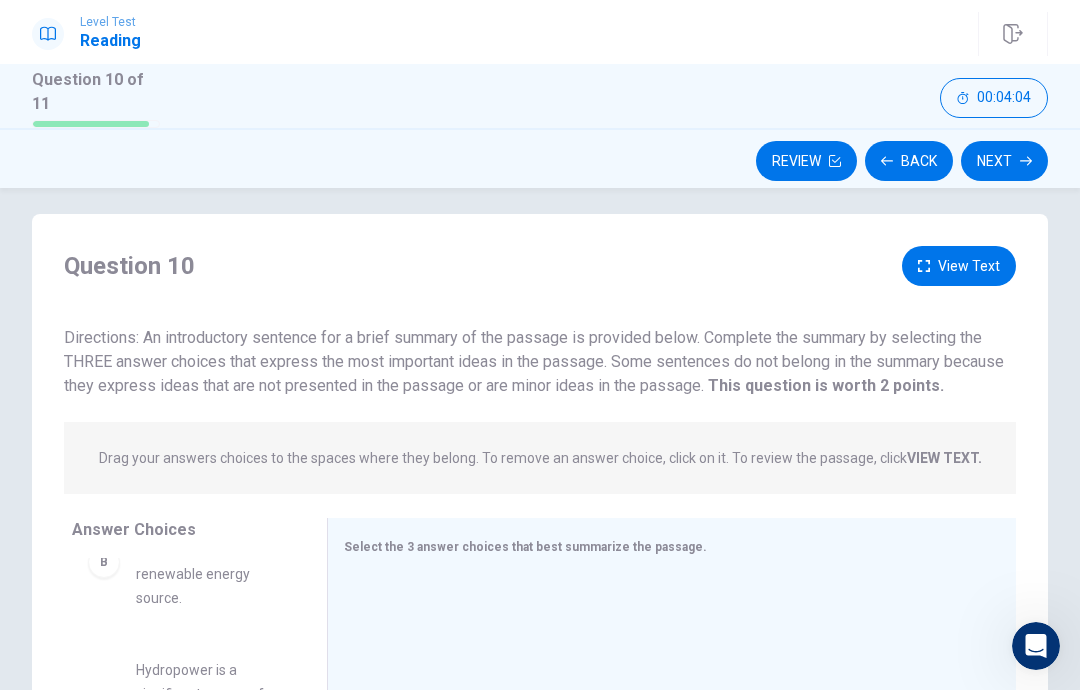 scroll, scrollTop: 10, scrollLeft: 0, axis: vertical 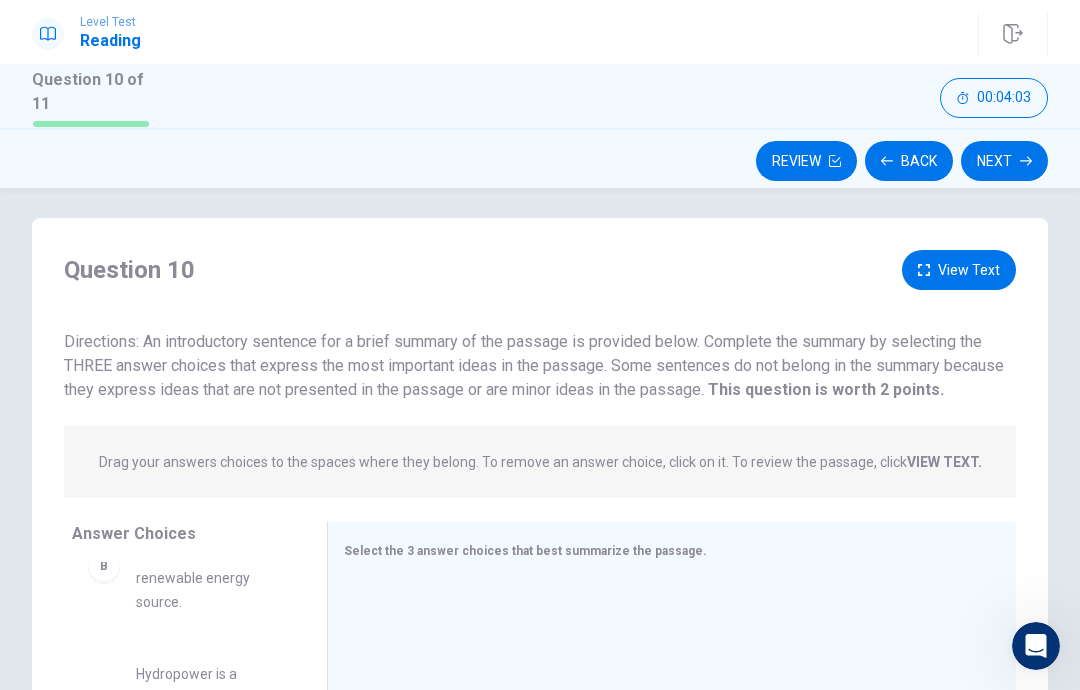 click on "View Text" at bounding box center (959, 270) 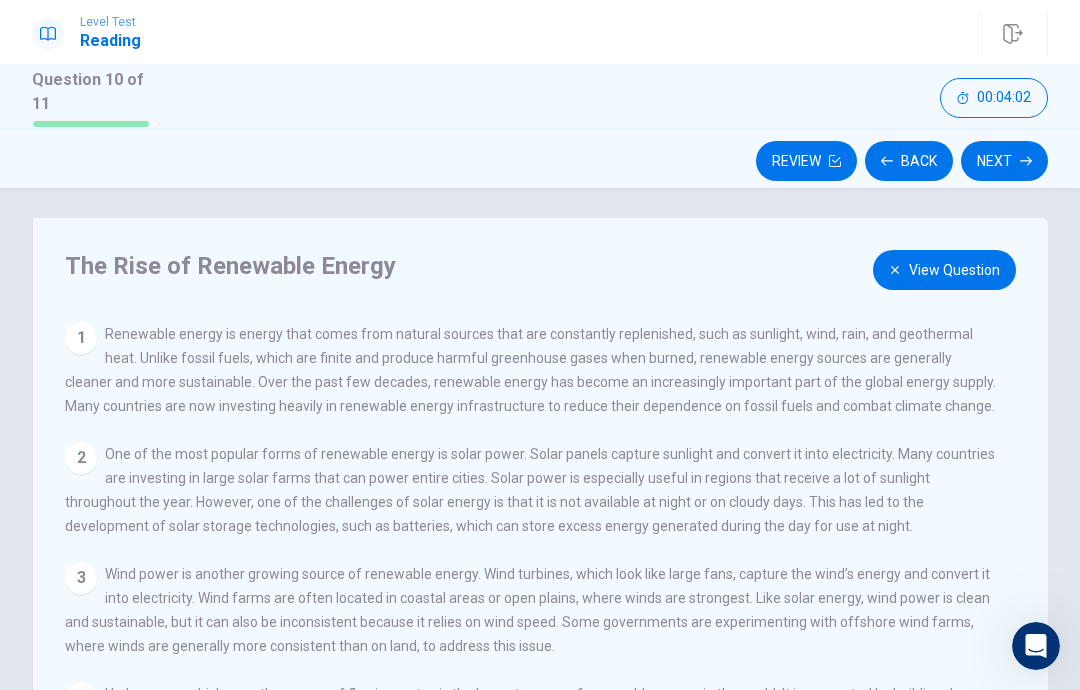 click on "View Question" at bounding box center (944, 270) 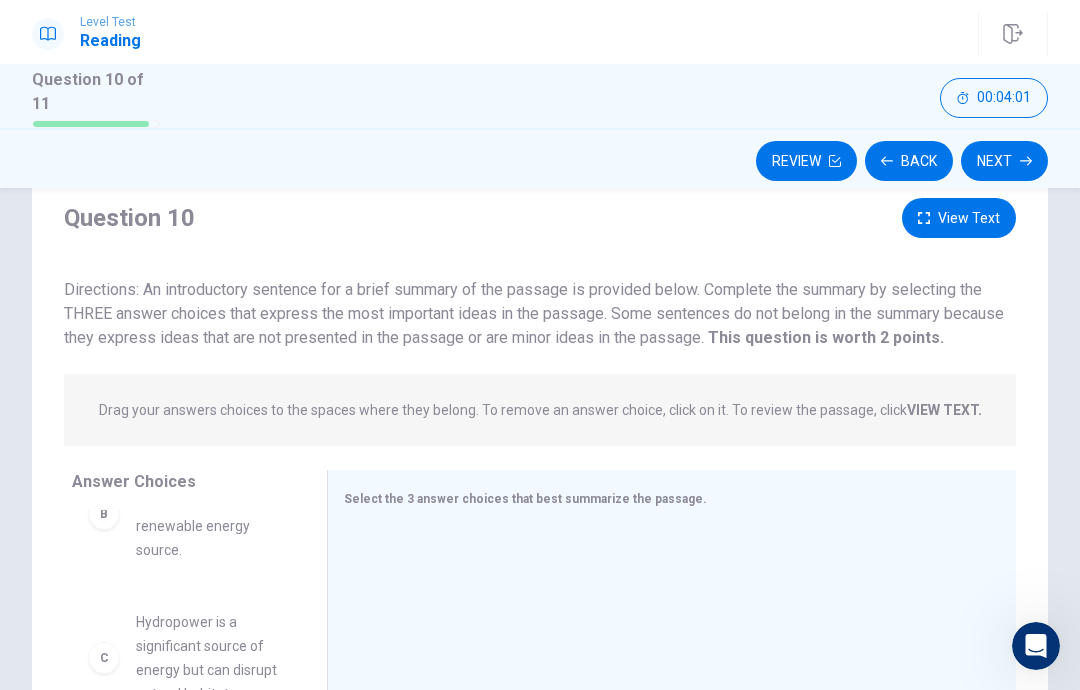 click on "B" at bounding box center (104, 514) 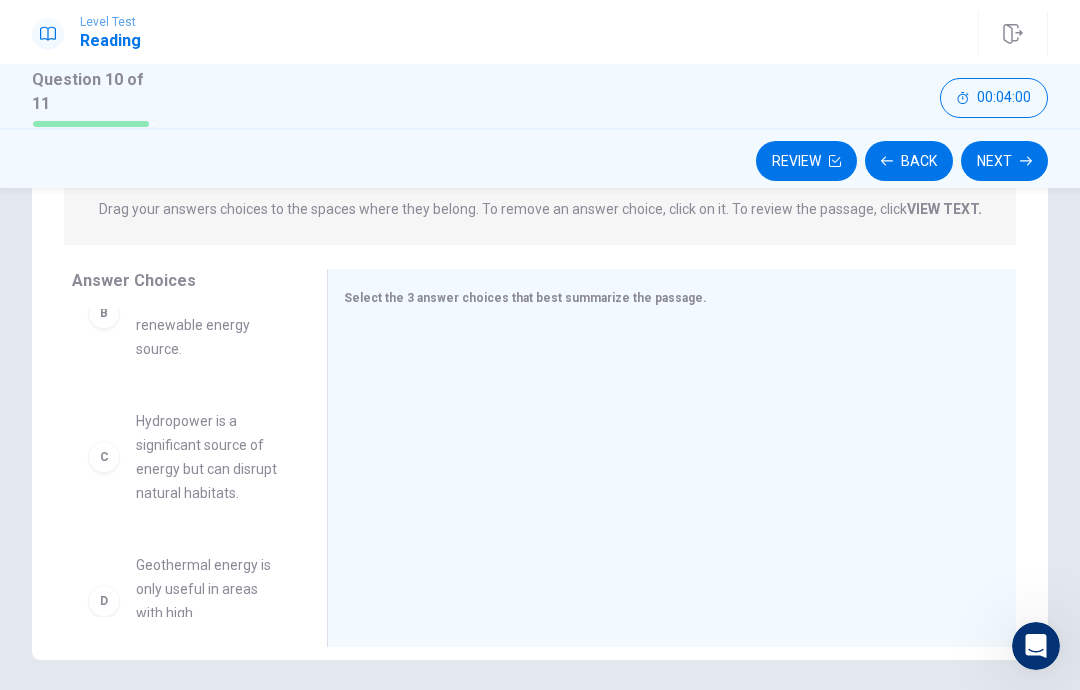 scroll, scrollTop: 263, scrollLeft: 0, axis: vertical 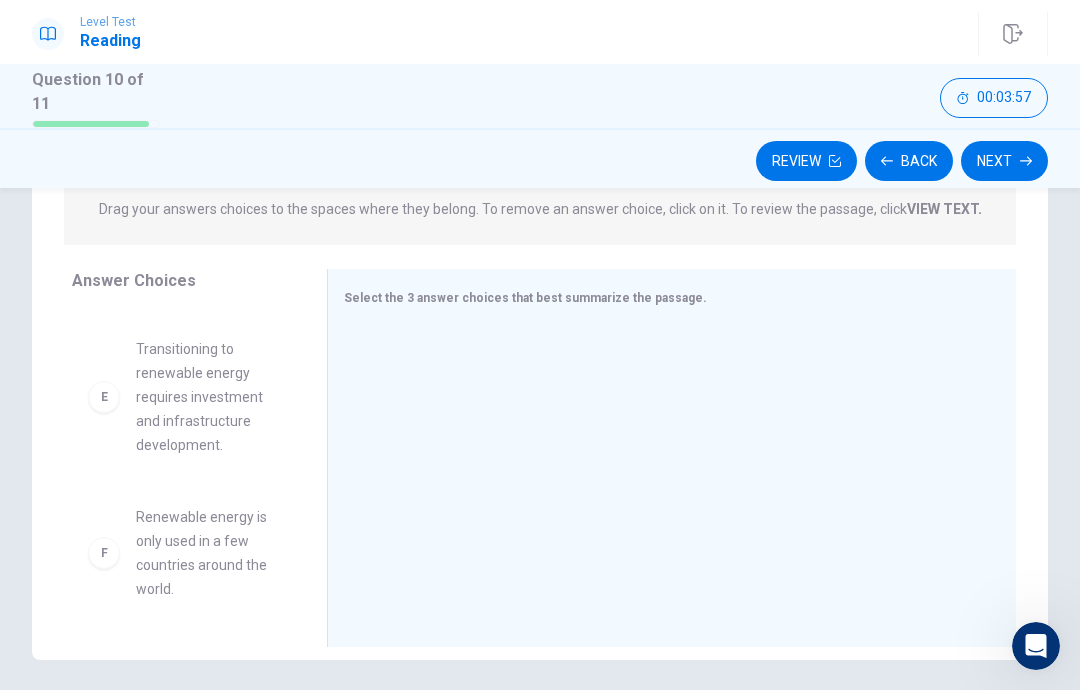 click on "F" at bounding box center [104, 553] 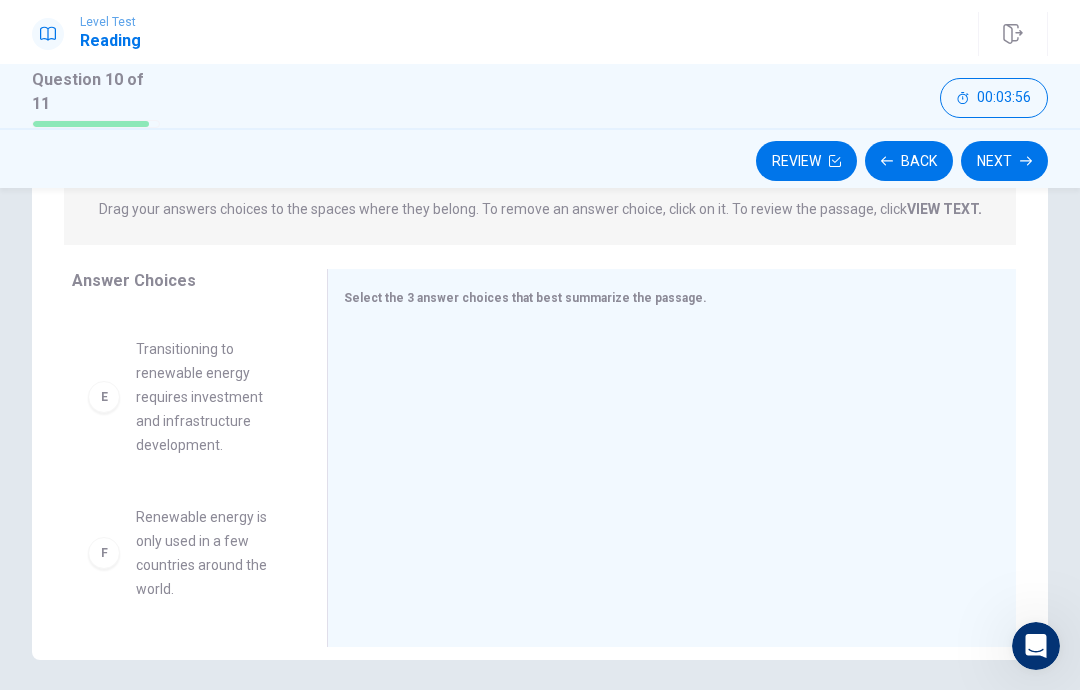 click on "Renewable energy is only used in a few countries around the world." at bounding box center [207, 553] 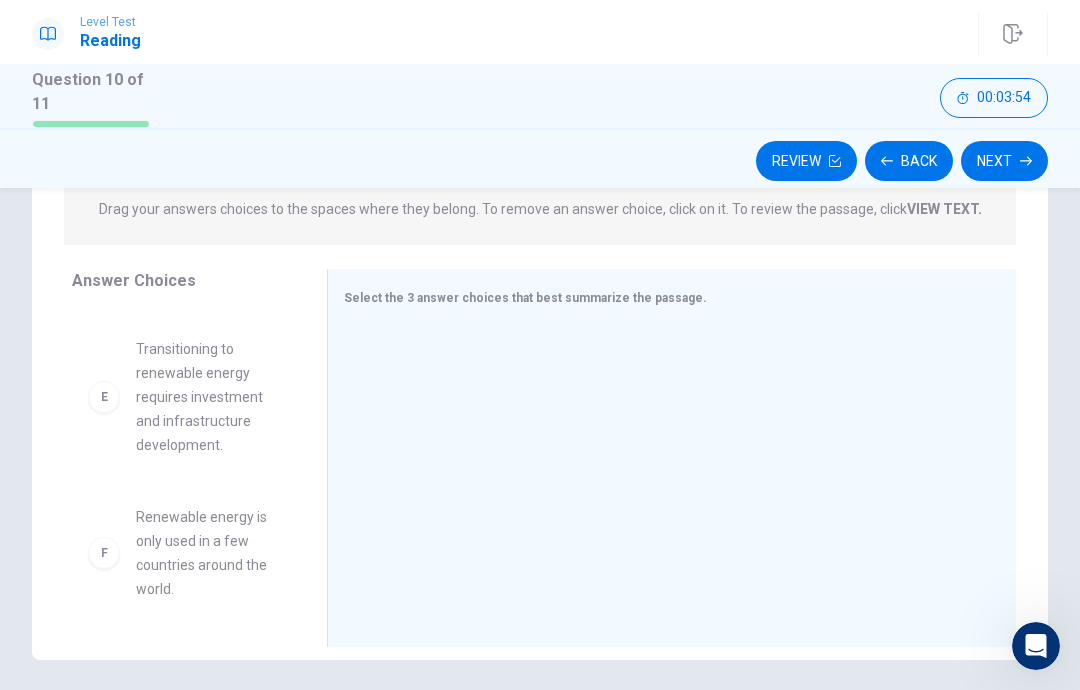 click on "E Transitioning to renewable energy requires investment and infrastructure development." at bounding box center [183, 397] 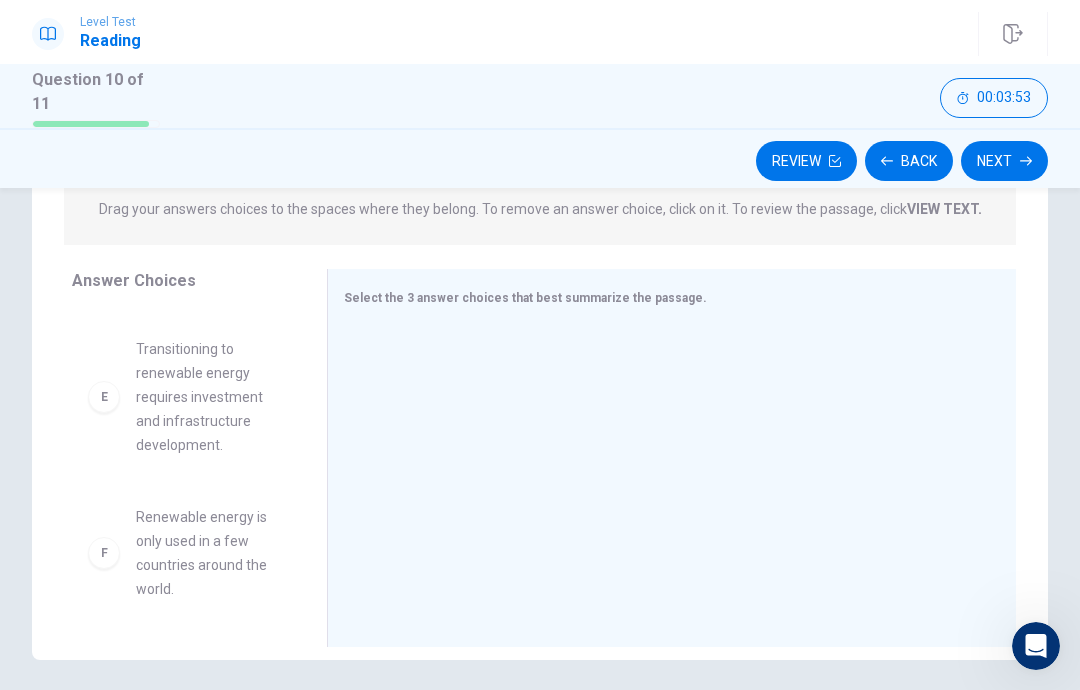 click on "E" at bounding box center (104, 397) 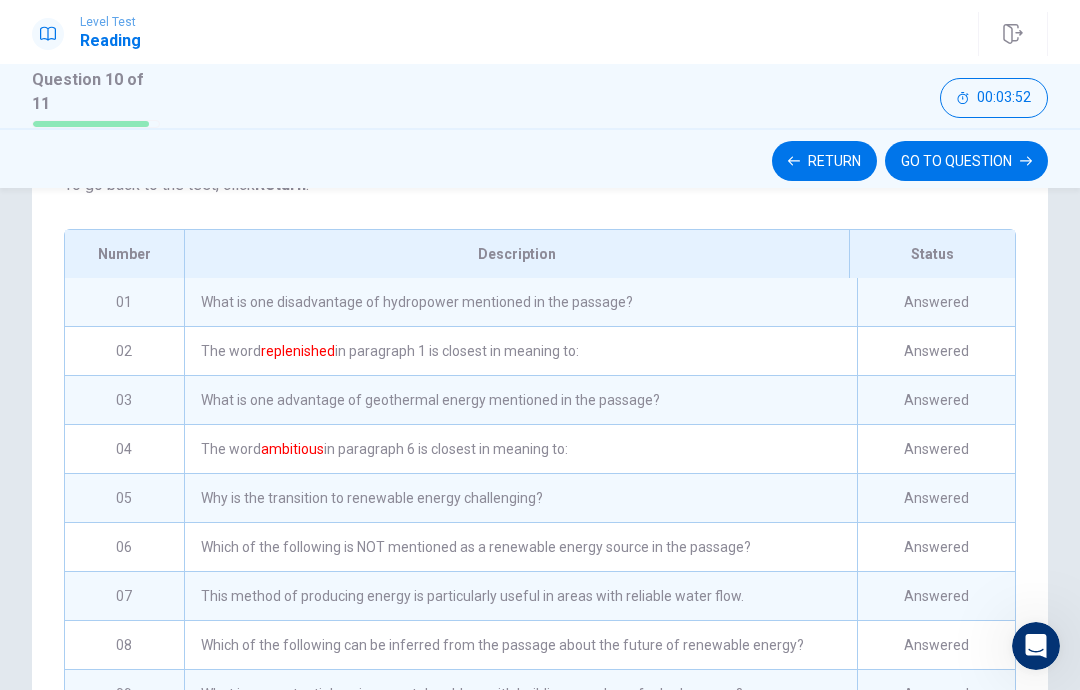 scroll, scrollTop: 351, scrollLeft: 0, axis: vertical 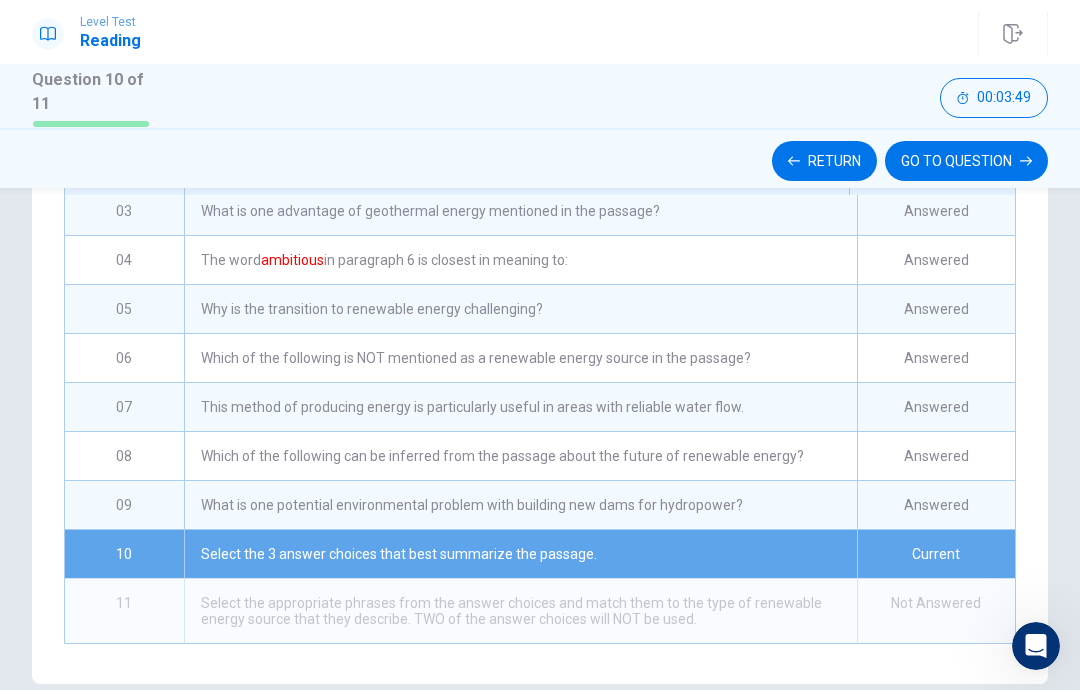 click on "Select the 3 answer choices that best summarize the passage." at bounding box center [520, 554] 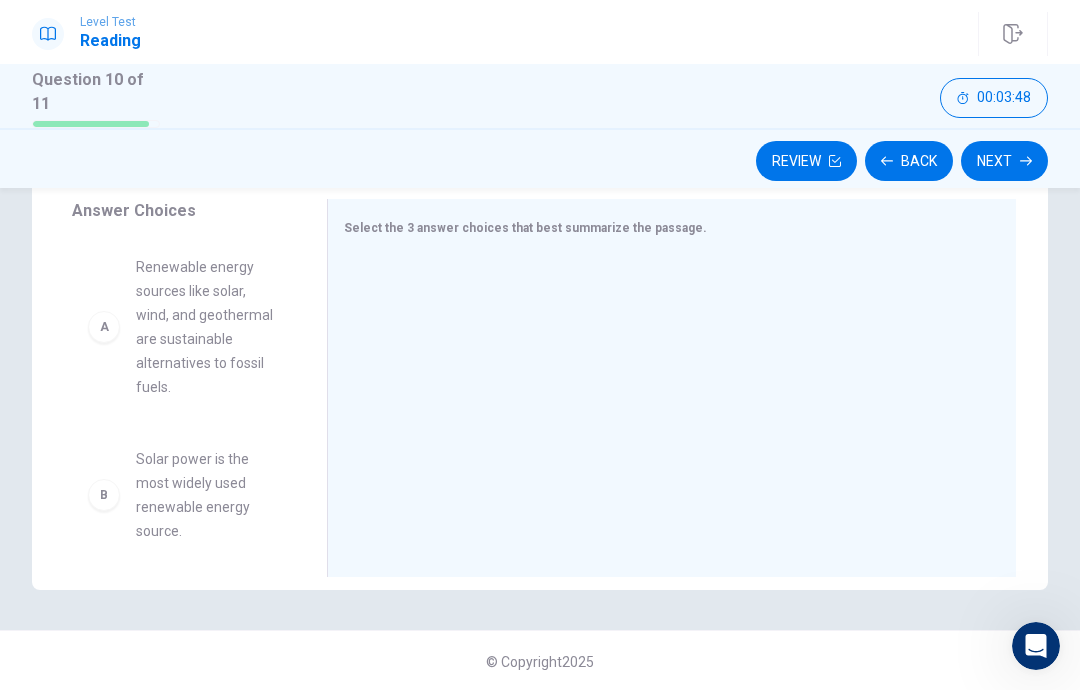 click on "Back" at bounding box center (909, 161) 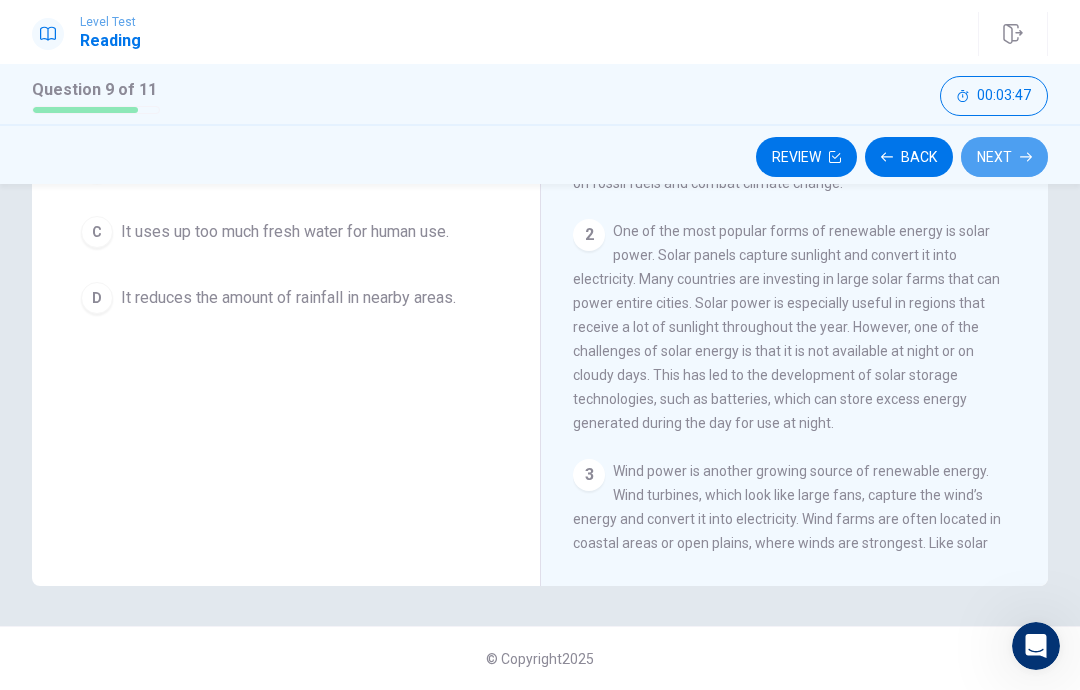 click on "Next" at bounding box center (1004, 157) 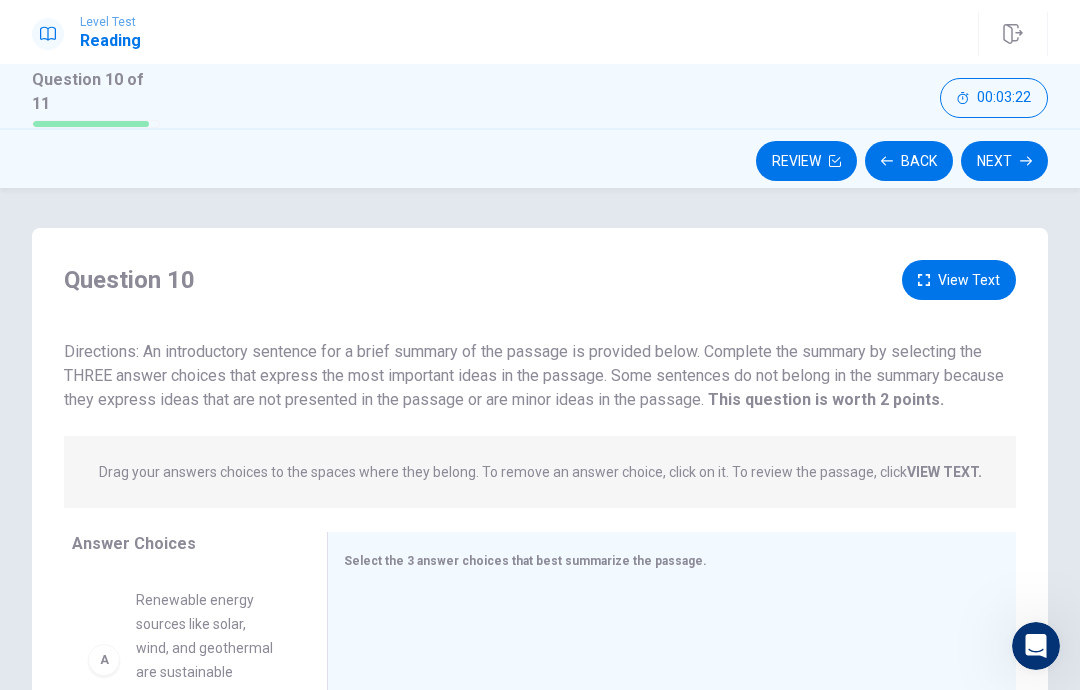 scroll, scrollTop: 0, scrollLeft: 0, axis: both 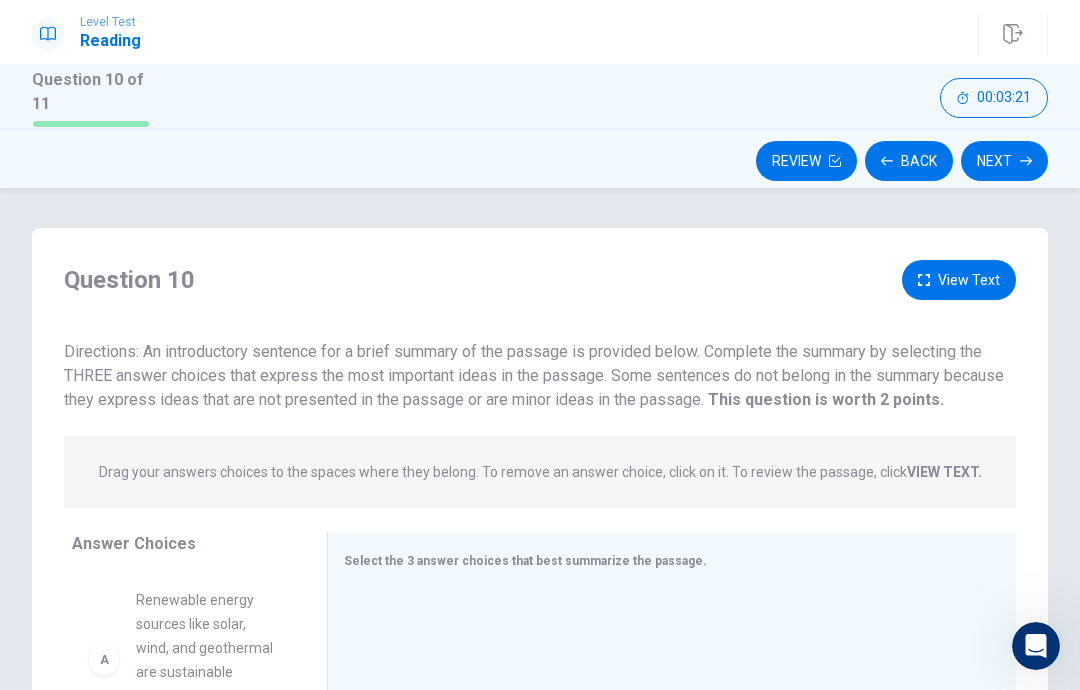 click on "Next" at bounding box center [1004, 161] 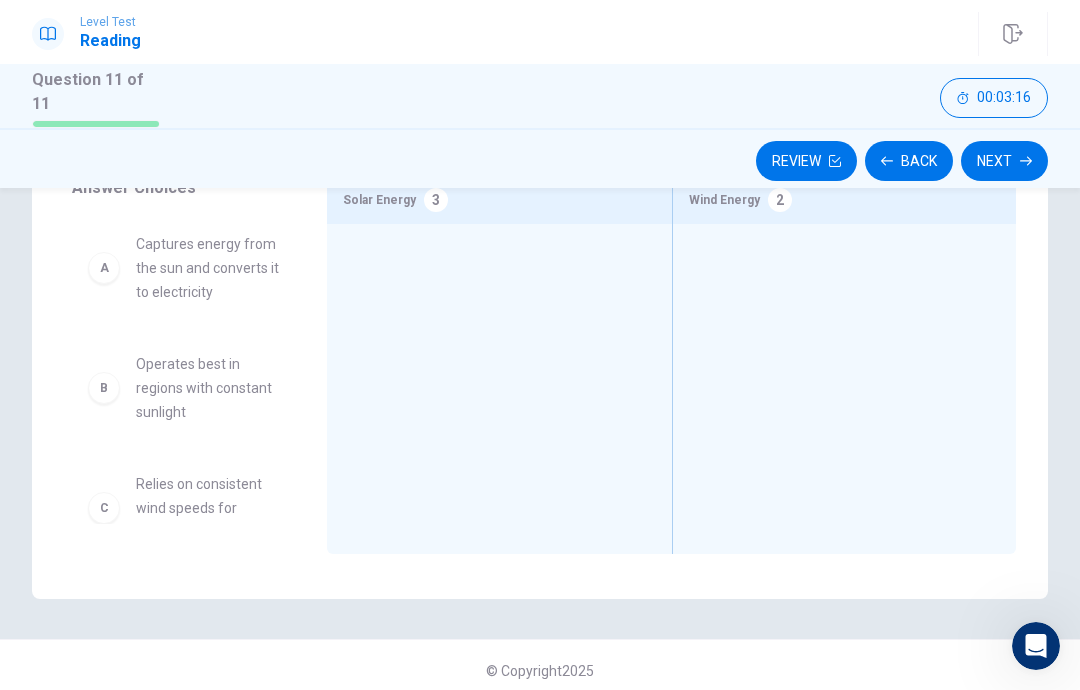 scroll, scrollTop: 324, scrollLeft: 0, axis: vertical 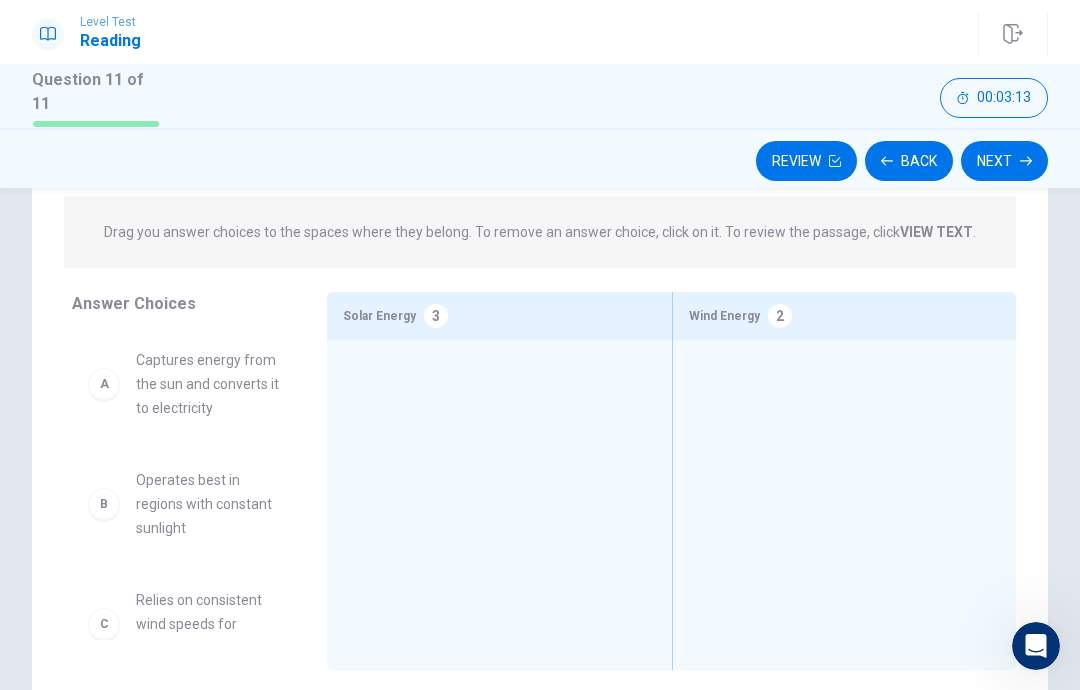click on "Wind Energy 2" at bounding box center (844, 316) 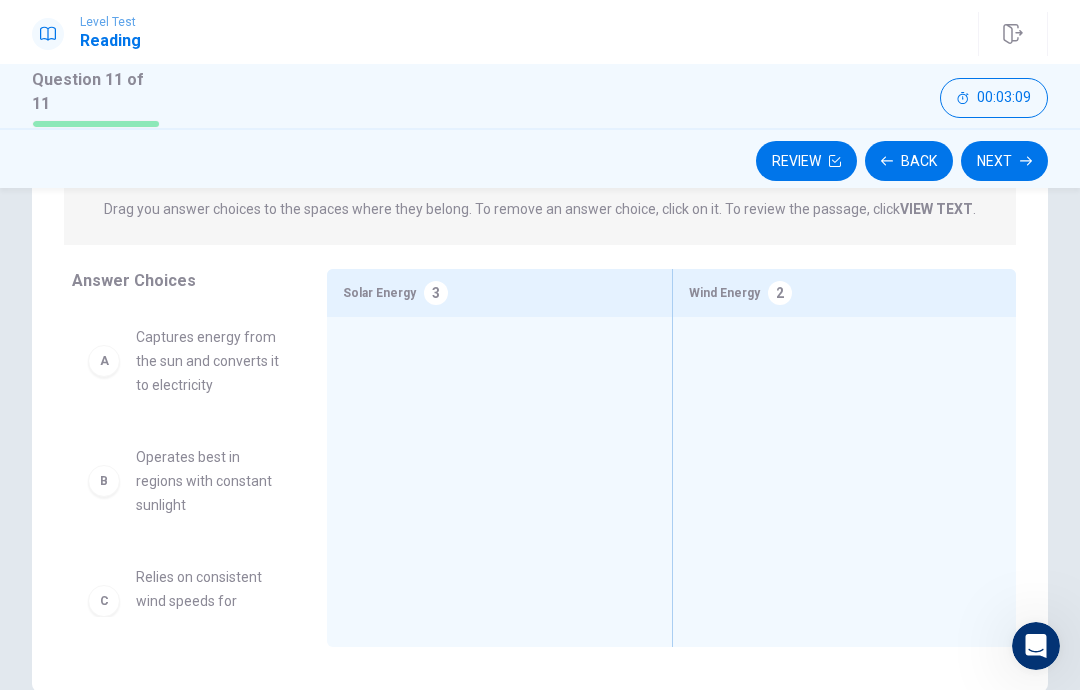 scroll, scrollTop: 232, scrollLeft: 0, axis: vertical 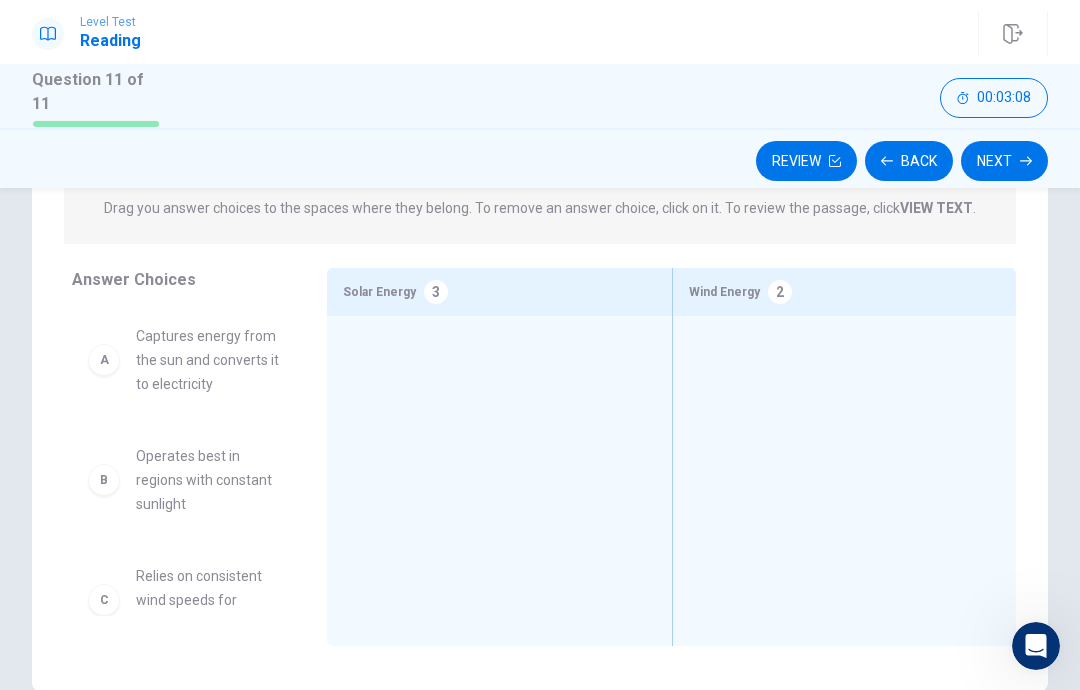click on "Captures energy from the sun and converts it to electricity" at bounding box center (207, 360) 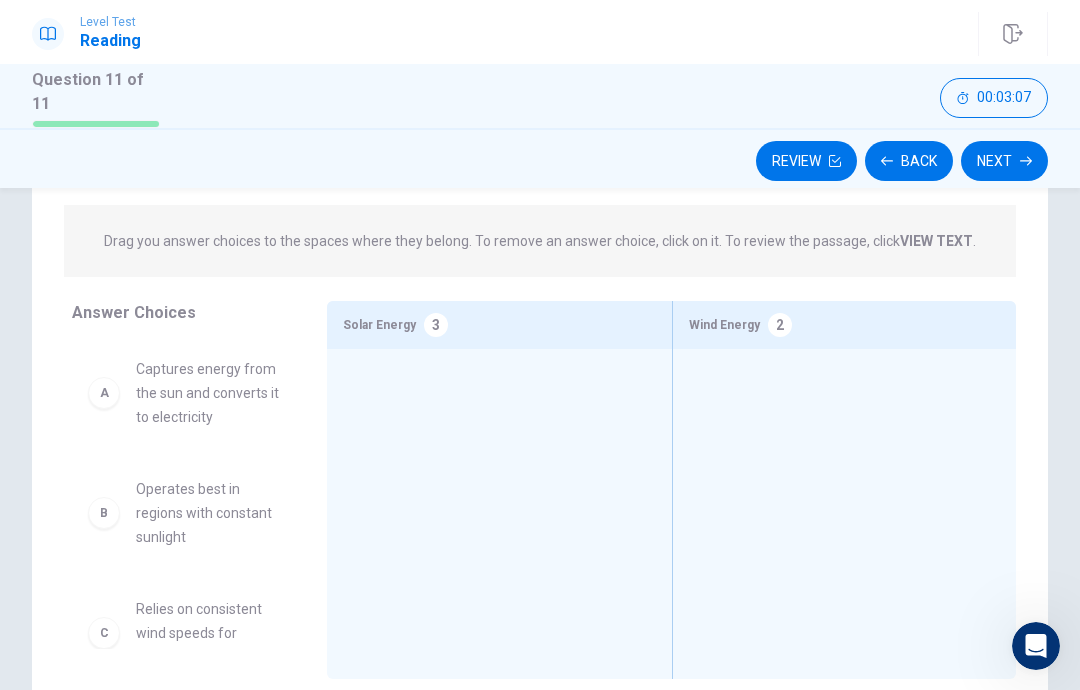 scroll, scrollTop: 199, scrollLeft: 0, axis: vertical 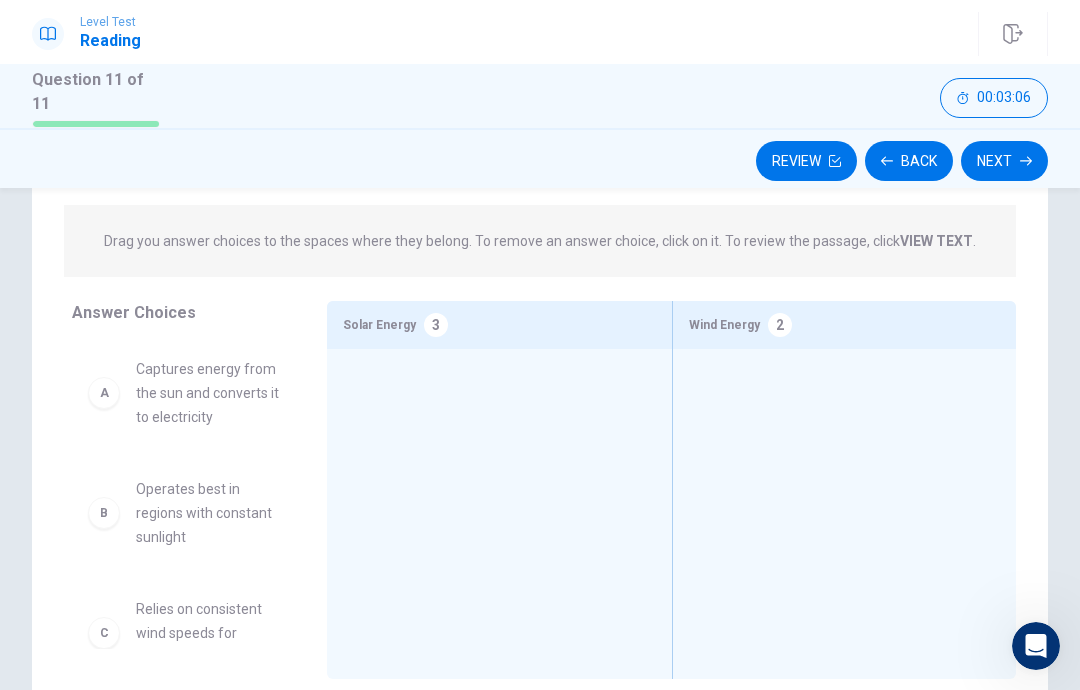 click on "Answer Choices A Captures energy from the sun and converts it to electricity B Operates best in regions with constant sunlight C Relies on consistent wind speeds for energy production D Uses turbines placed on rivers E Commonly used in coastal areas with strong winds F Generates electricity through the flow of water G Requires batteries to store energy for later use" at bounding box center (179, 495) 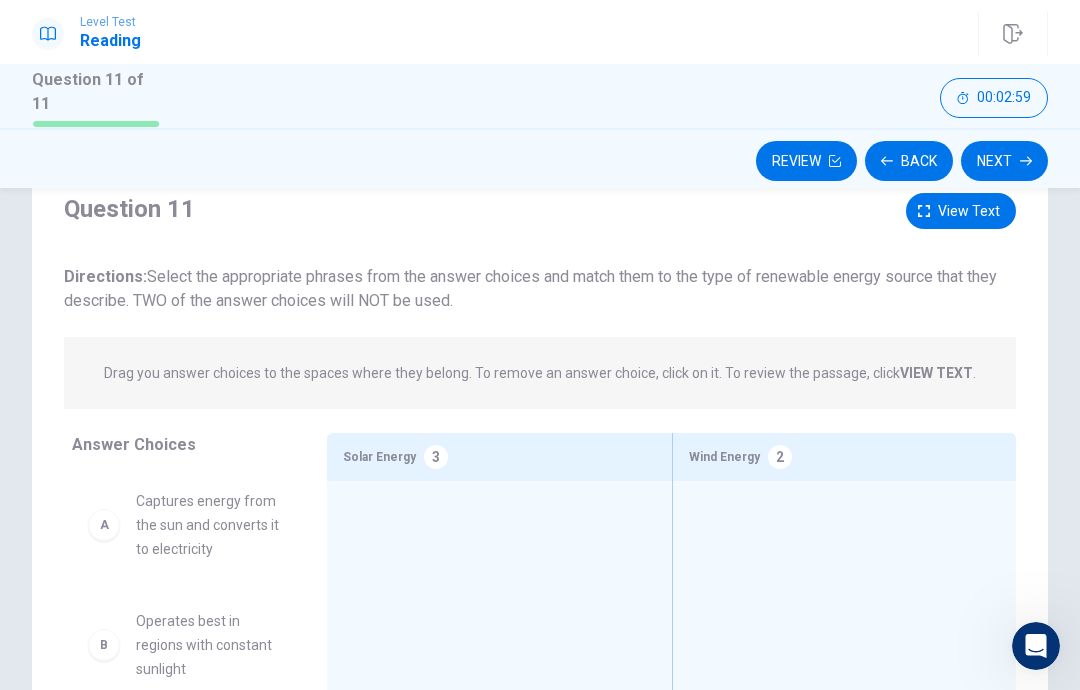 scroll, scrollTop: 67, scrollLeft: 0, axis: vertical 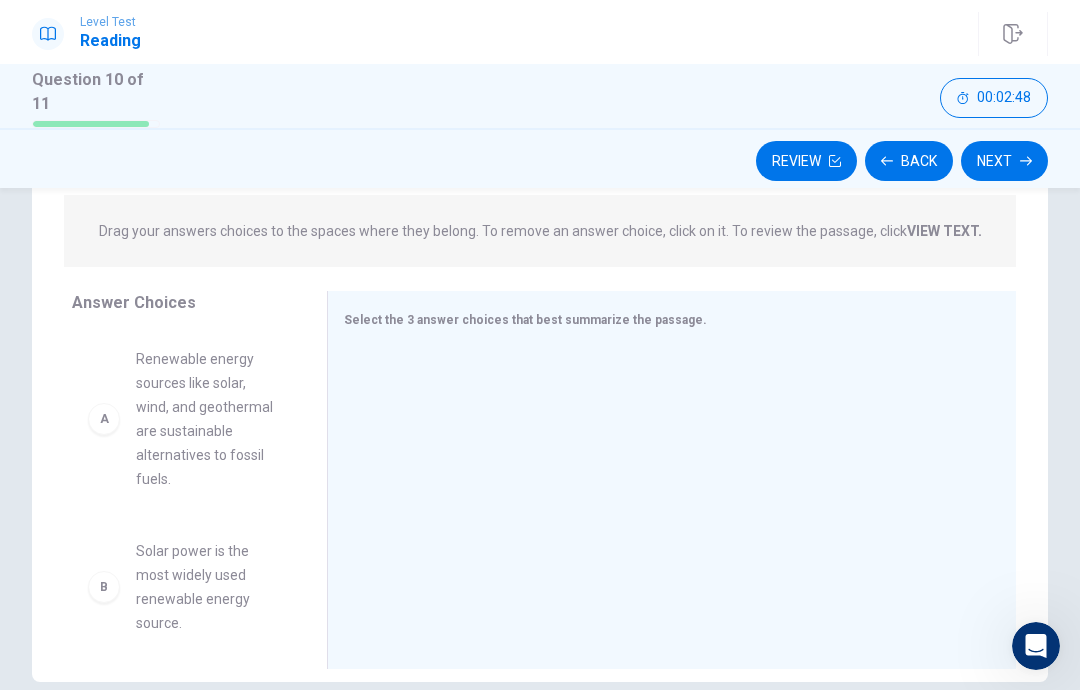click on "A" at bounding box center (104, 419) 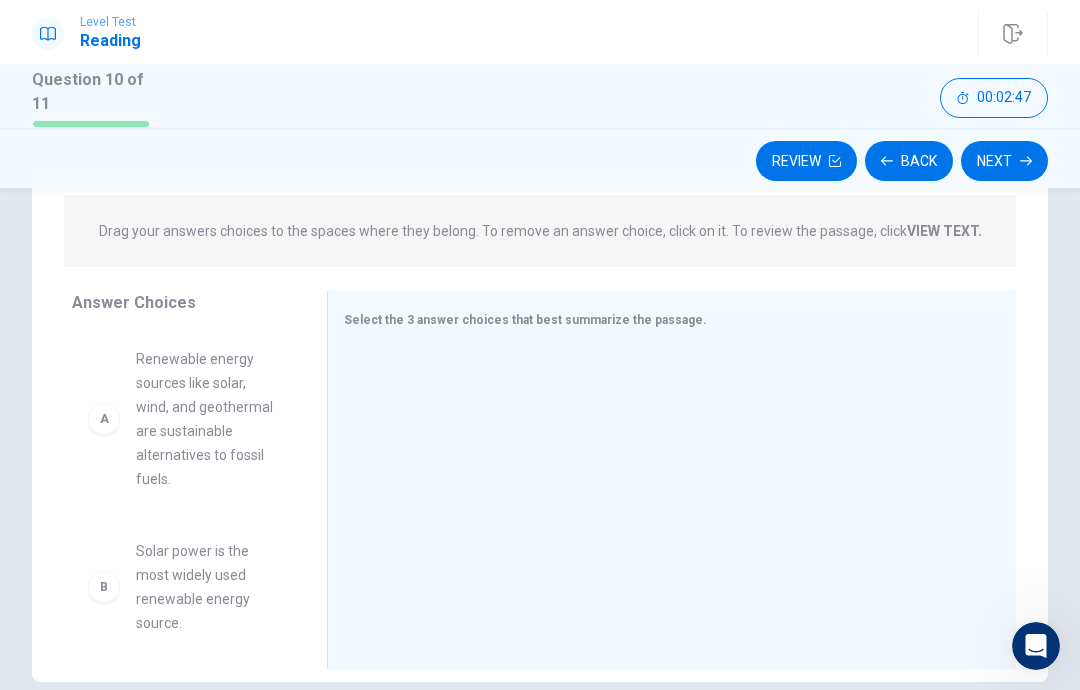 click on "A" at bounding box center [104, 419] 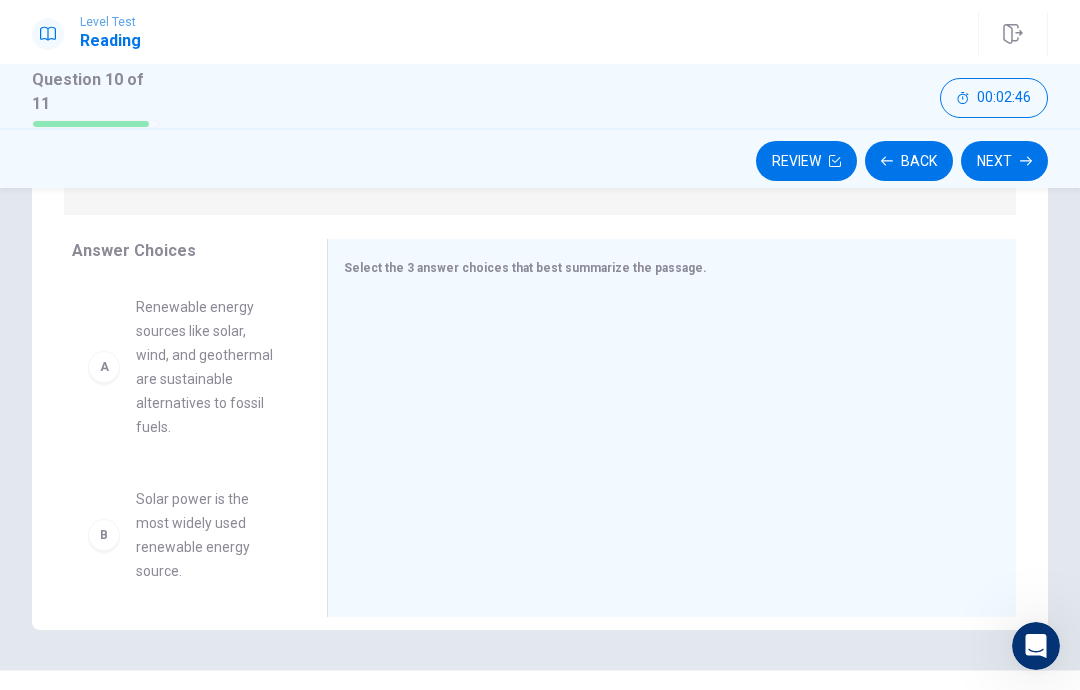 scroll, scrollTop: 298, scrollLeft: 0, axis: vertical 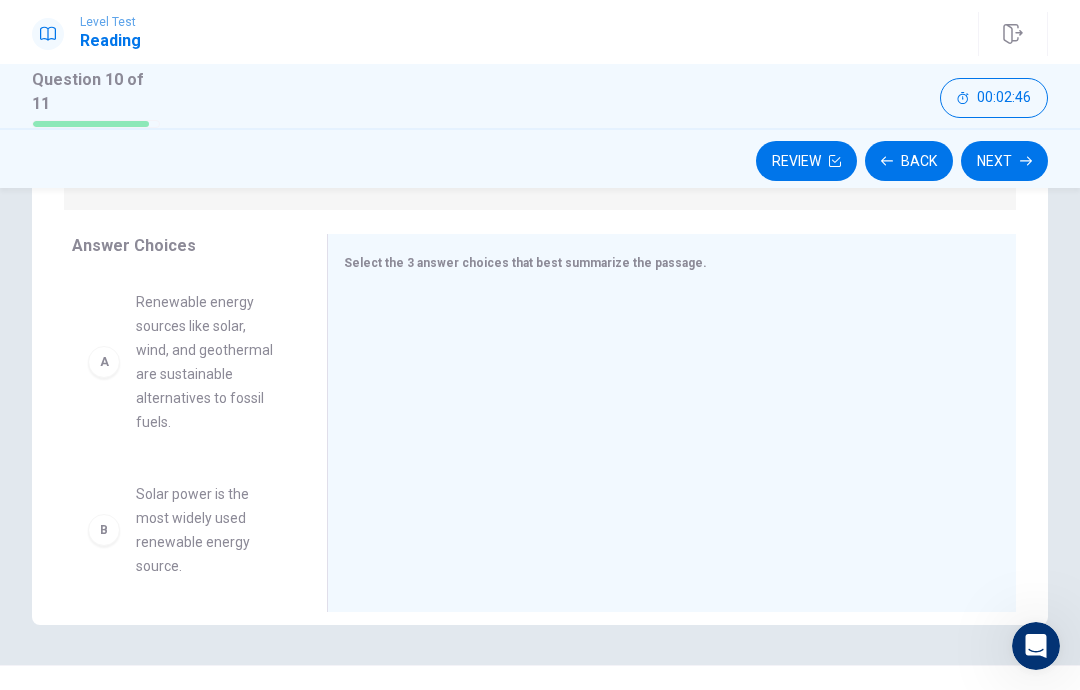 click on "Renewable energy sources like solar, wind, and geothermal are sustainable alternatives to fossil fuels." at bounding box center [207, 362] 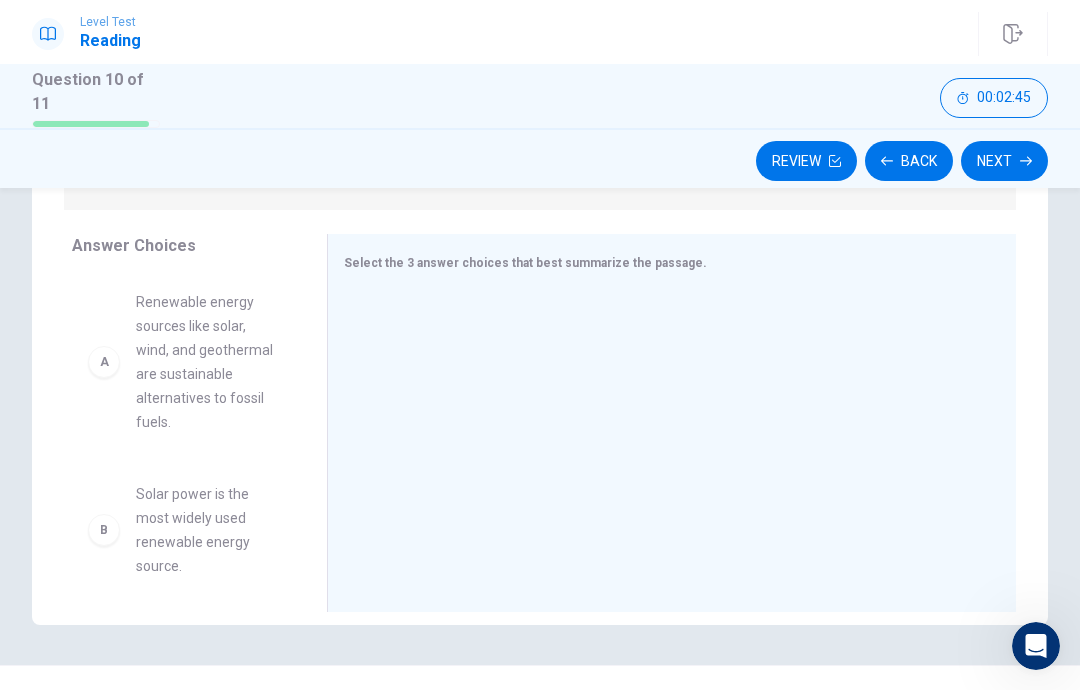 click on "Renewable energy sources like solar, wind, and geothermal are sustainable alternatives to fossil fuels." at bounding box center (207, 362) 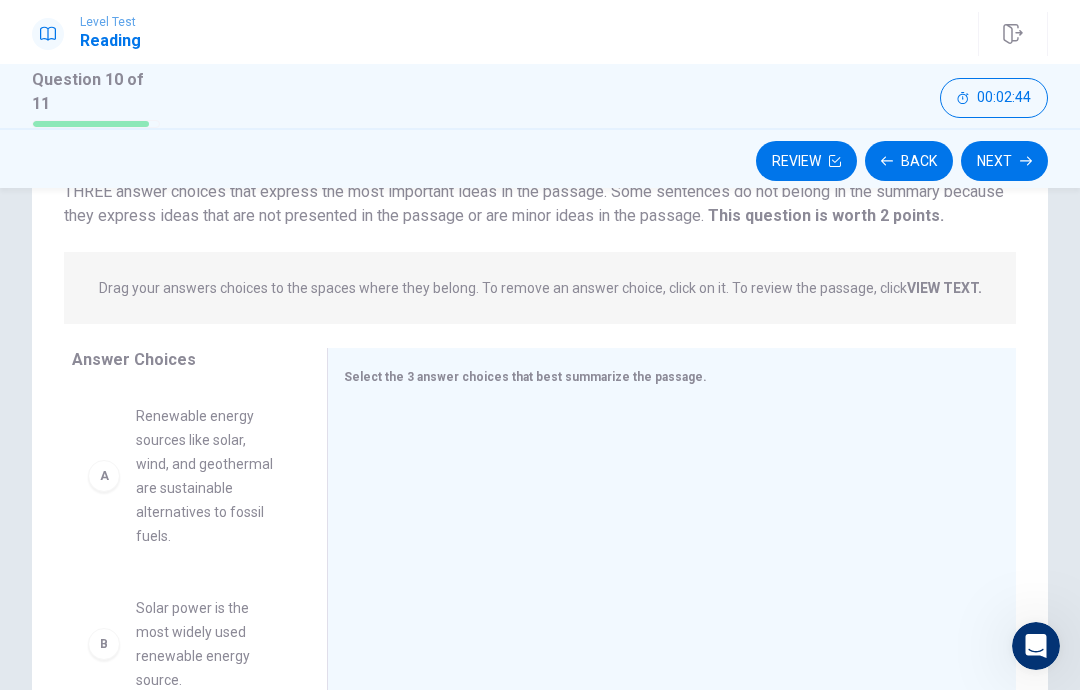 click on "Select the 3 answer choices that best summarize the passage." at bounding box center (525, 377) 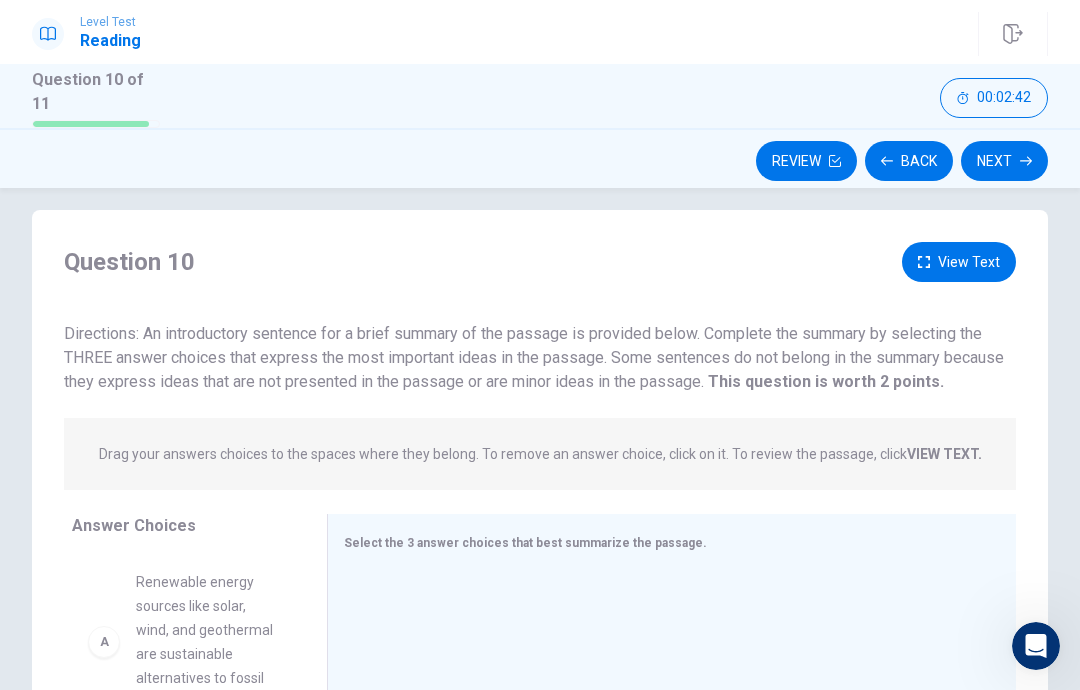 click on "Review" at bounding box center [806, 161] 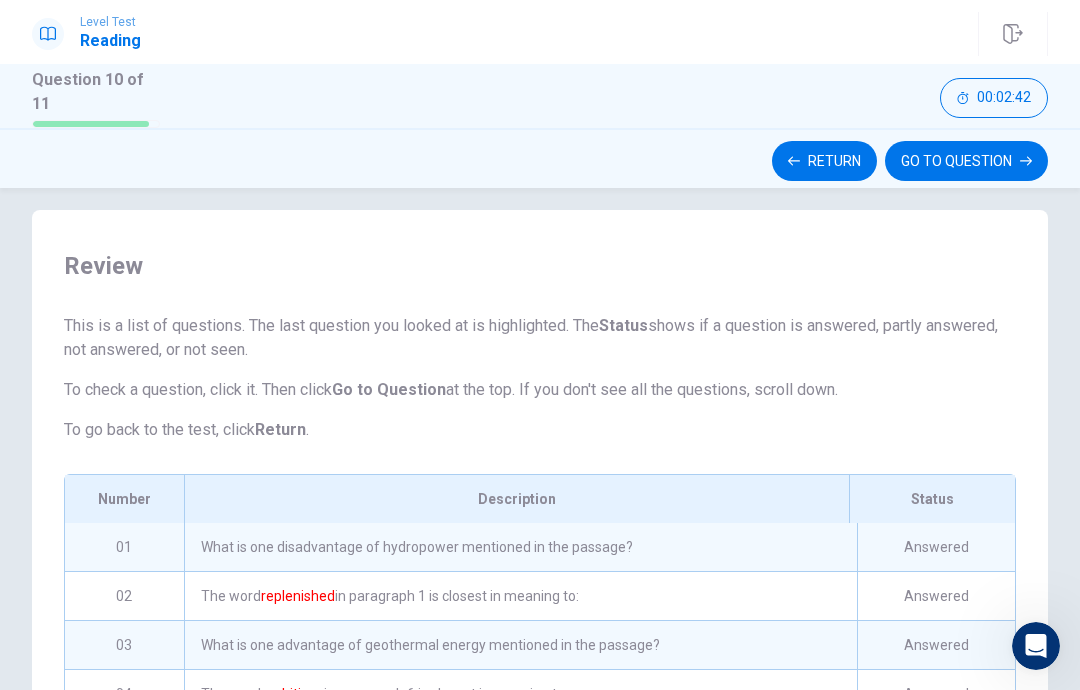 scroll, scrollTop: 304, scrollLeft: 0, axis: vertical 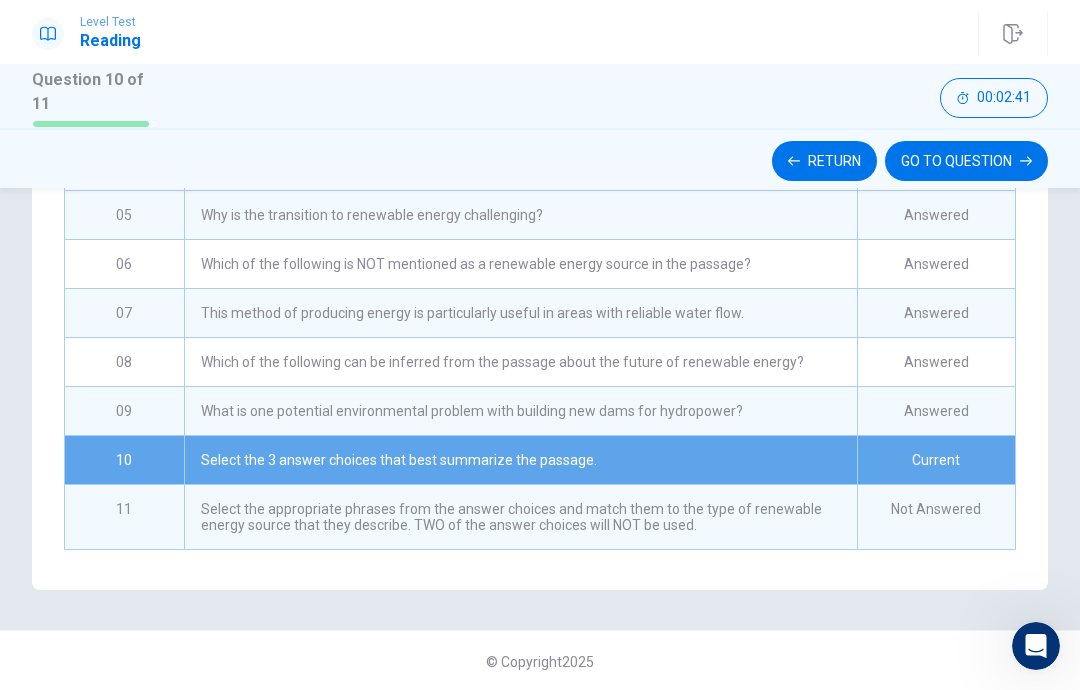 click on "10" at bounding box center [124, 460] 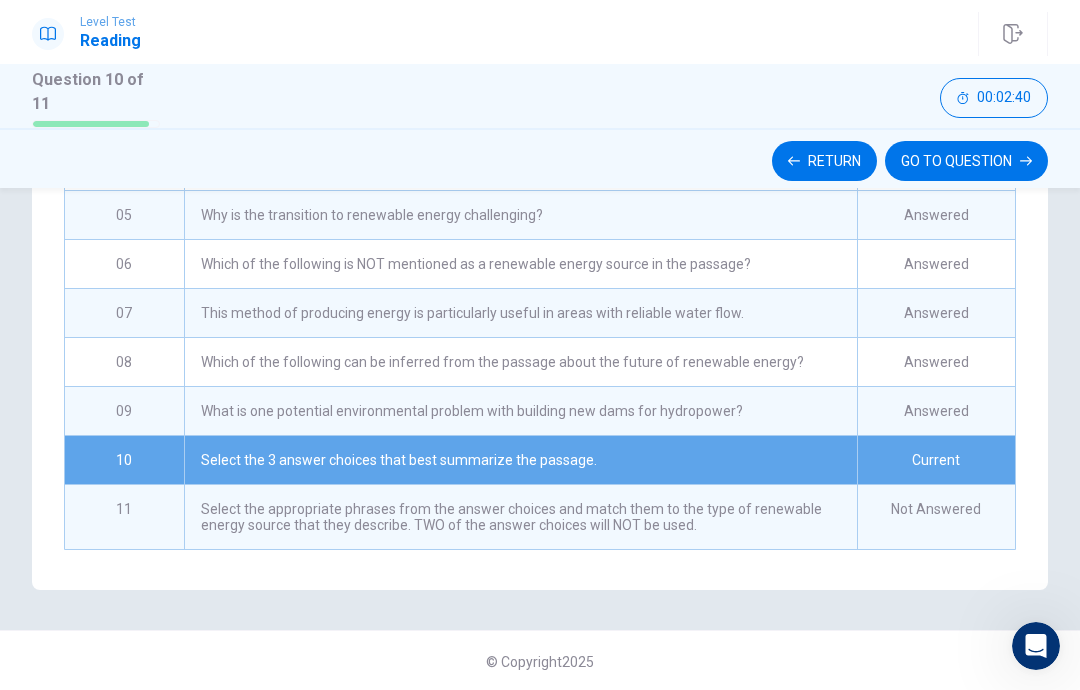 click on "GO TO QUESTION" at bounding box center [966, 161] 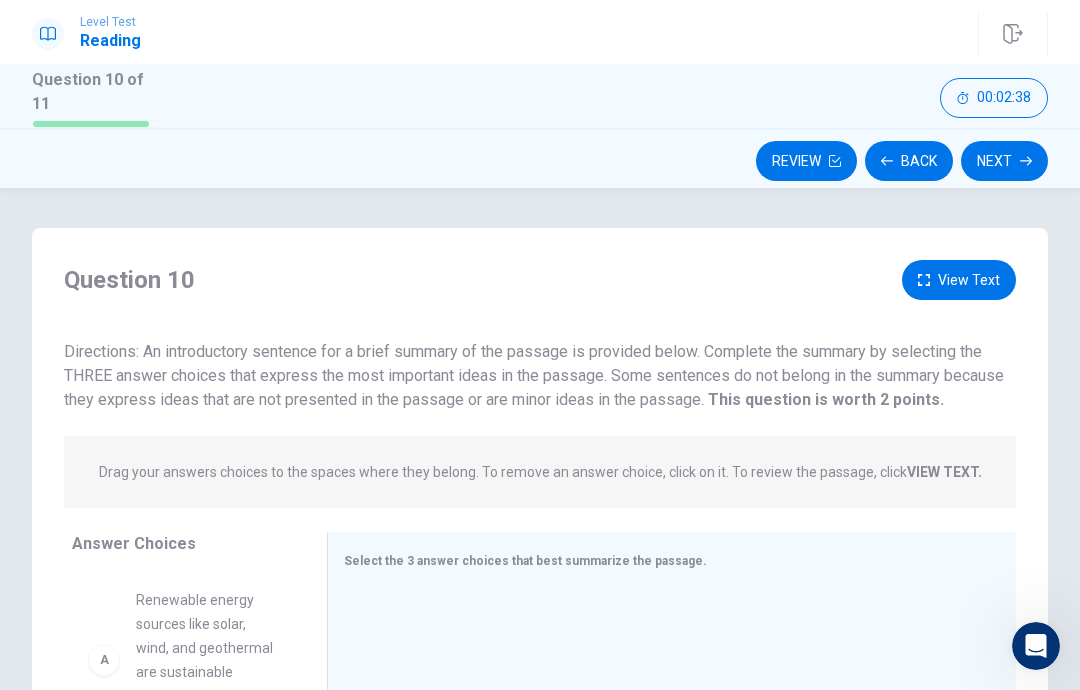 scroll, scrollTop: 0, scrollLeft: 0, axis: both 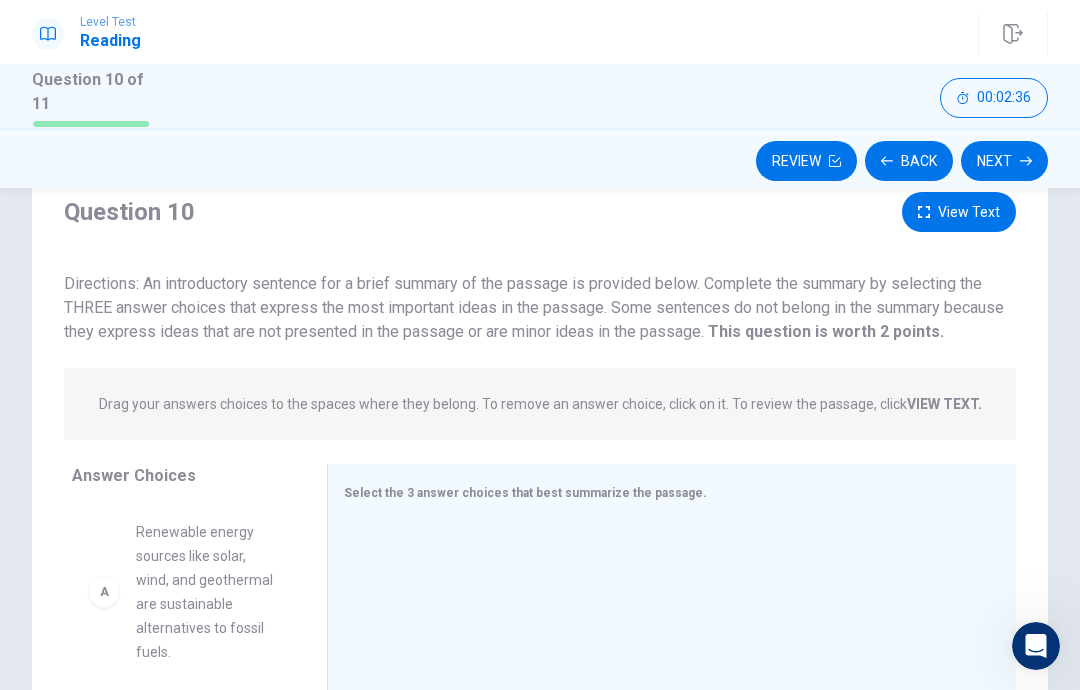 click on "A Renewable energy sources like solar, wind, and geothermal are sustainable alternatives to fossil fuels." at bounding box center (183, 592) 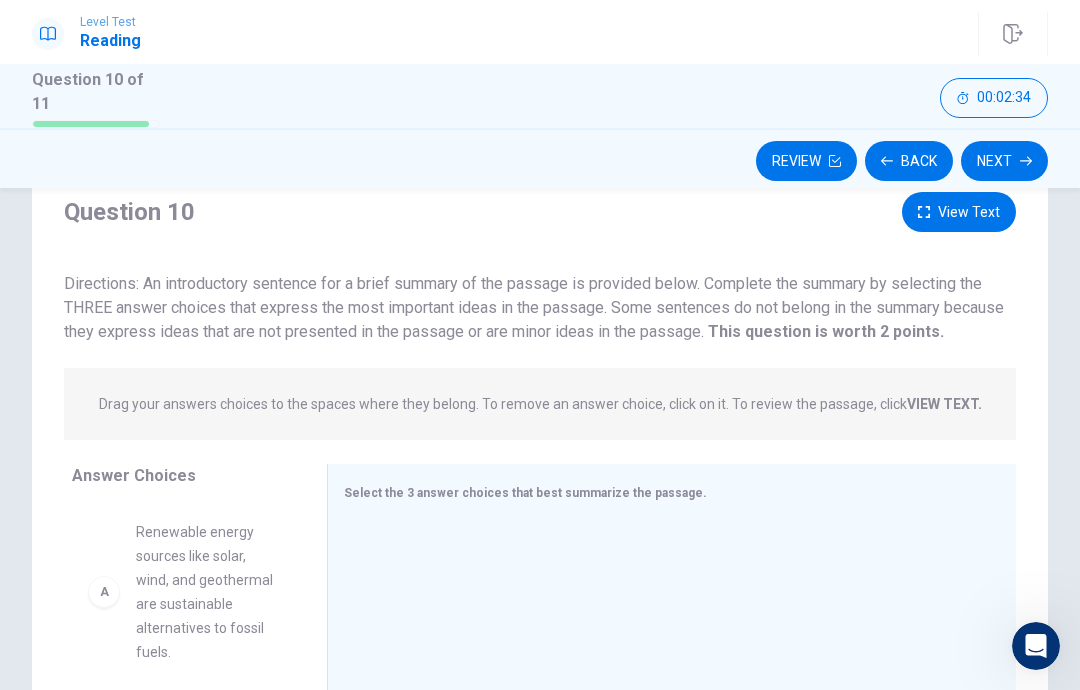 click on "View Text" at bounding box center [959, 212] 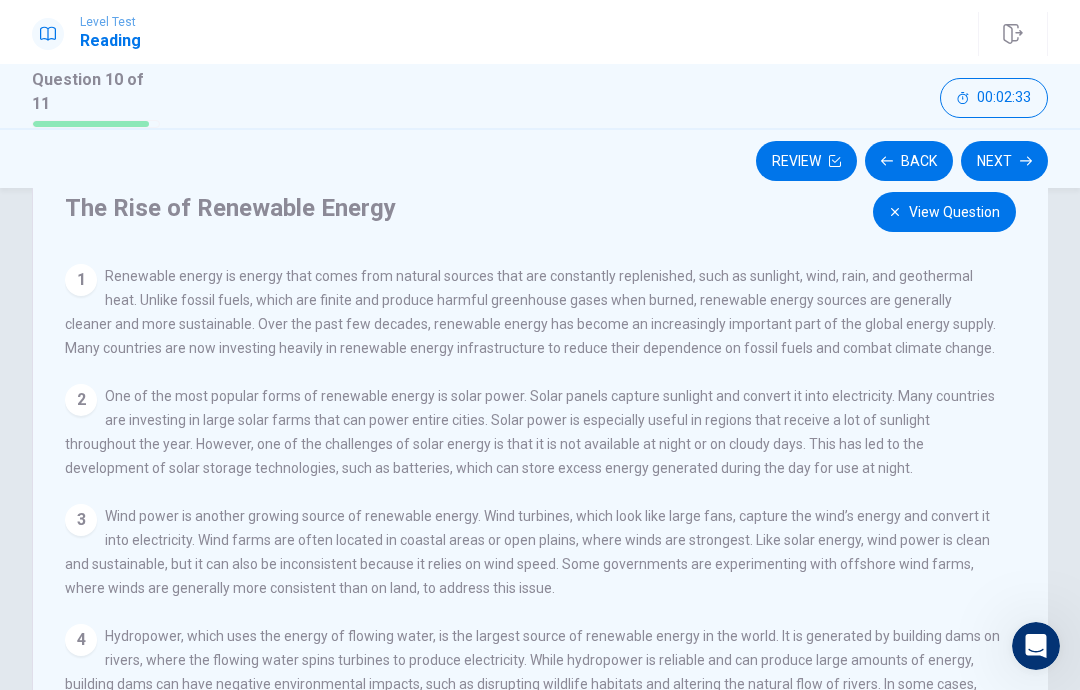 click on "View Question 1 Renewable energy is energy that comes from natural sources that are constantly replenished, such as sunlight, wind, rain, and geothermal heat. Unlike fossil fuels, which are finite and produce harmful greenhouse gases when burned, renewable energy sources are generally cleaner and more sustainable. Over the past few decades, renewable energy has become an increasingly important part of the global energy supply. Many countries are now investing heavily in renewable energy infrastructure to reduce their dependence on fossil fuels and combat climate change. 2 3 4 5 6" at bounding box center [546, 551] 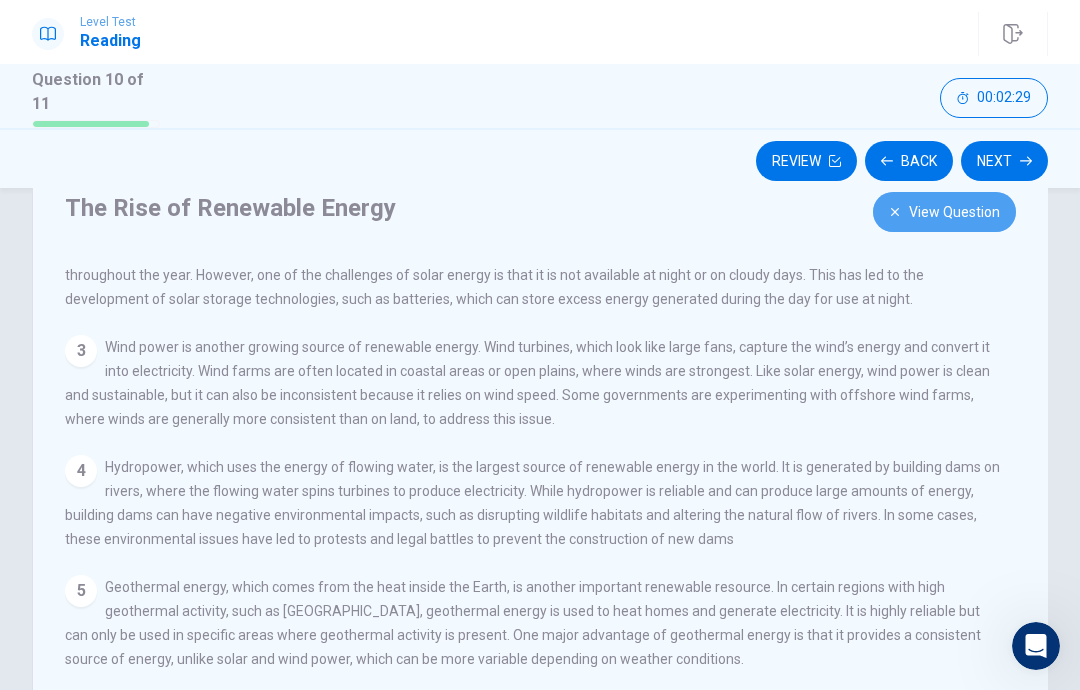 click on "View Question" at bounding box center (944, 212) 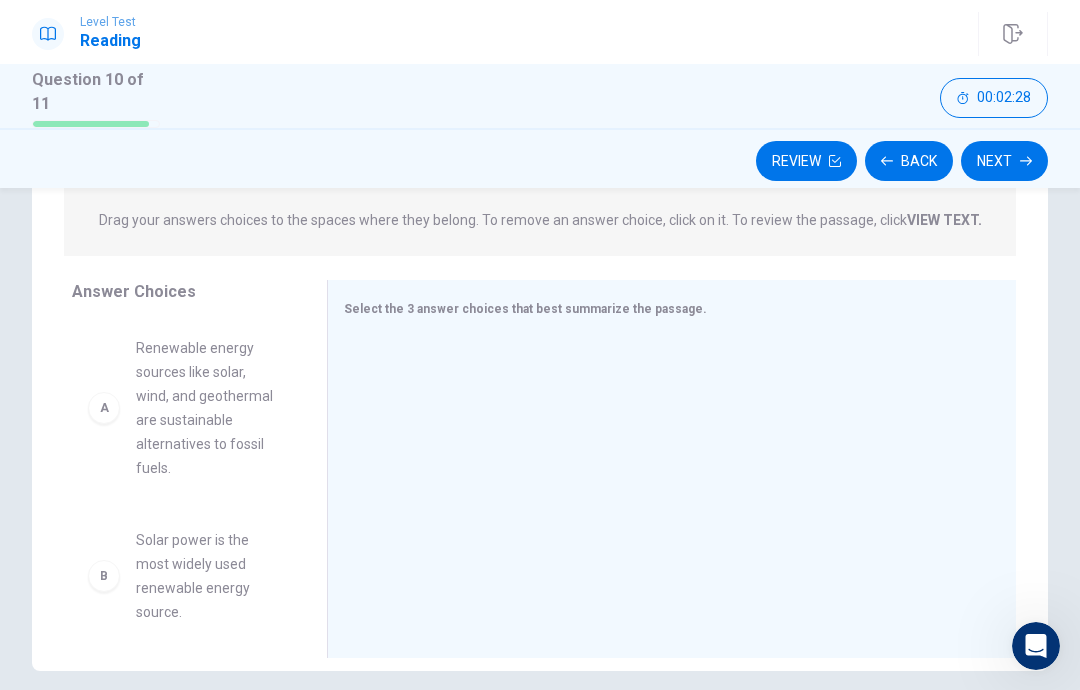 click on "Renewable energy sources like solar, wind, and geothermal are sustainable alternatives to fossil fuels." at bounding box center [207, 408] 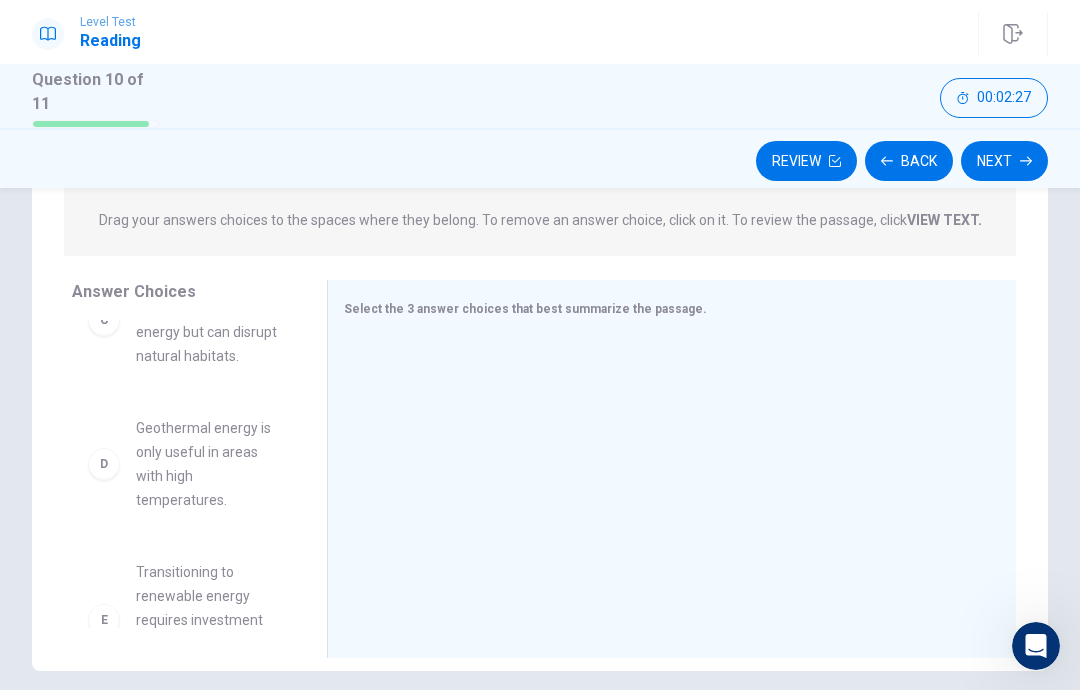 click on "D" at bounding box center [104, 464] 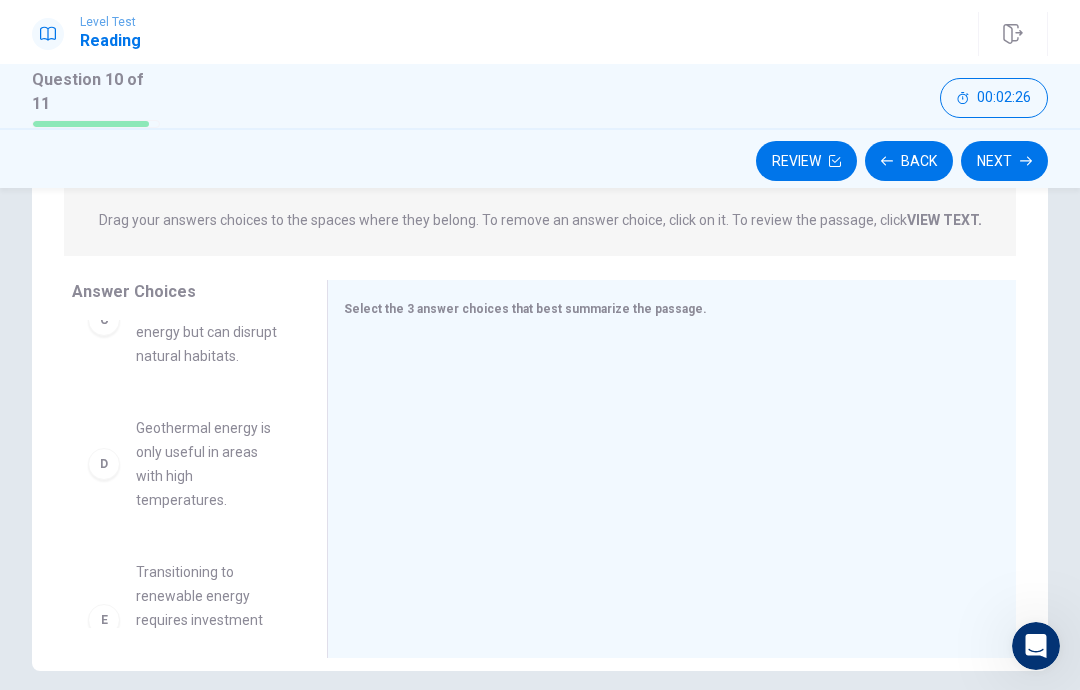 click on "D Geothermal energy is only useful in areas with high temperatures." at bounding box center [183, 464] 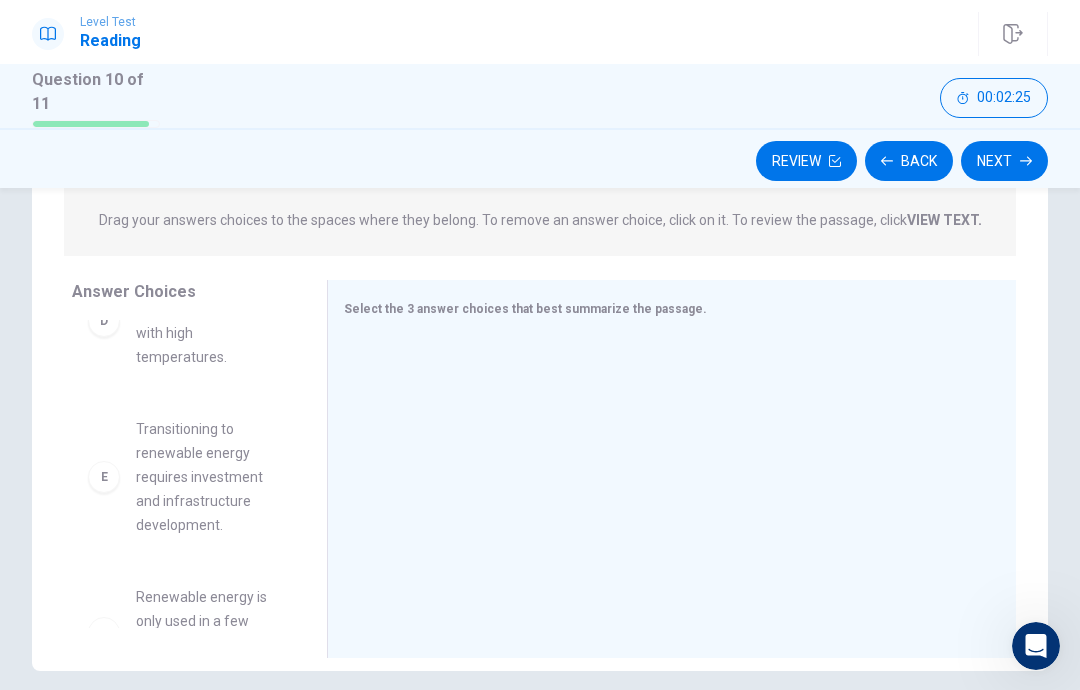 click on "E Transitioning to renewable energy requires investment and infrastructure development." at bounding box center [183, 477] 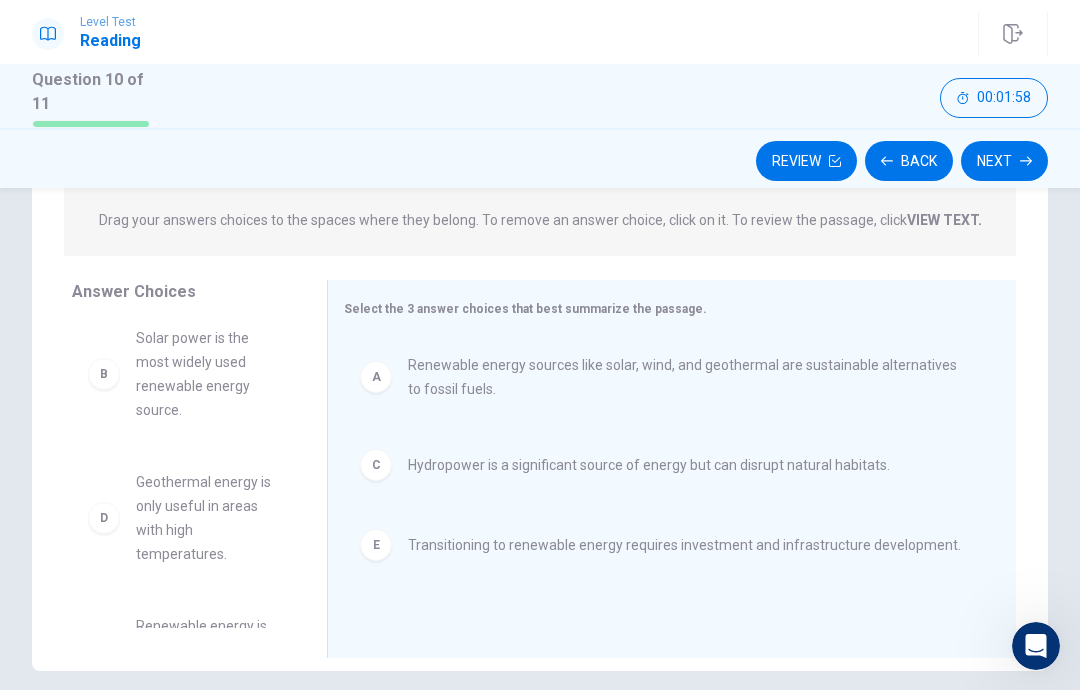 scroll, scrollTop: 11, scrollLeft: 0, axis: vertical 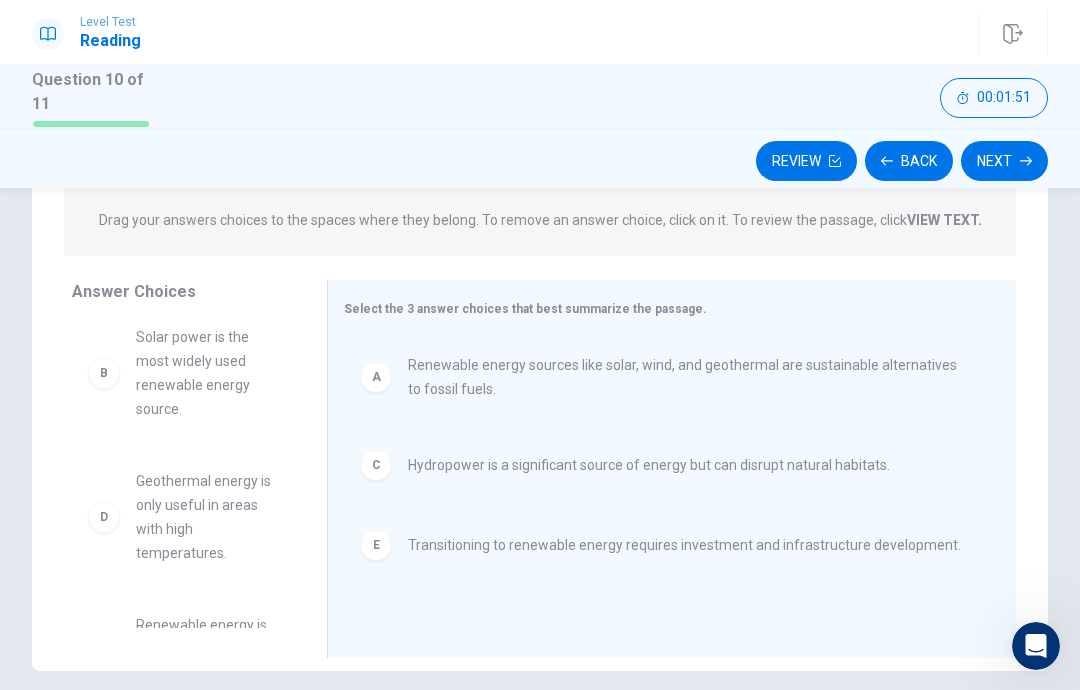 click on "Next" at bounding box center [1004, 161] 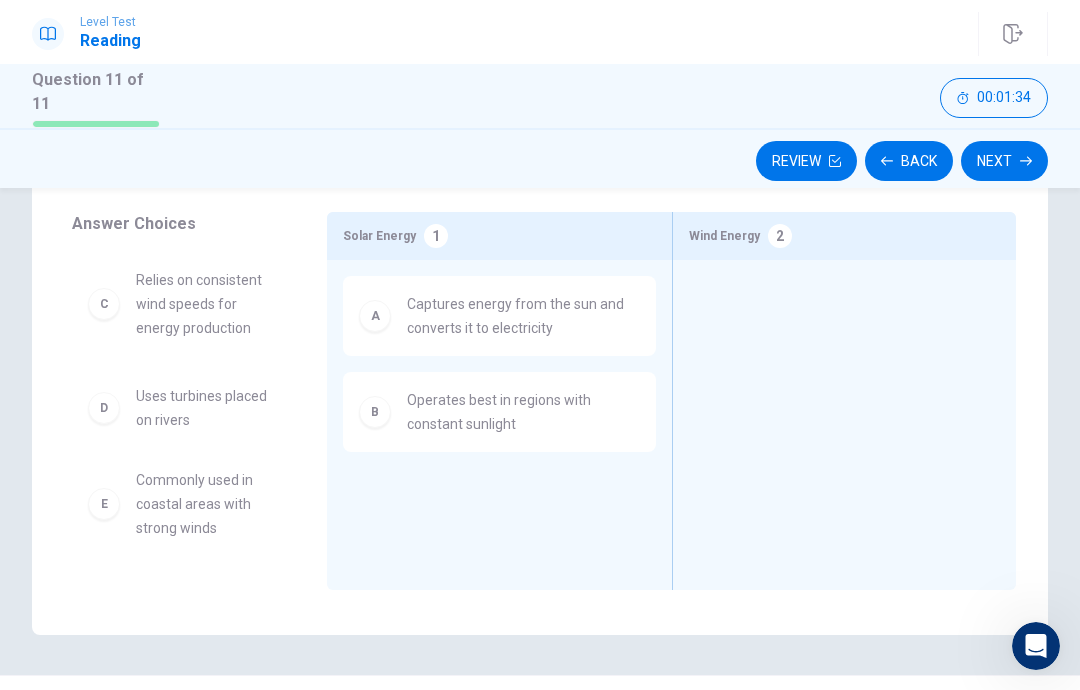 scroll, scrollTop: 251, scrollLeft: 0, axis: vertical 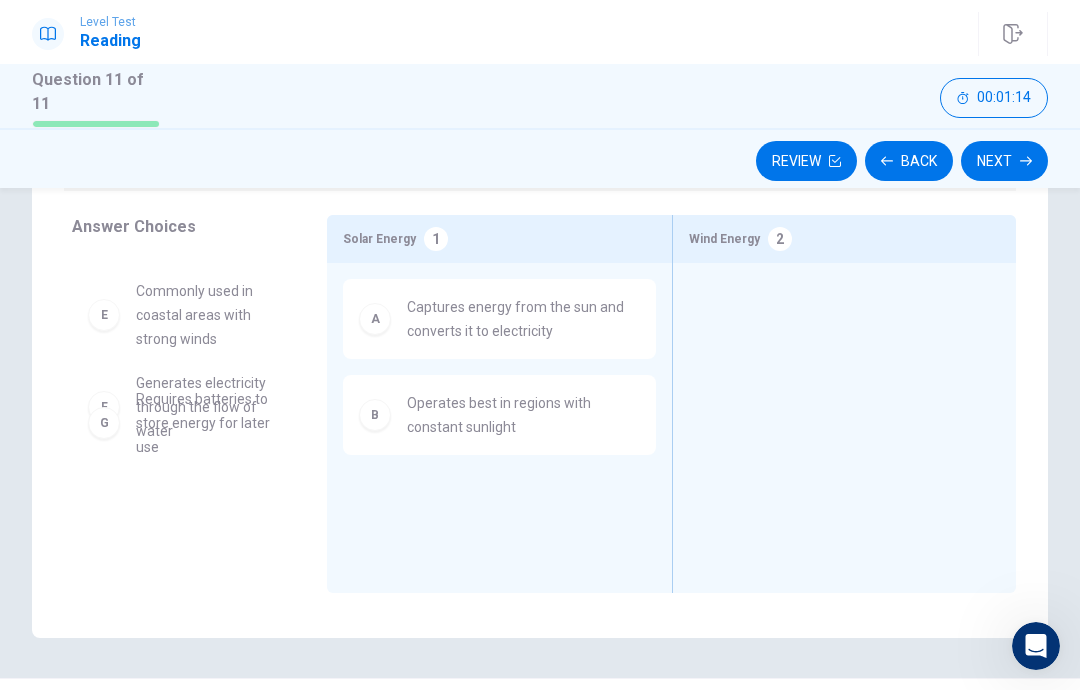 click at bounding box center [844, 397] 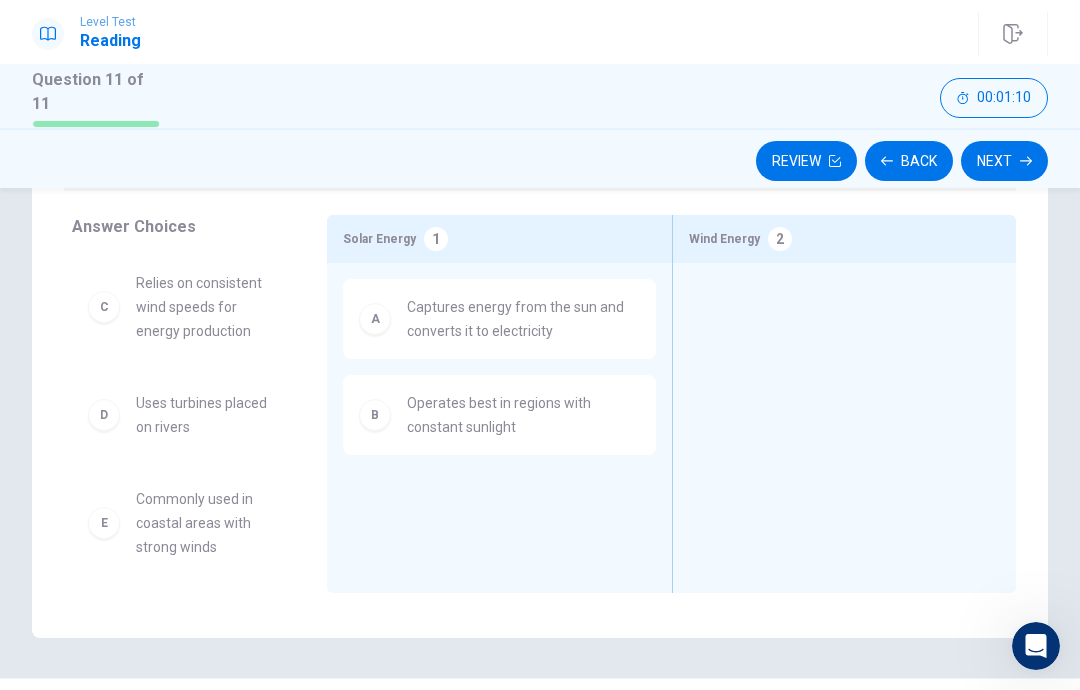 scroll, scrollTop: 0, scrollLeft: 0, axis: both 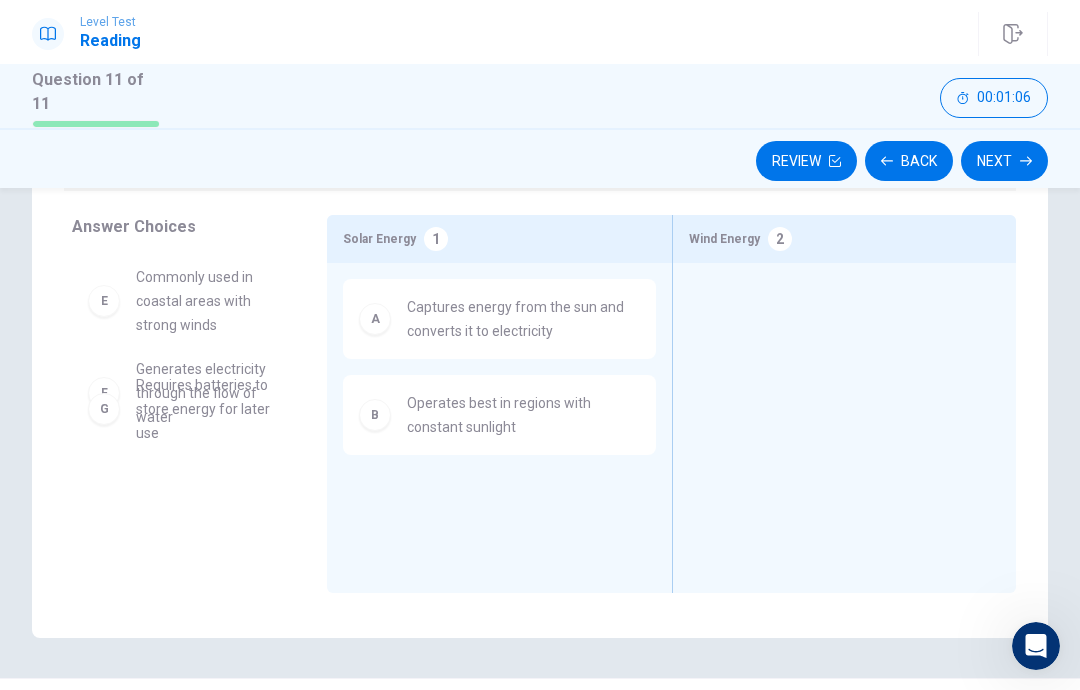 click on "Wind Energy 2" at bounding box center (844, 239) 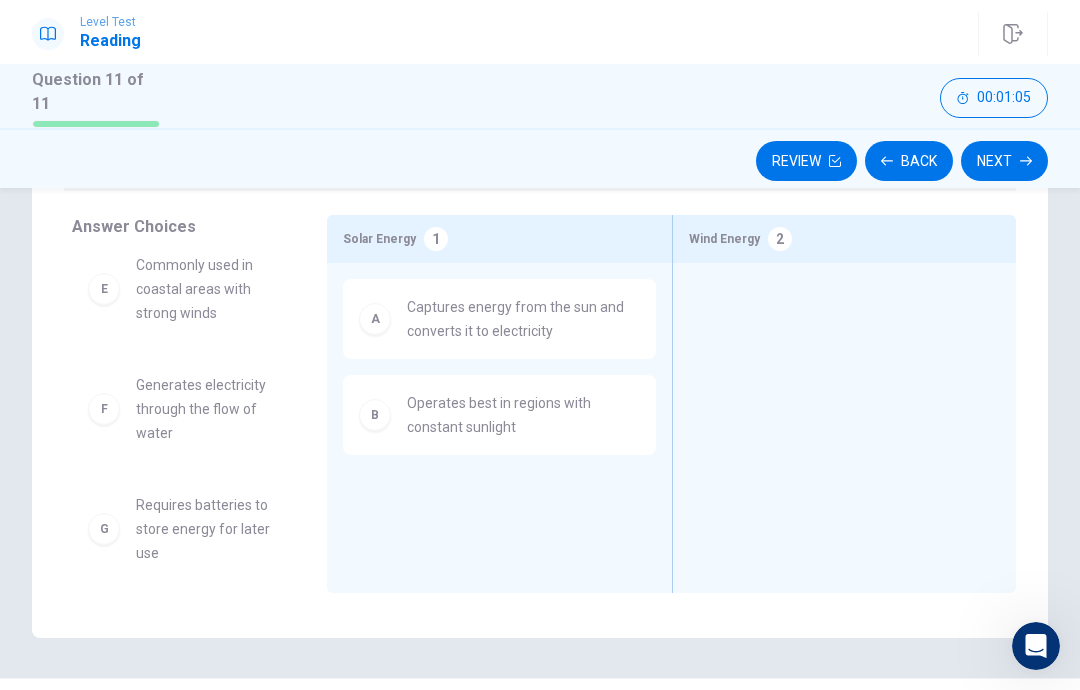 click on "2" at bounding box center [780, 239] 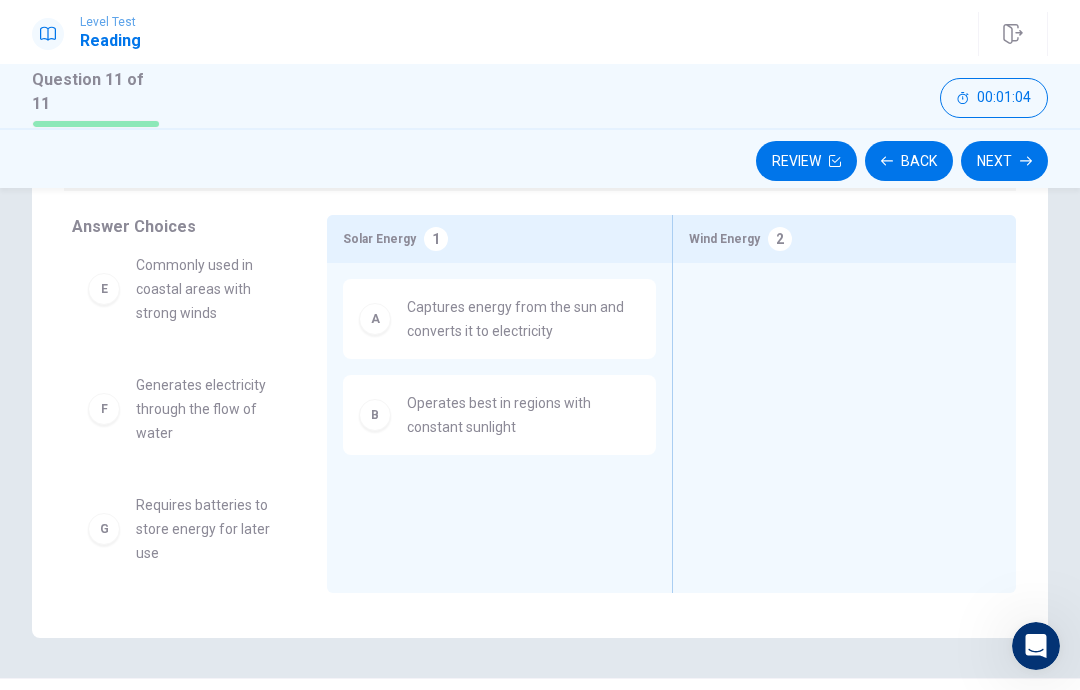 click on "Wind Energy 2" at bounding box center (844, 239) 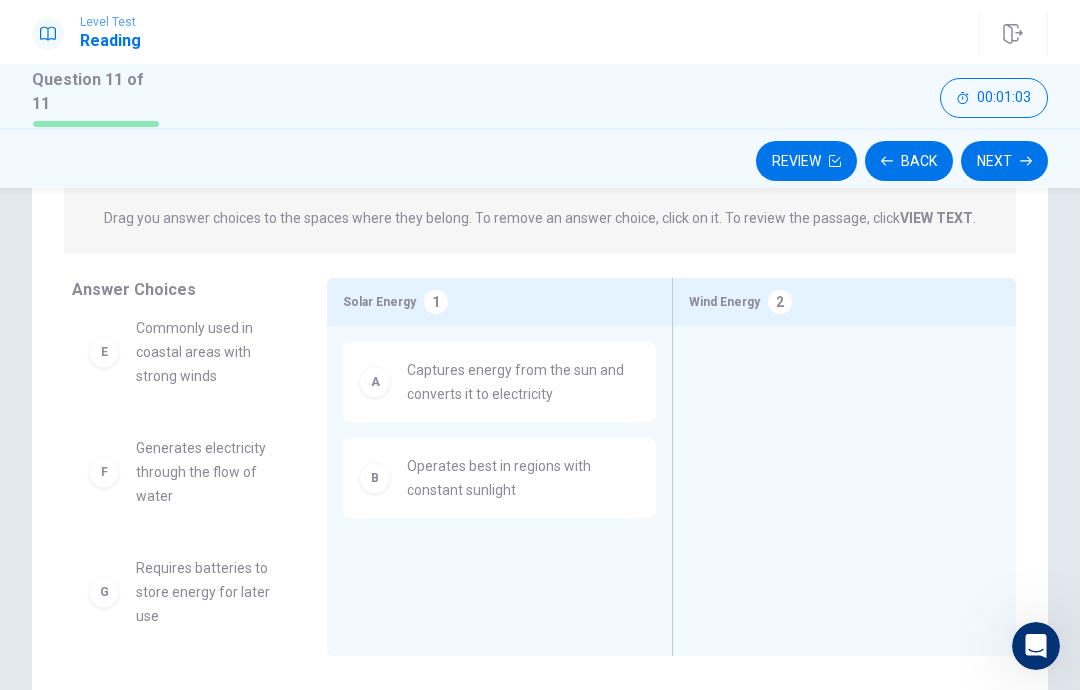 scroll, scrollTop: 225, scrollLeft: 0, axis: vertical 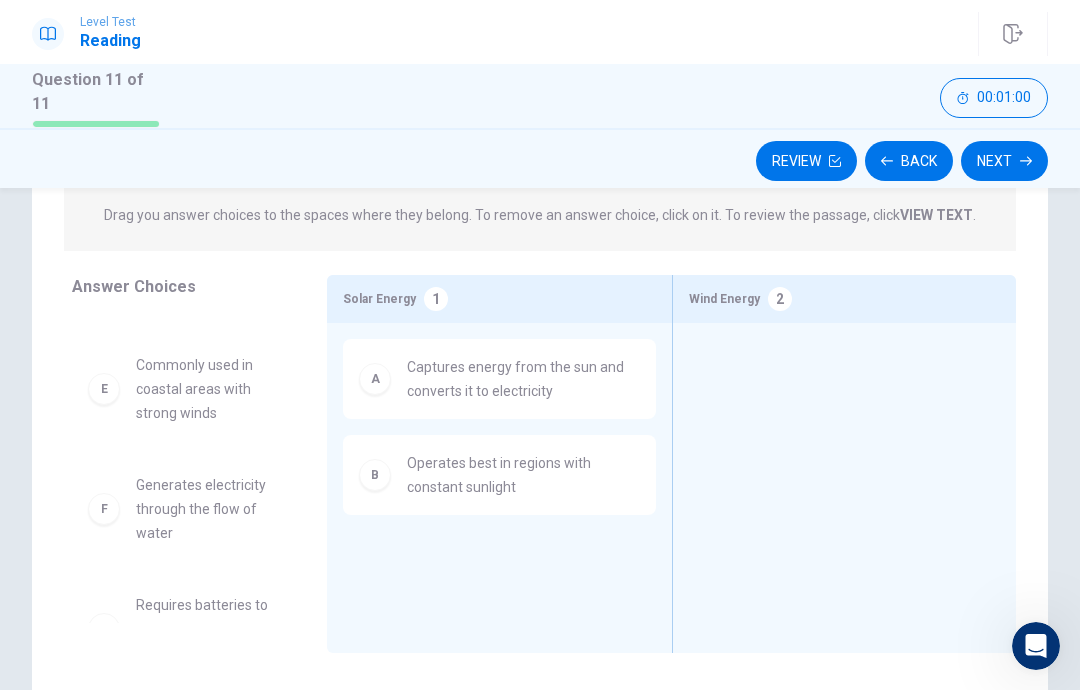 click on "B Operates best in regions with constant sunlight" at bounding box center [499, 475] 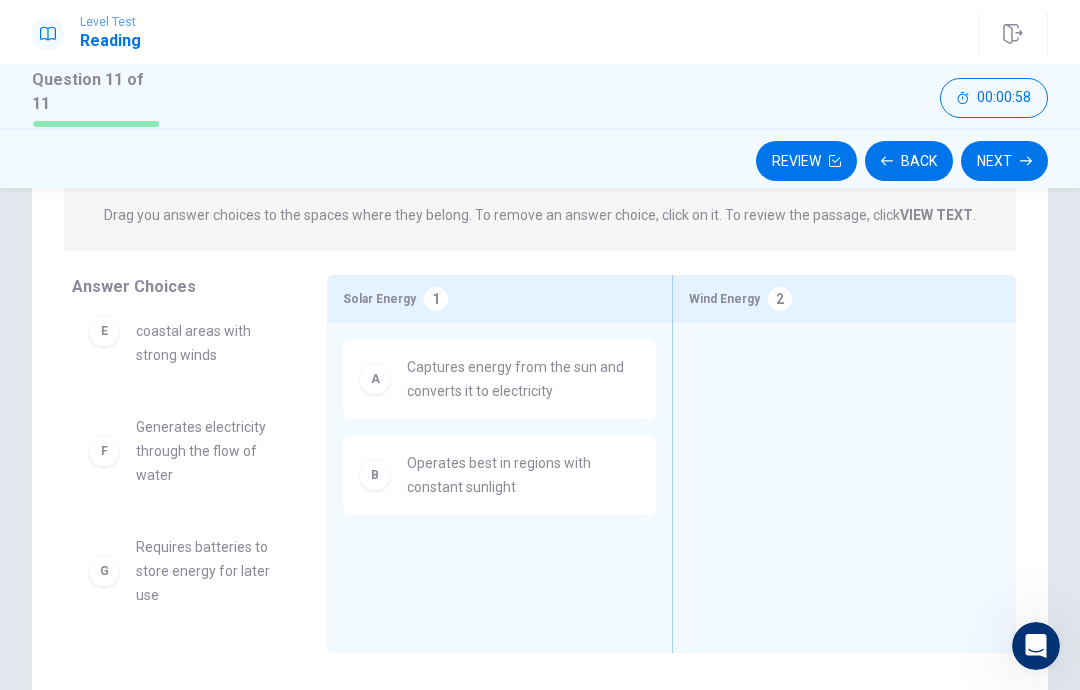 scroll, scrollTop: 252, scrollLeft: 0, axis: vertical 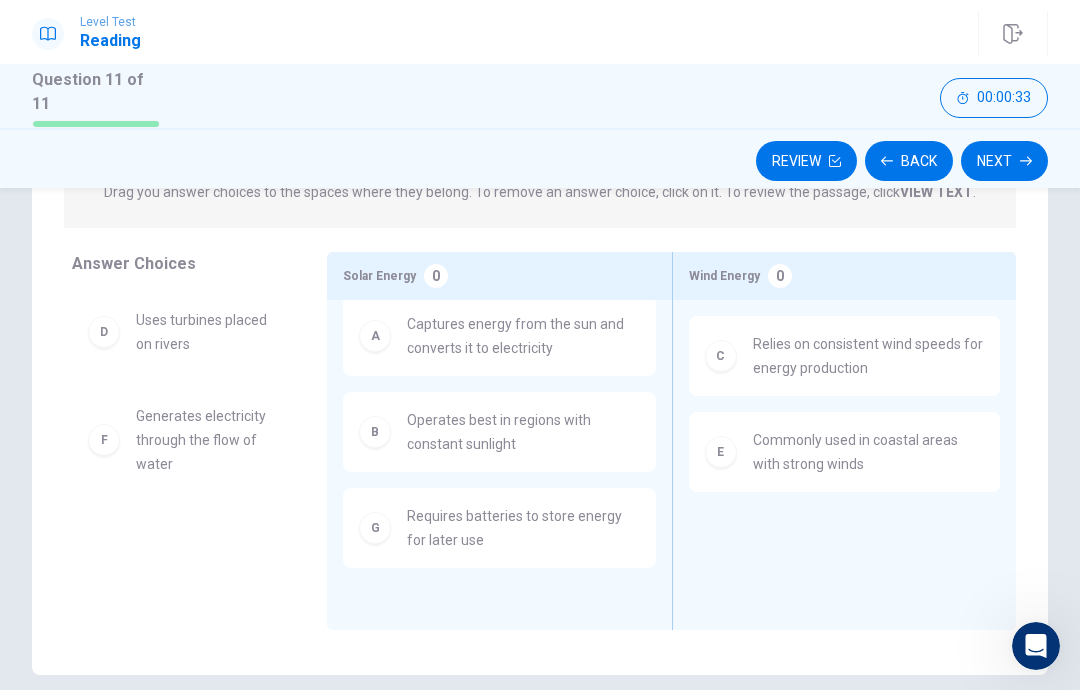 click on "Next" at bounding box center [1004, 161] 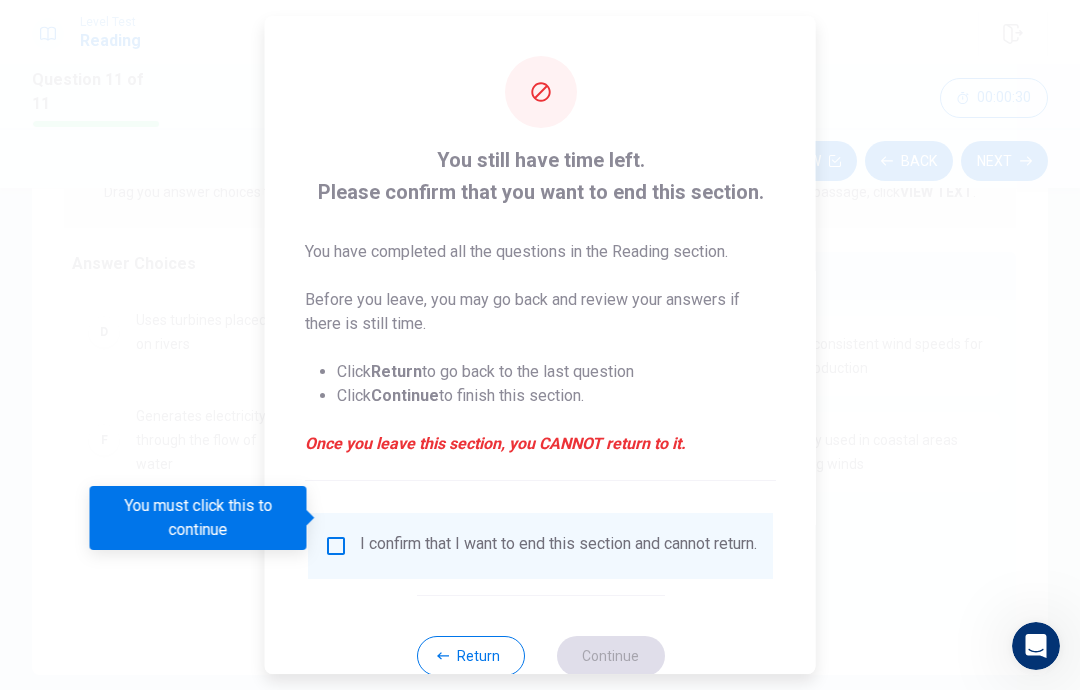 click on "I confirm that I want to end this section and cannot return." at bounding box center [558, 546] 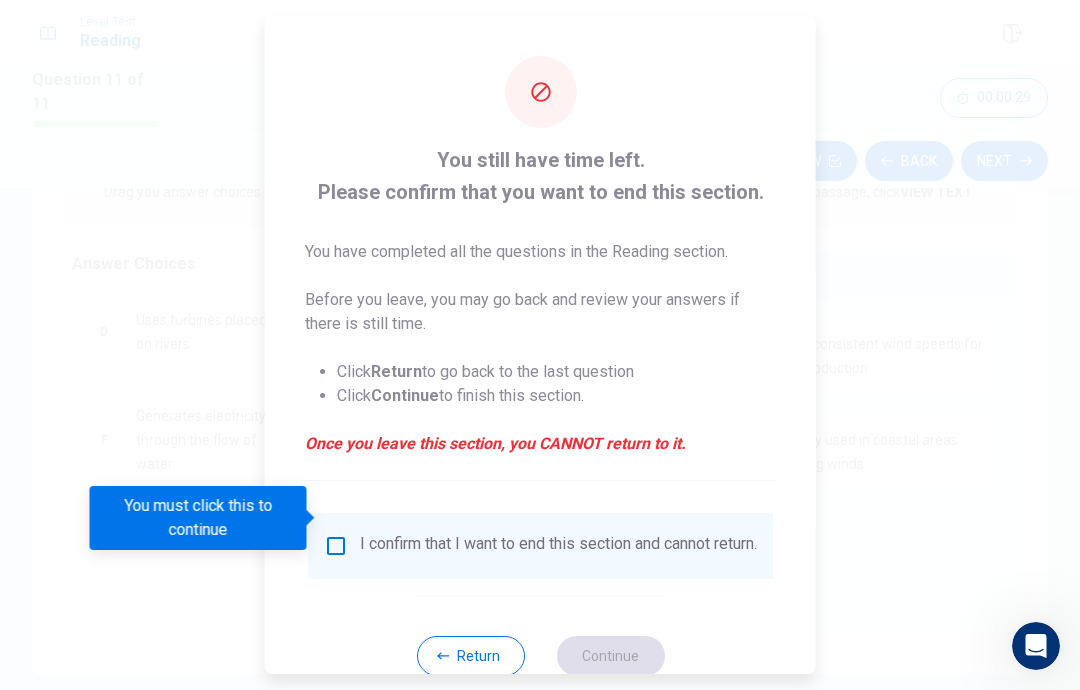 click at bounding box center (336, 546) 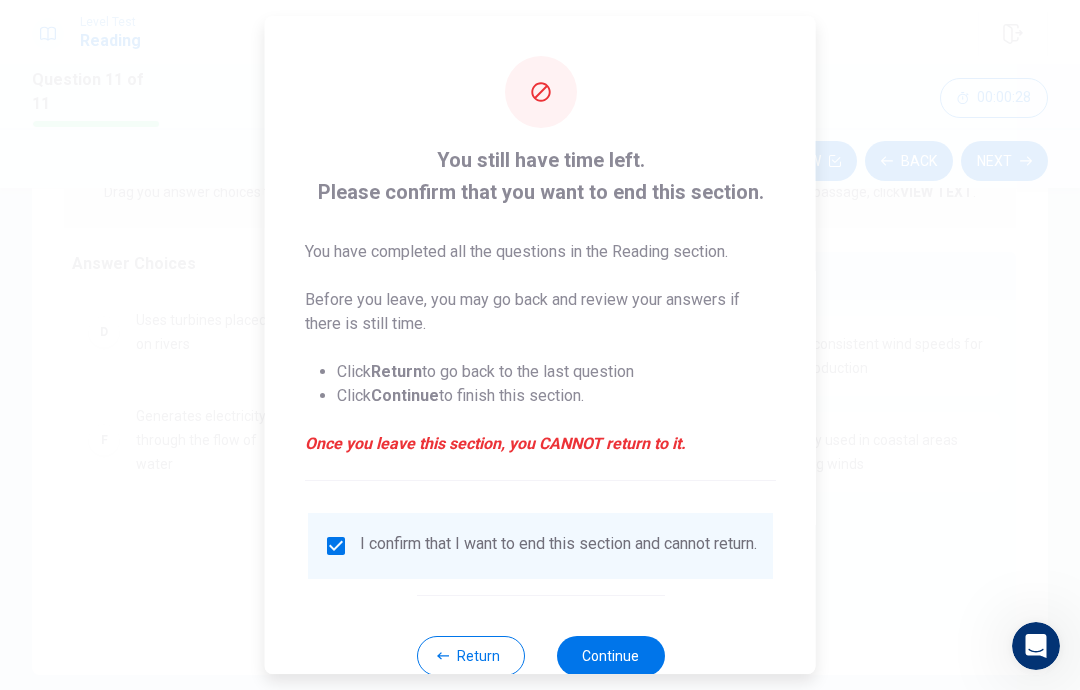 click on "Continue" at bounding box center (610, 656) 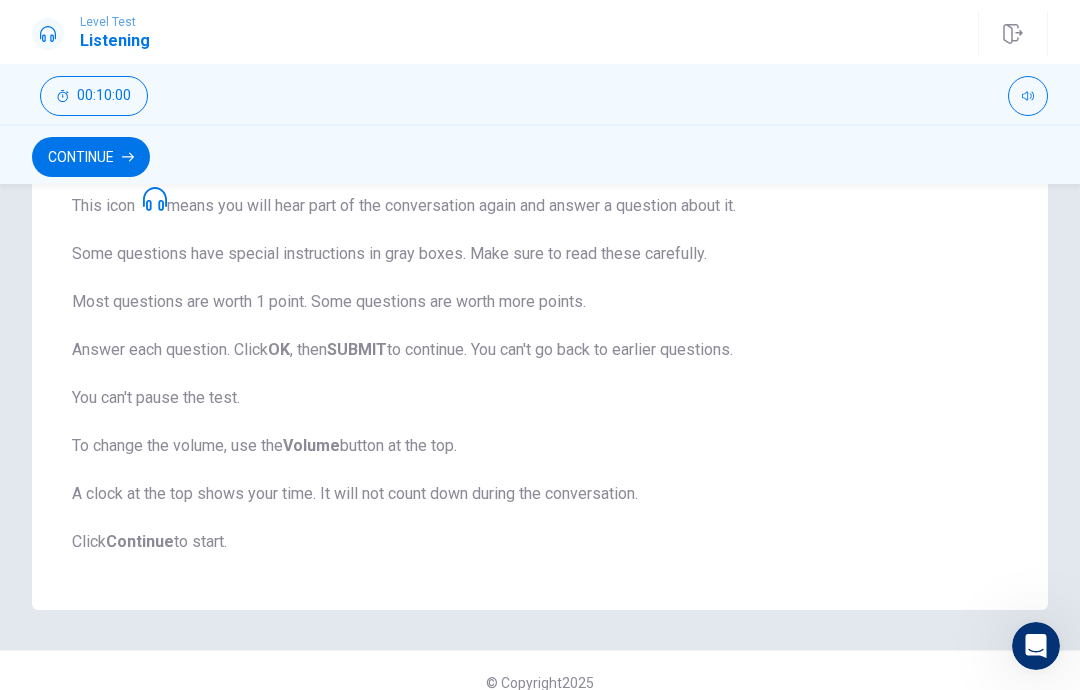 scroll, scrollTop: 359, scrollLeft: 0, axis: vertical 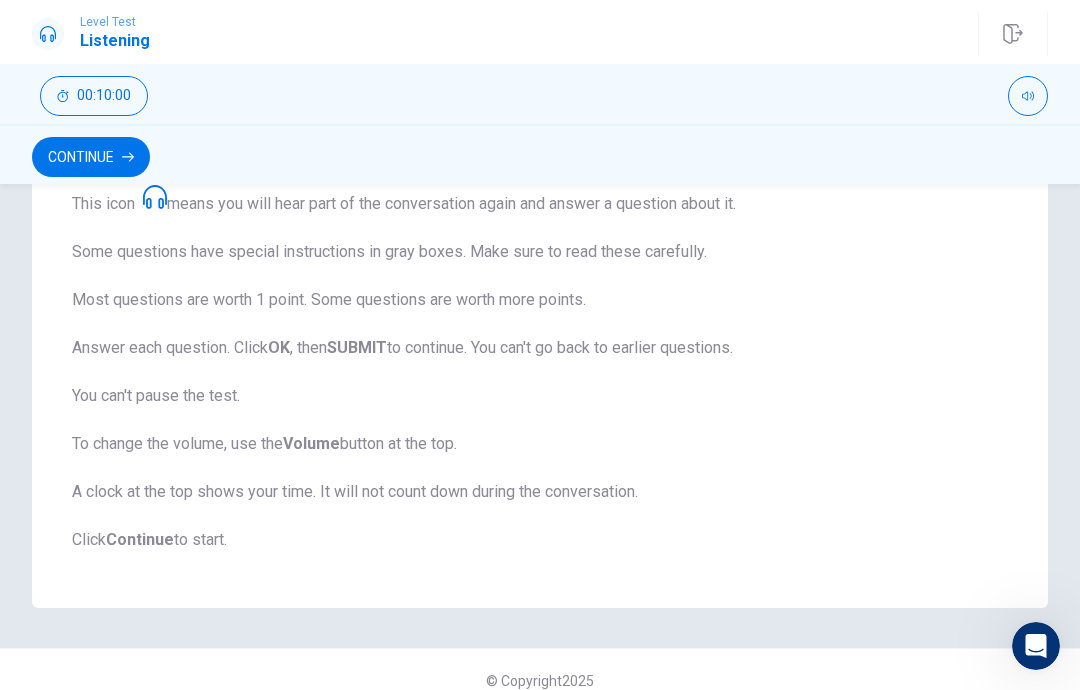 click on "Continue" at bounding box center [91, 157] 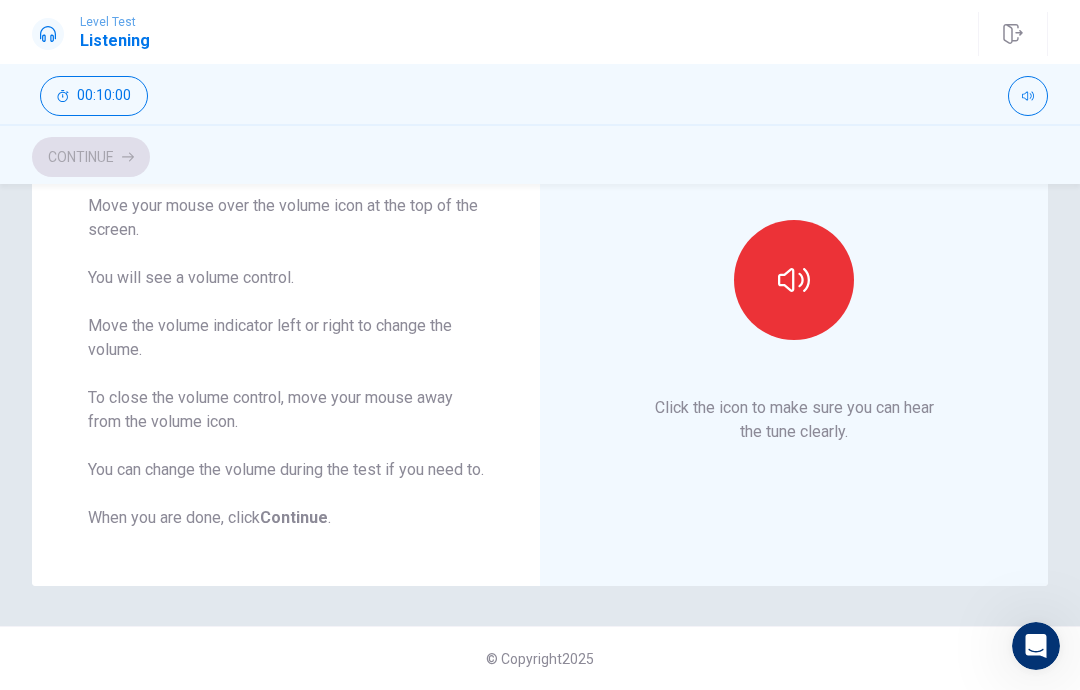 scroll, scrollTop: 250, scrollLeft: 0, axis: vertical 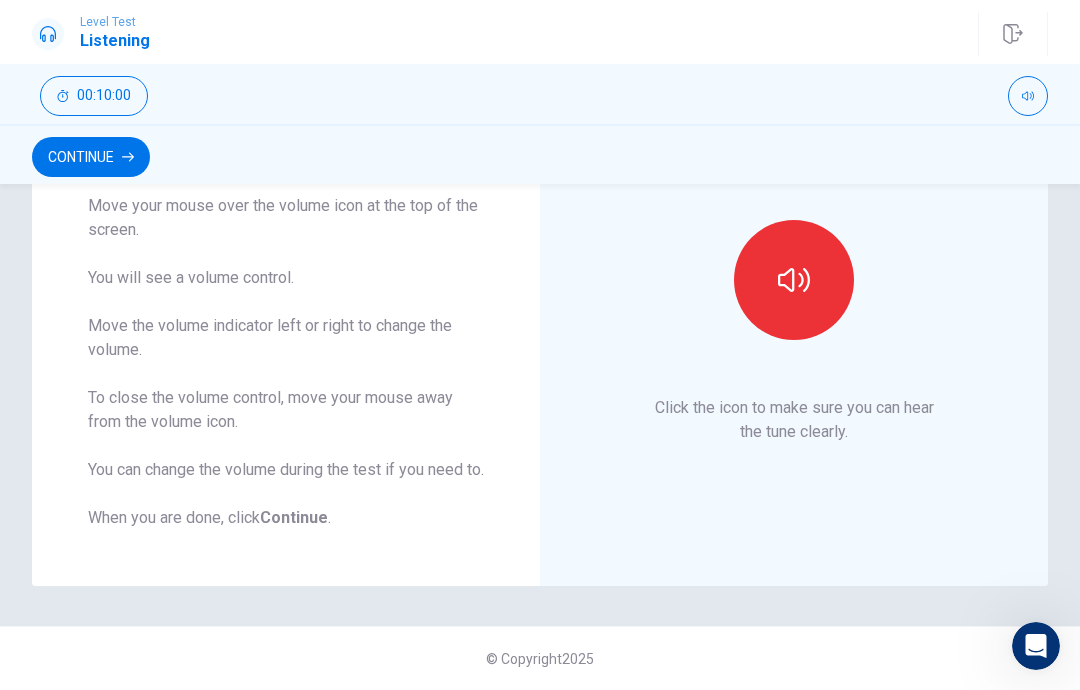click 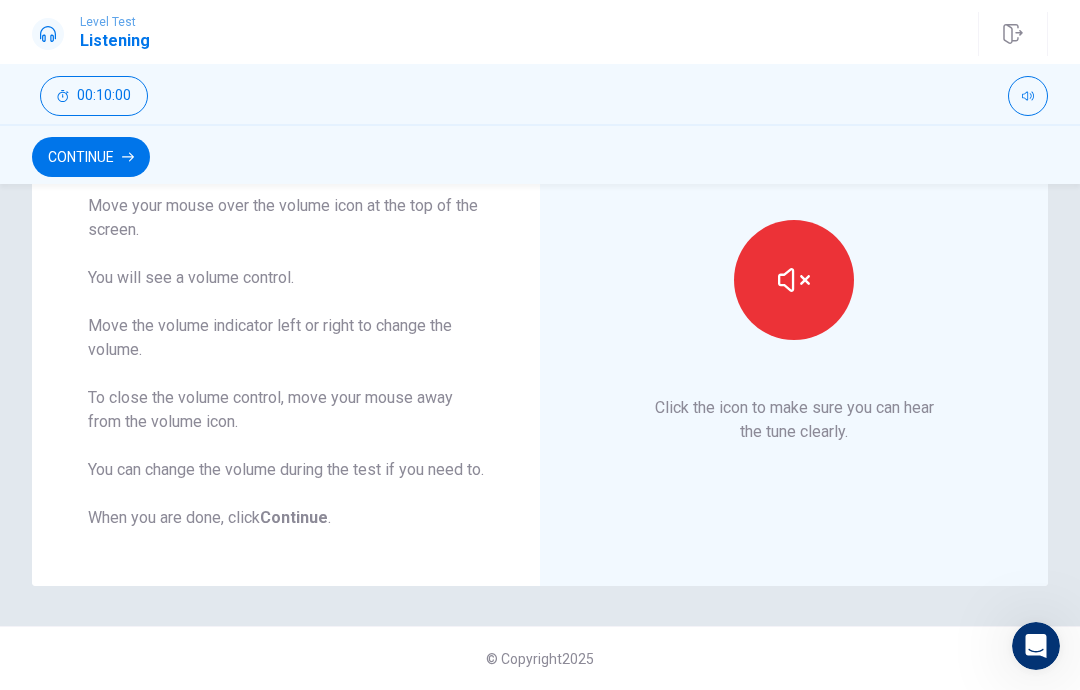 click on "Continue" at bounding box center [91, 157] 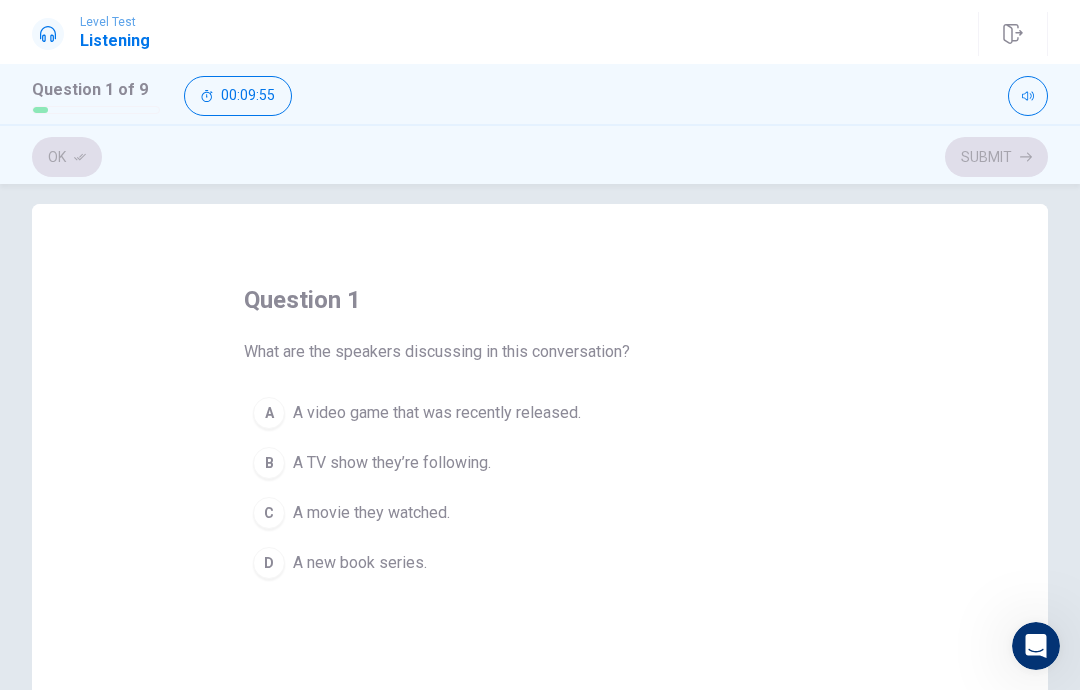 scroll, scrollTop: 20, scrollLeft: 0, axis: vertical 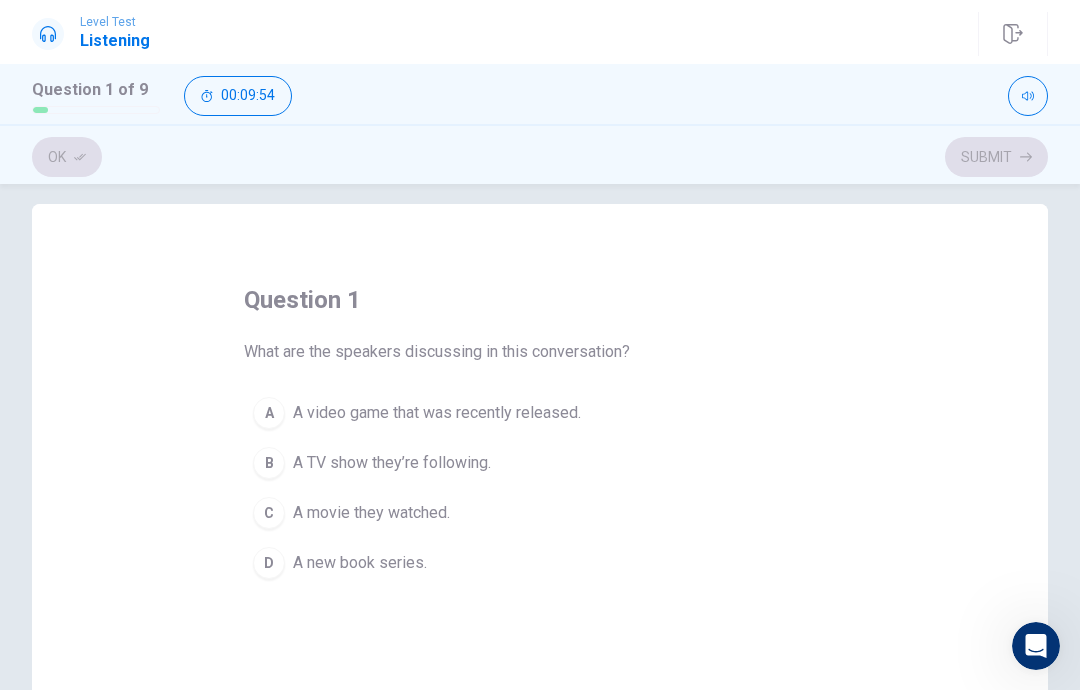 click on "A video game that was recently released." at bounding box center [437, 413] 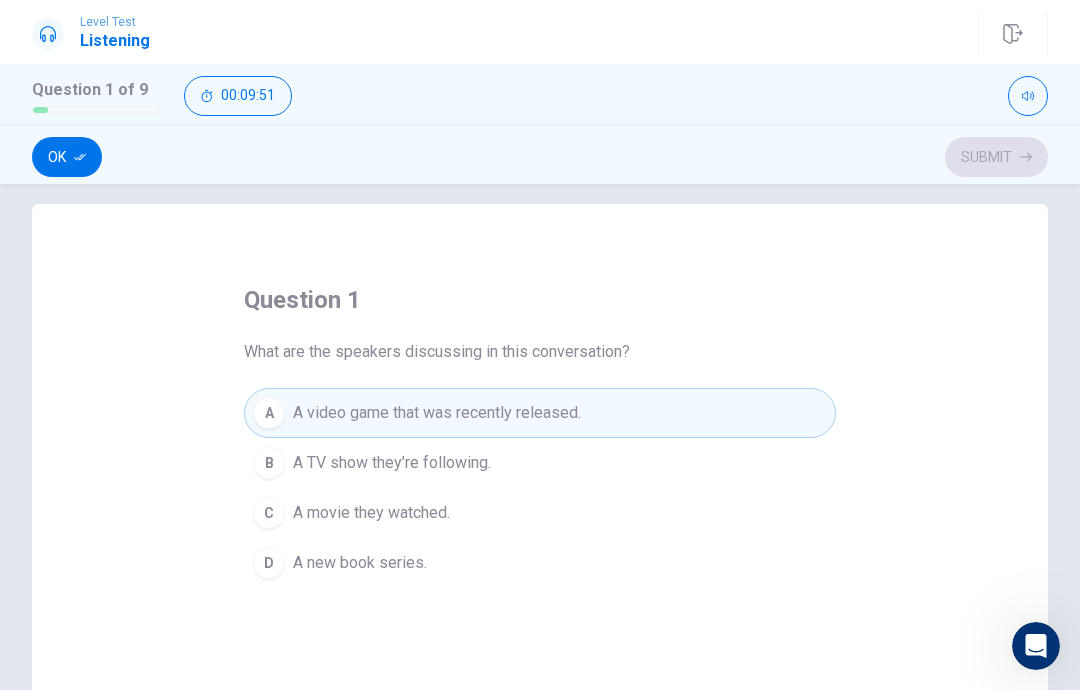click on "Ok" at bounding box center (67, 157) 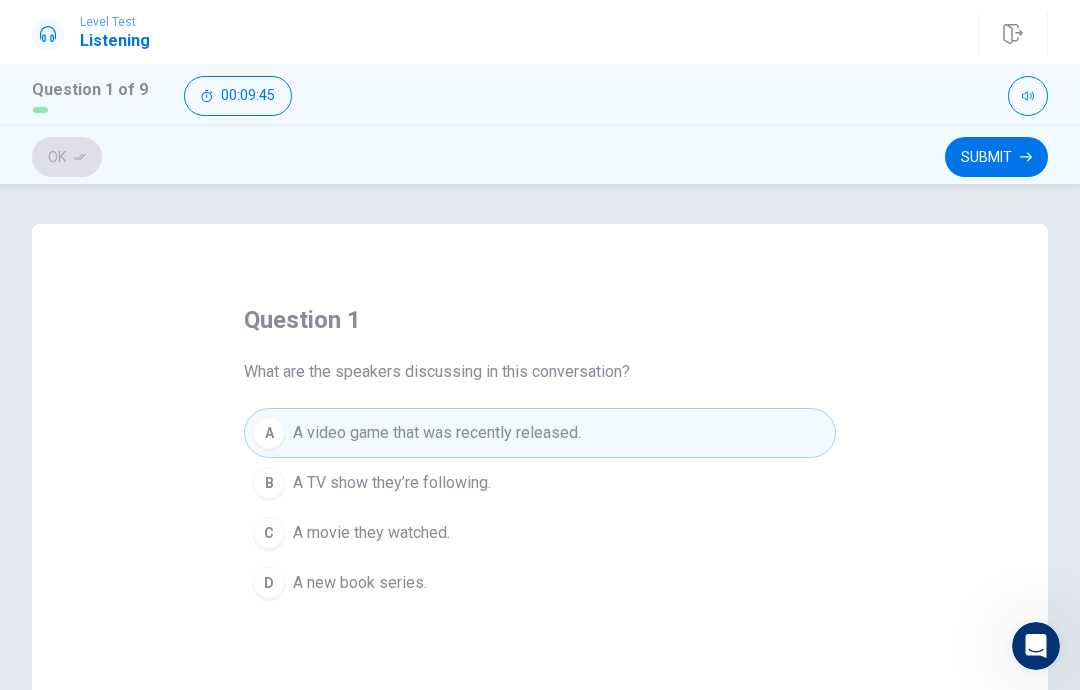 scroll, scrollTop: 0, scrollLeft: 0, axis: both 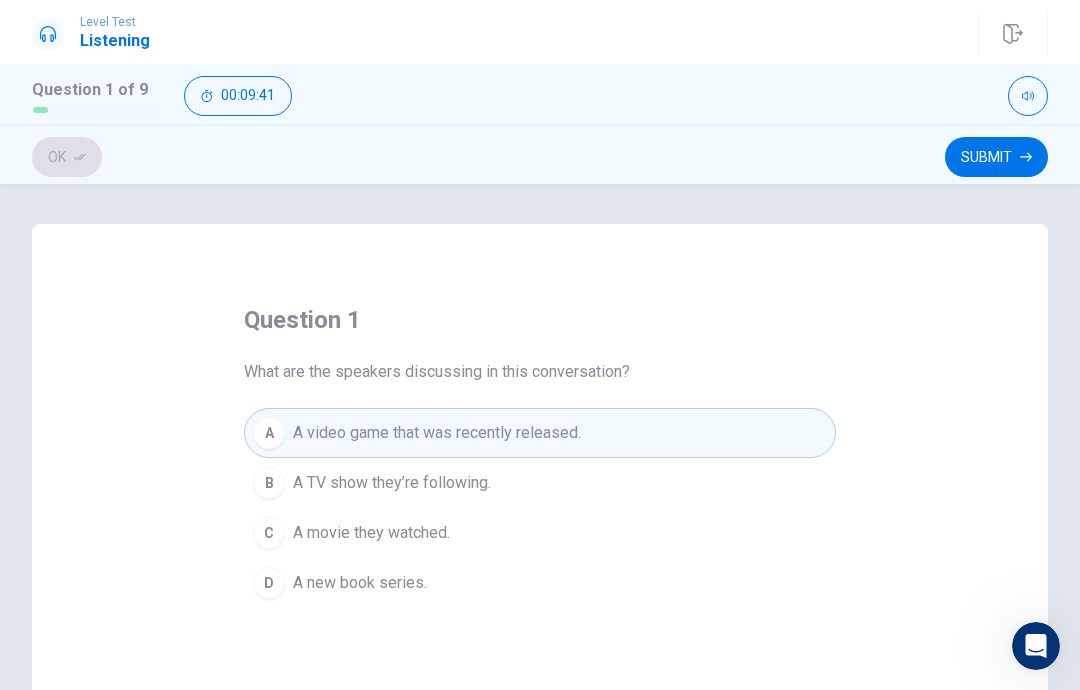 click on "Submit" at bounding box center [996, 157] 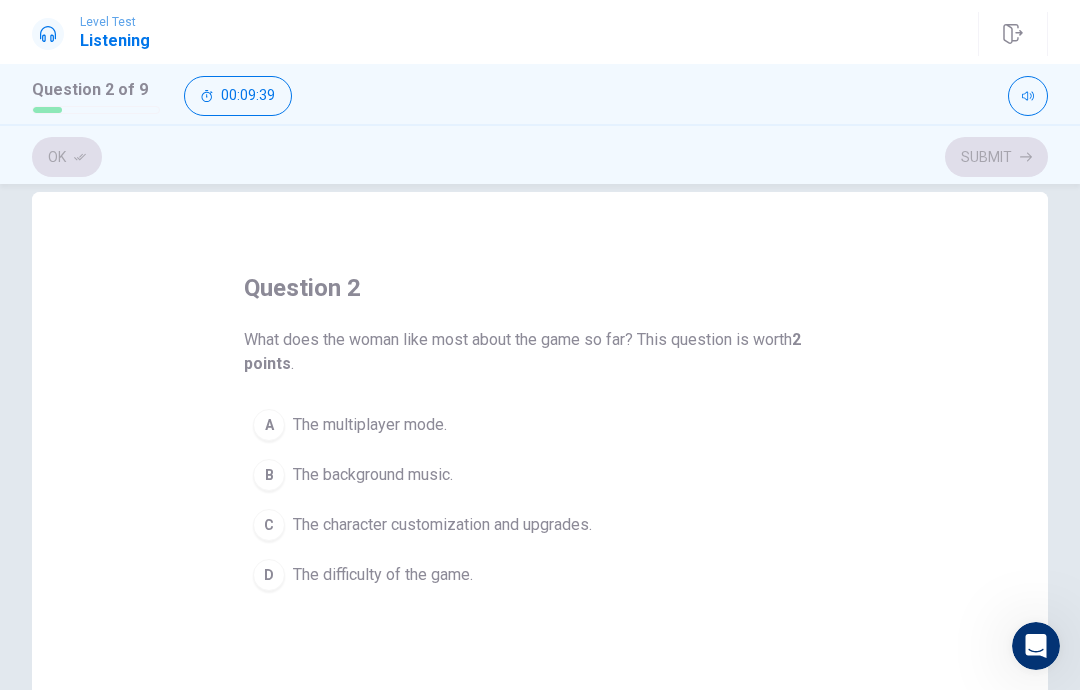 scroll, scrollTop: 32, scrollLeft: 0, axis: vertical 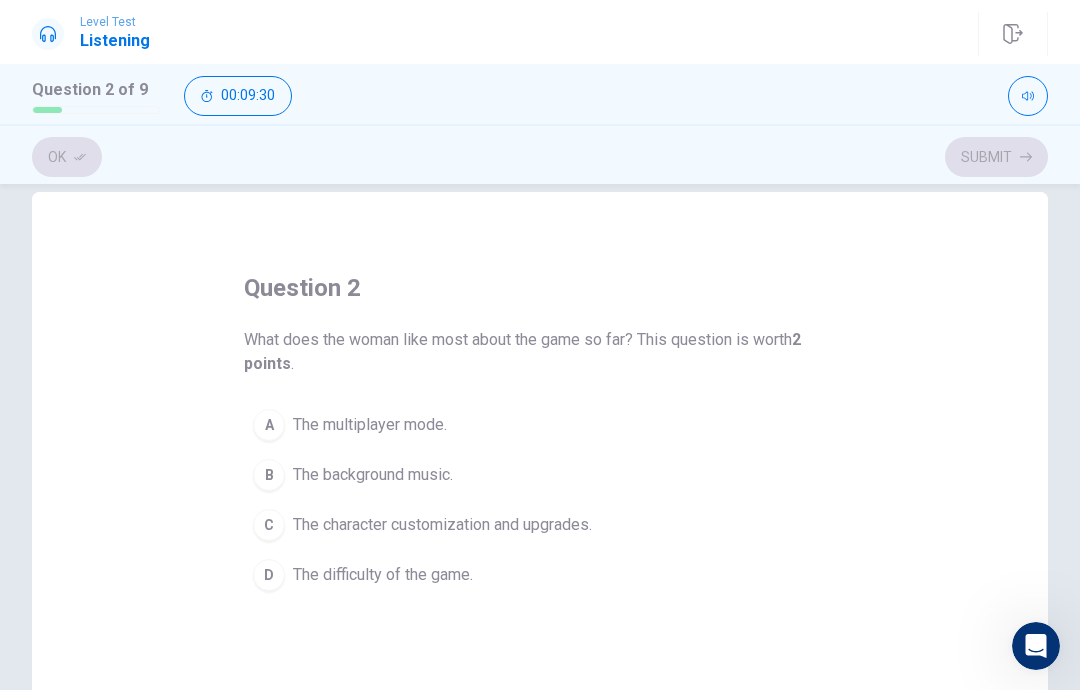 click at bounding box center [1028, 96] 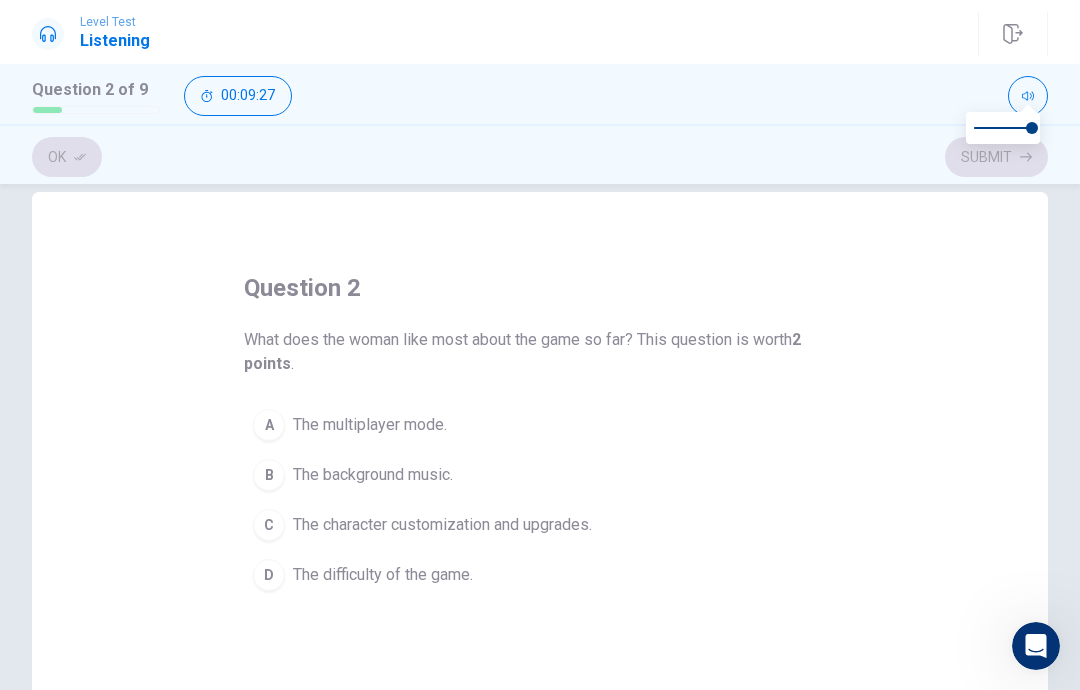 click on "question   2 What does the woman like most about the game so far? This question is worth  2 points . A The multiplayer mode.
B The background music.
C The character customization and upgrades.
D The difficulty of the game." at bounding box center (540, 539) 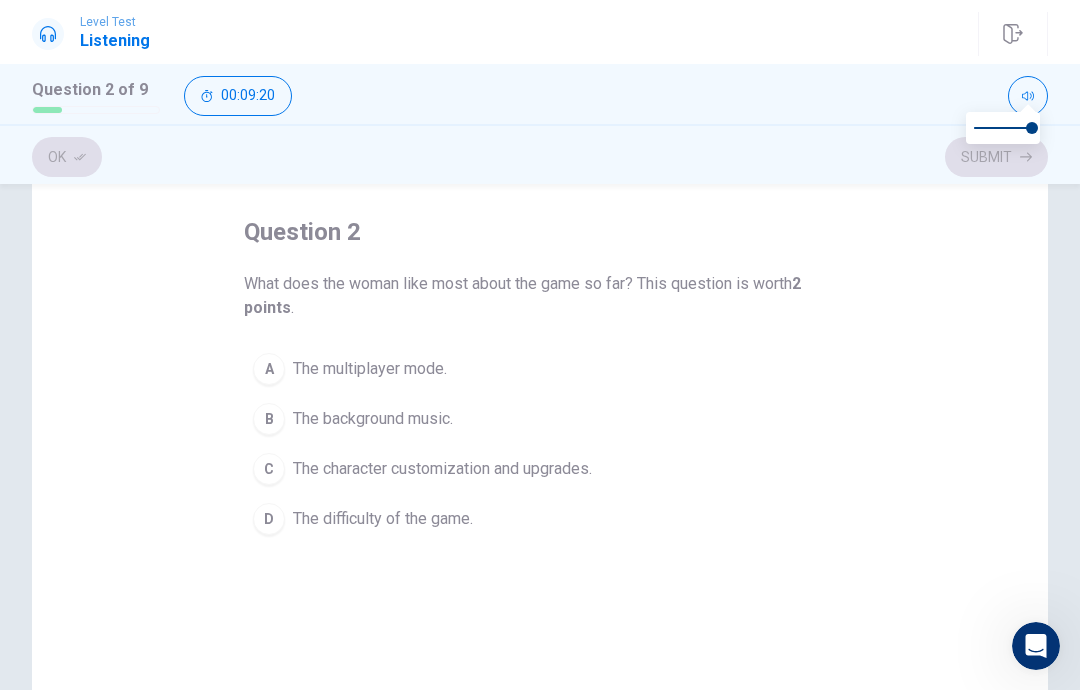 scroll, scrollTop: 88, scrollLeft: 0, axis: vertical 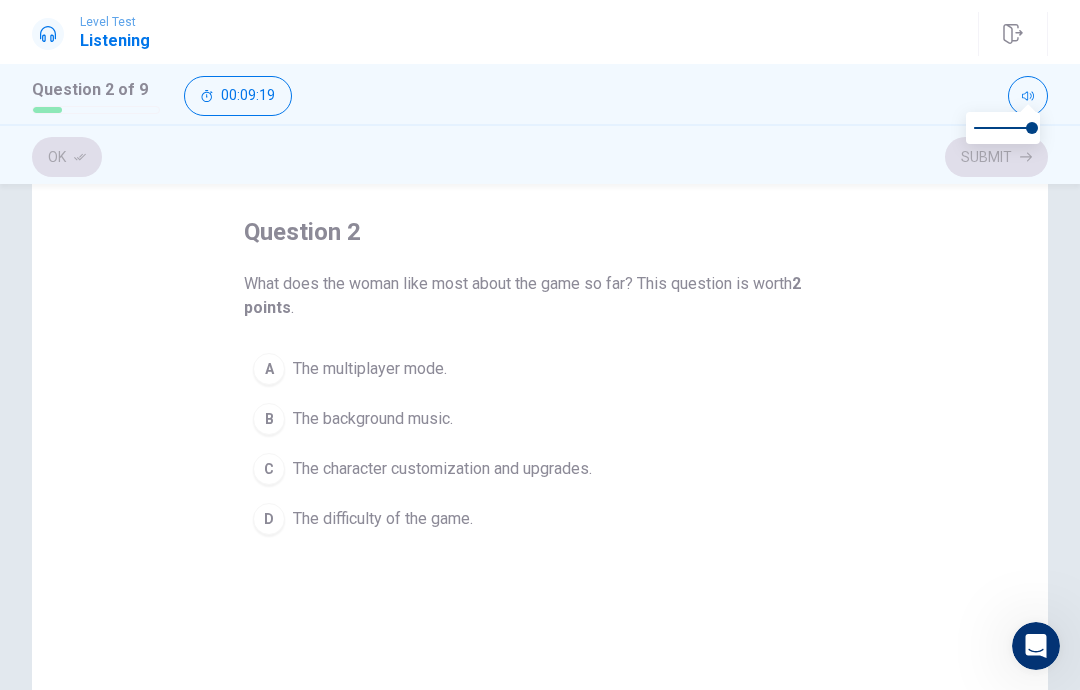click on "C The character customization and upgrades." at bounding box center (540, 469) 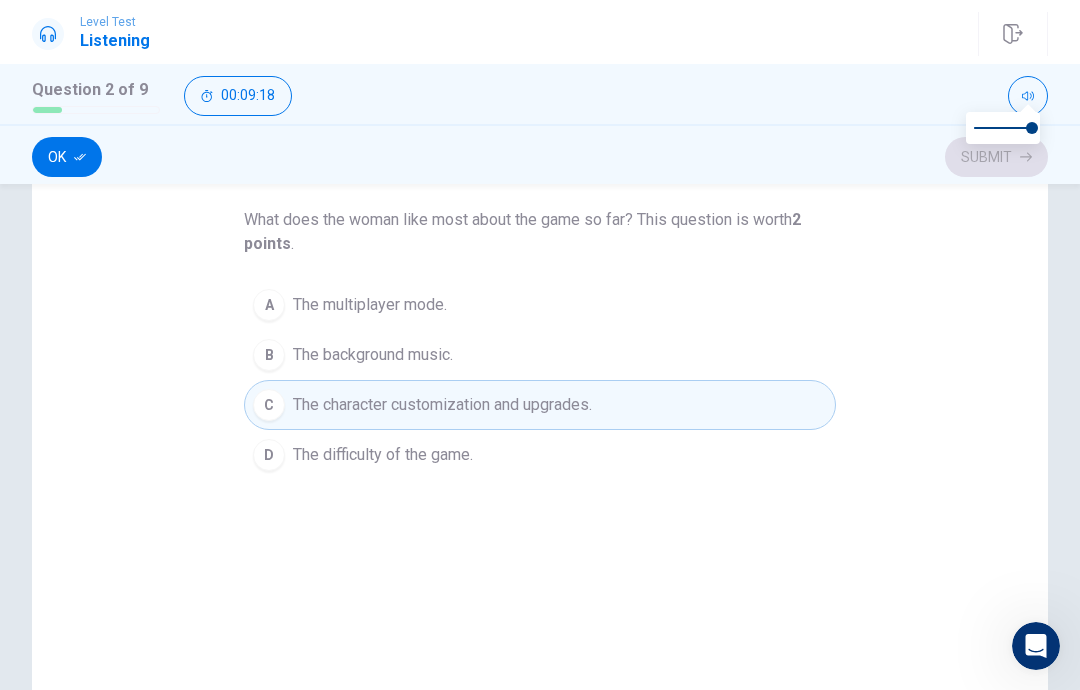 scroll, scrollTop: 152, scrollLeft: 0, axis: vertical 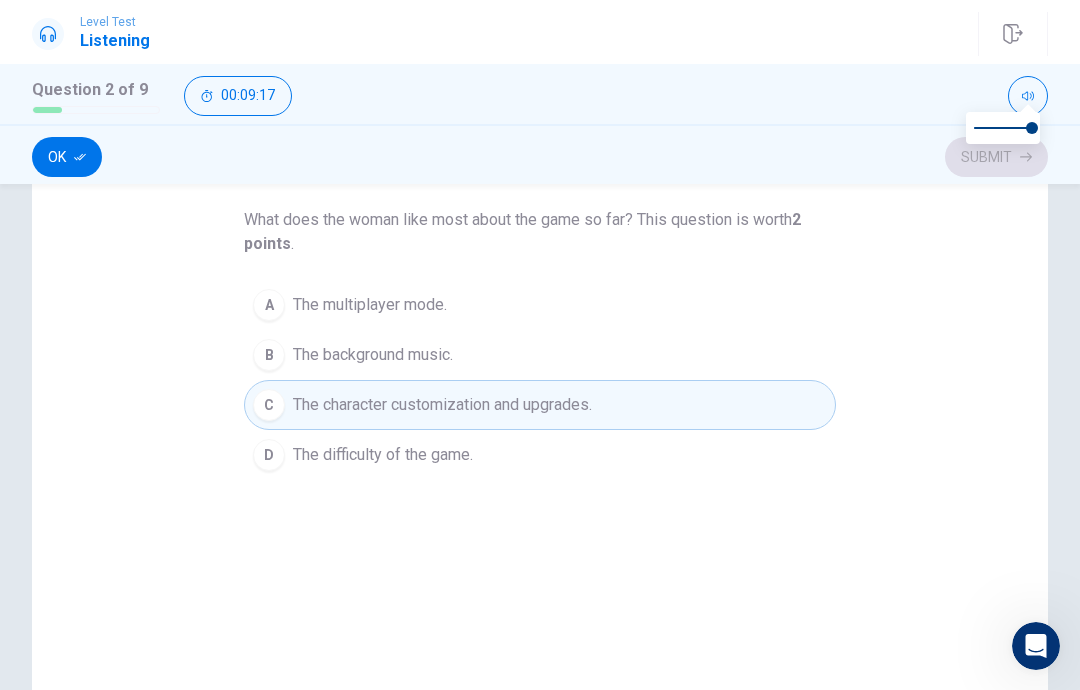 click on "D The difficulty of the game." at bounding box center [540, 455] 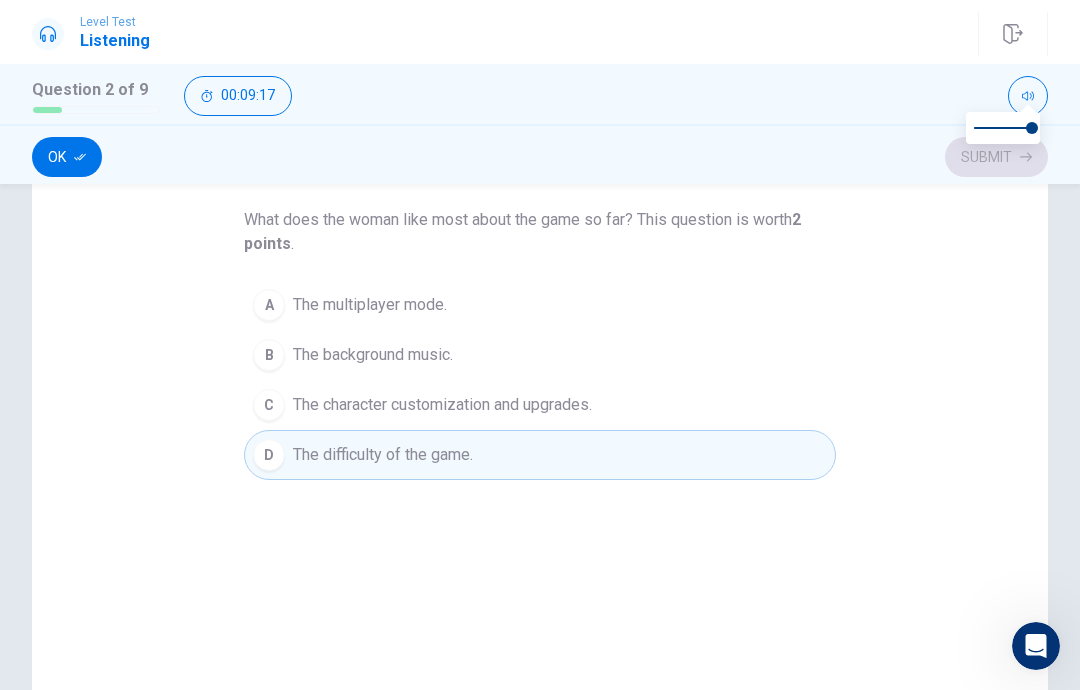 click on "C The character customization and upgrades." at bounding box center [540, 405] 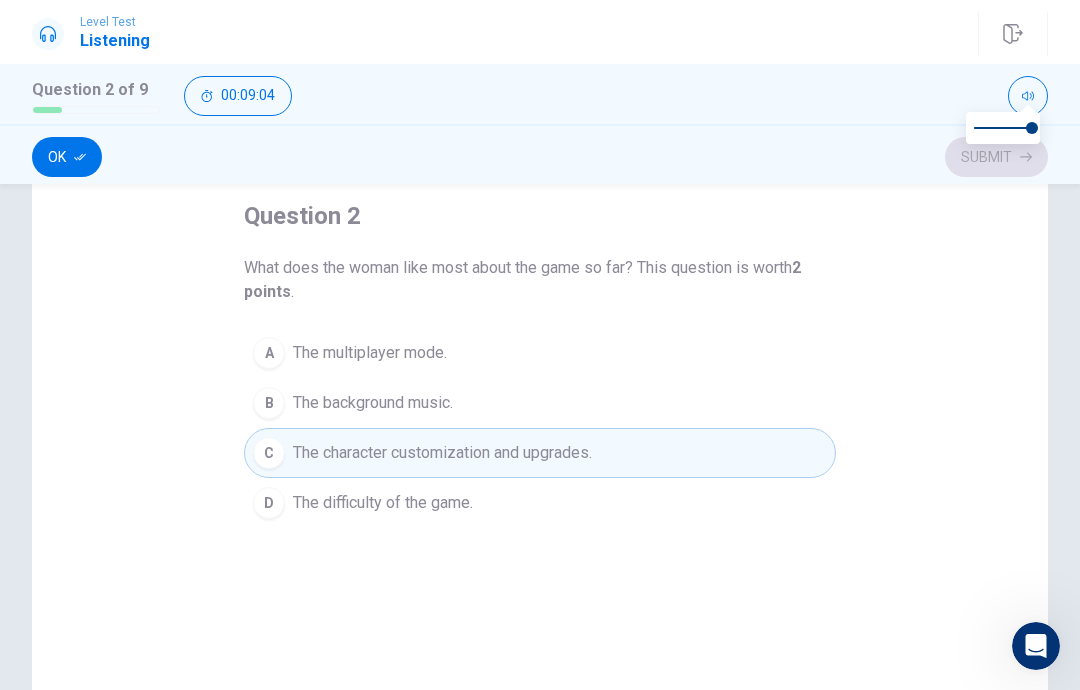 scroll, scrollTop: 106, scrollLeft: 0, axis: vertical 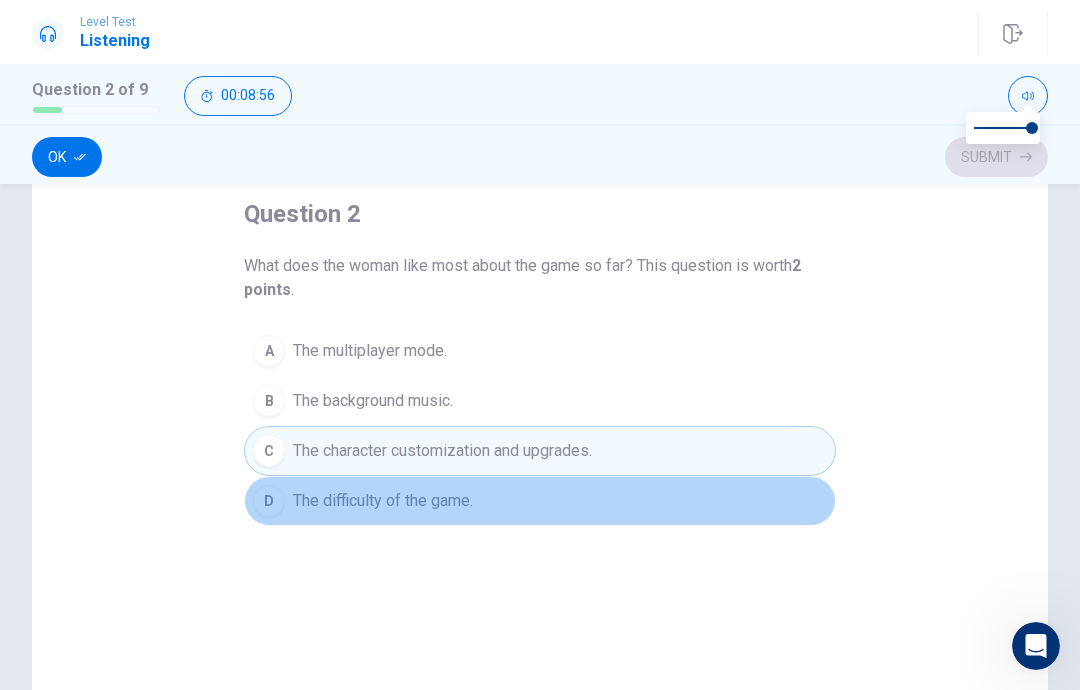 click on "D The difficulty of the game." at bounding box center (540, 501) 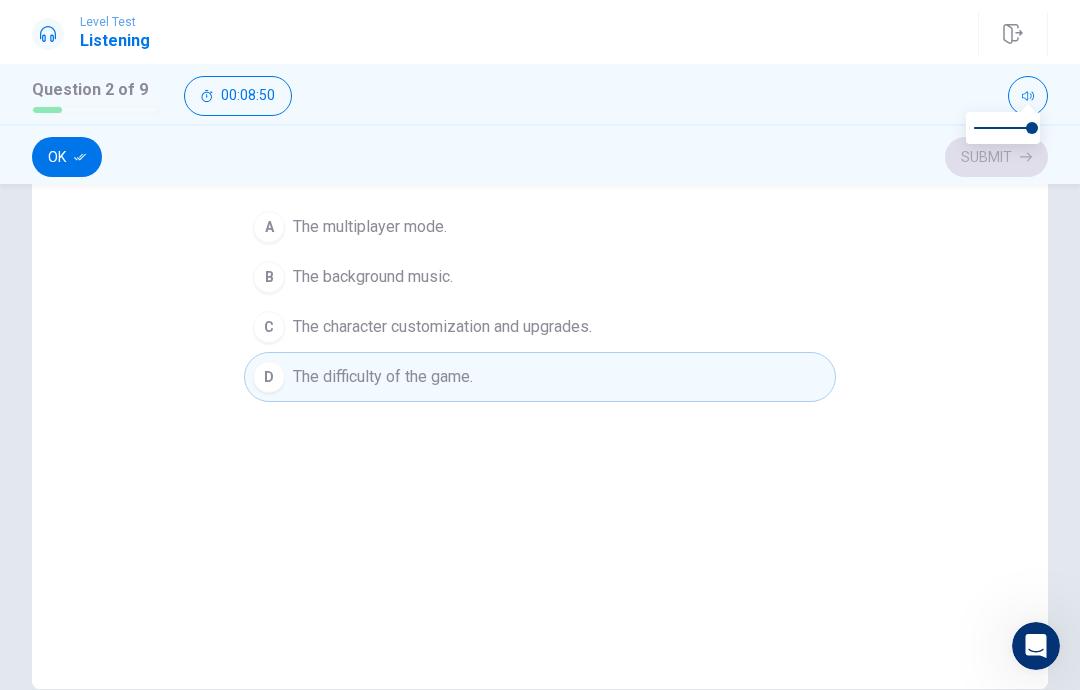scroll, scrollTop: 230, scrollLeft: 0, axis: vertical 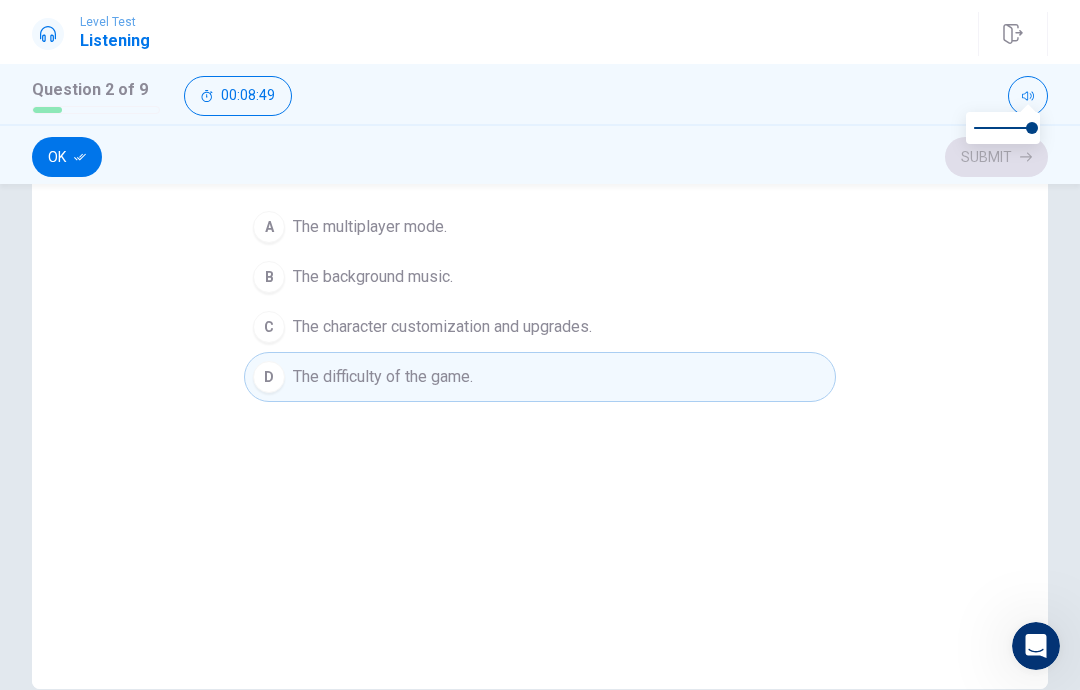 click on "question   2 What does the woman like most about the game so far? This question is worth  2 points . A The multiplayer mode.
B The background music.
C The character customization and upgrades.
D The difficulty of the game." at bounding box center (540, 341) 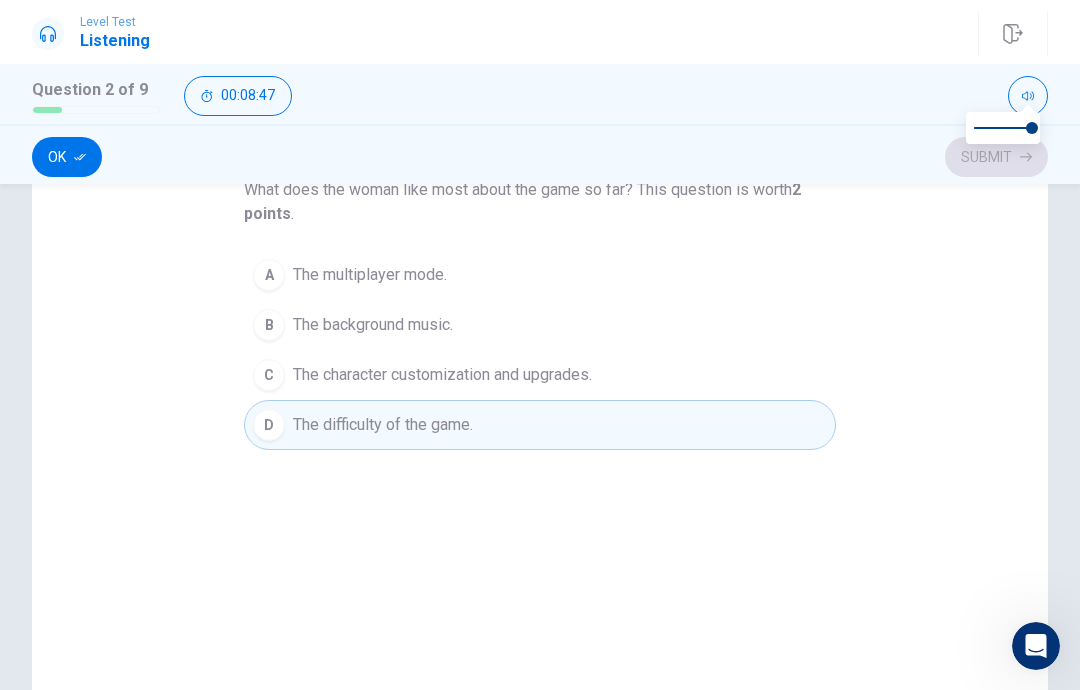 scroll, scrollTop: 182, scrollLeft: 0, axis: vertical 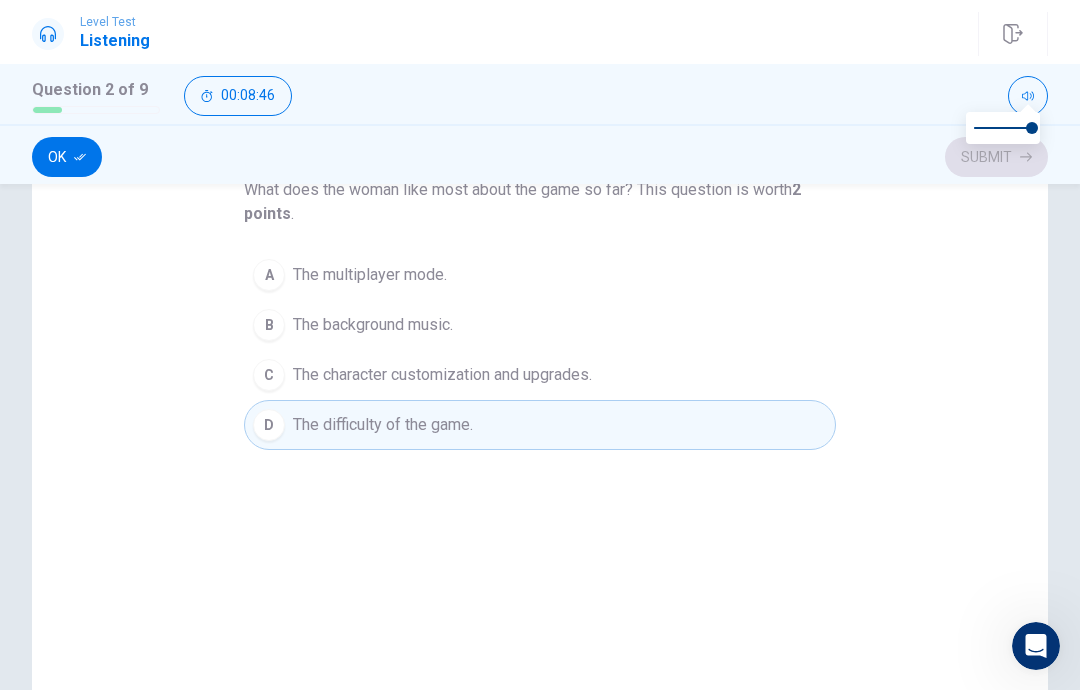 click on "C The character customization and upgrades." at bounding box center [540, 375] 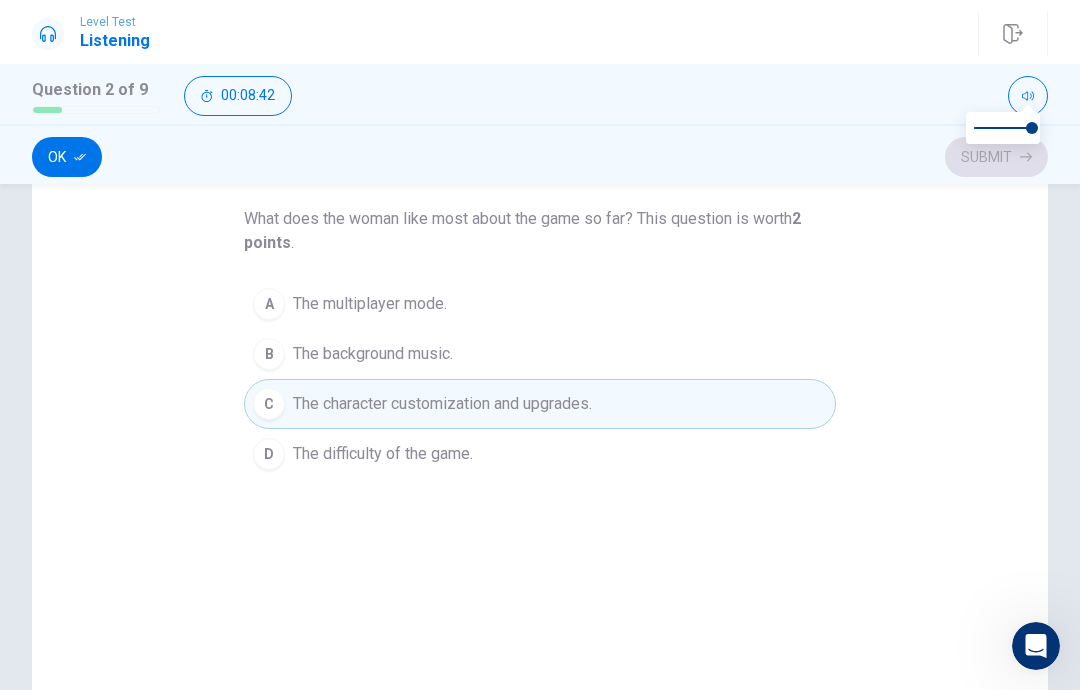 click on "D The difficulty of the game." at bounding box center [540, 454] 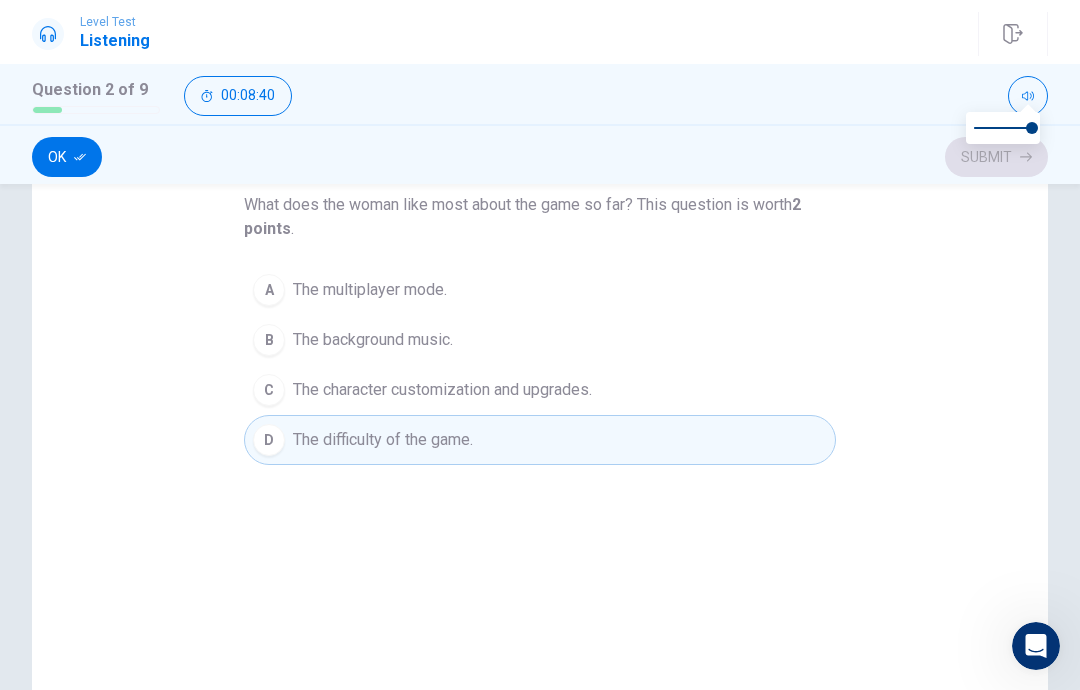 scroll, scrollTop: 155, scrollLeft: 0, axis: vertical 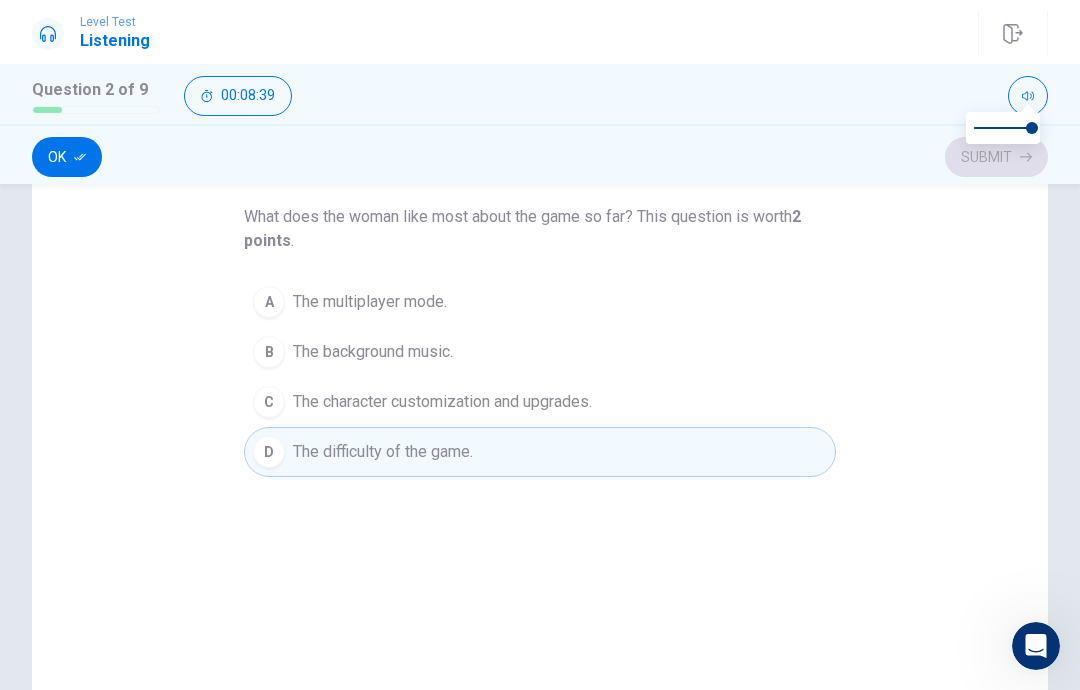click on "C The character customization and upgrades." at bounding box center [540, 402] 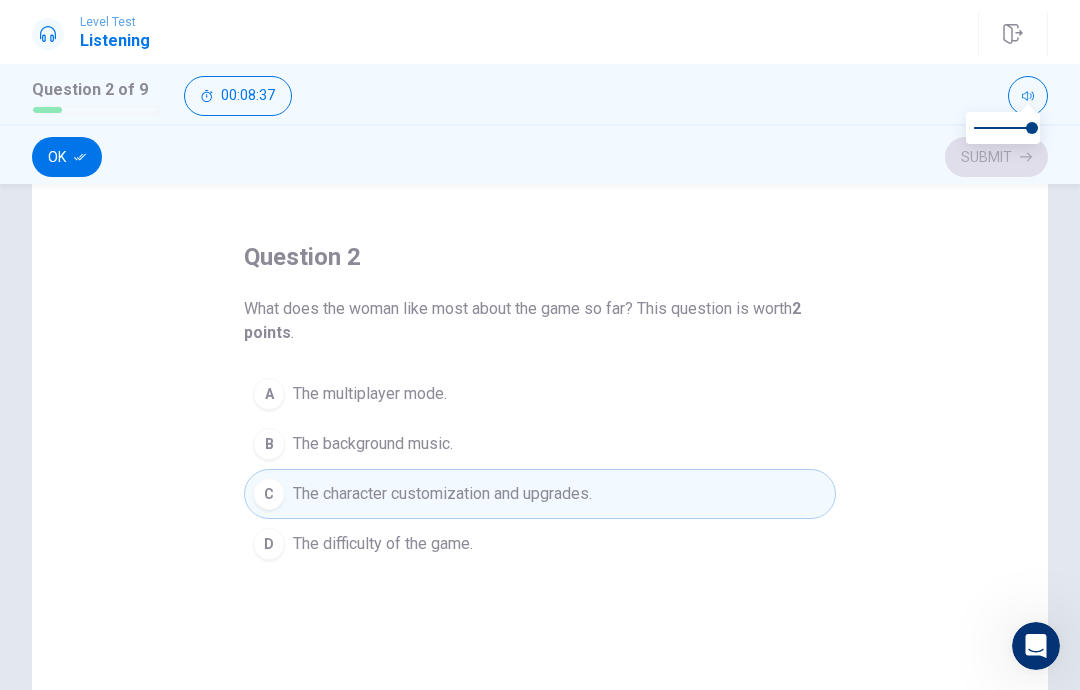 scroll, scrollTop: 63, scrollLeft: 0, axis: vertical 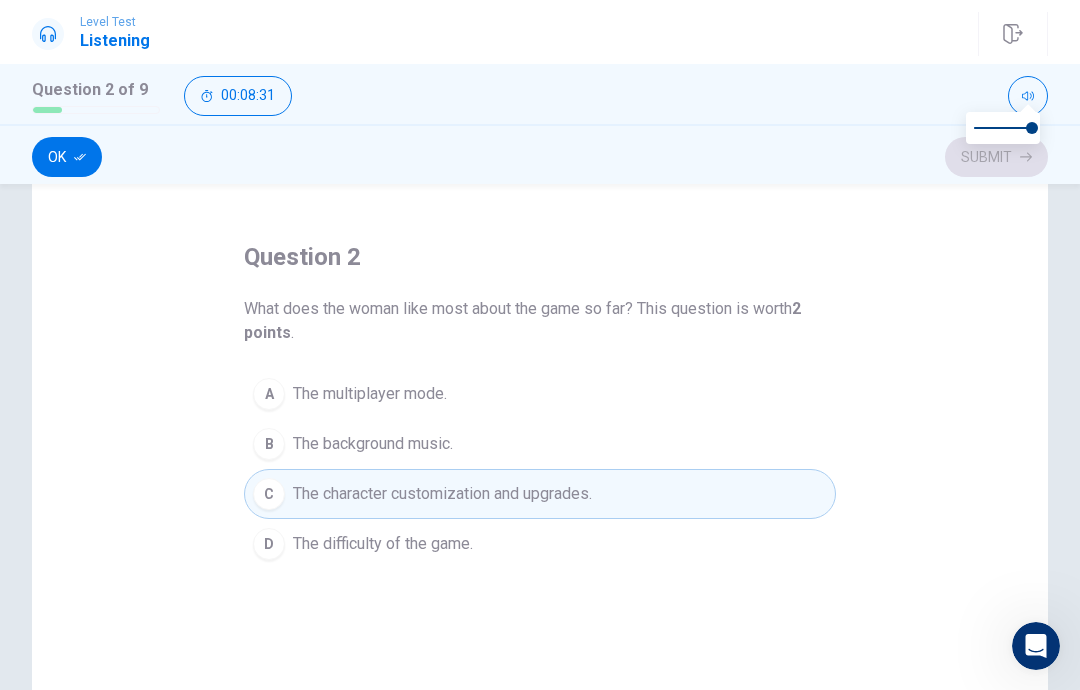 click on "Ok" at bounding box center [67, 157] 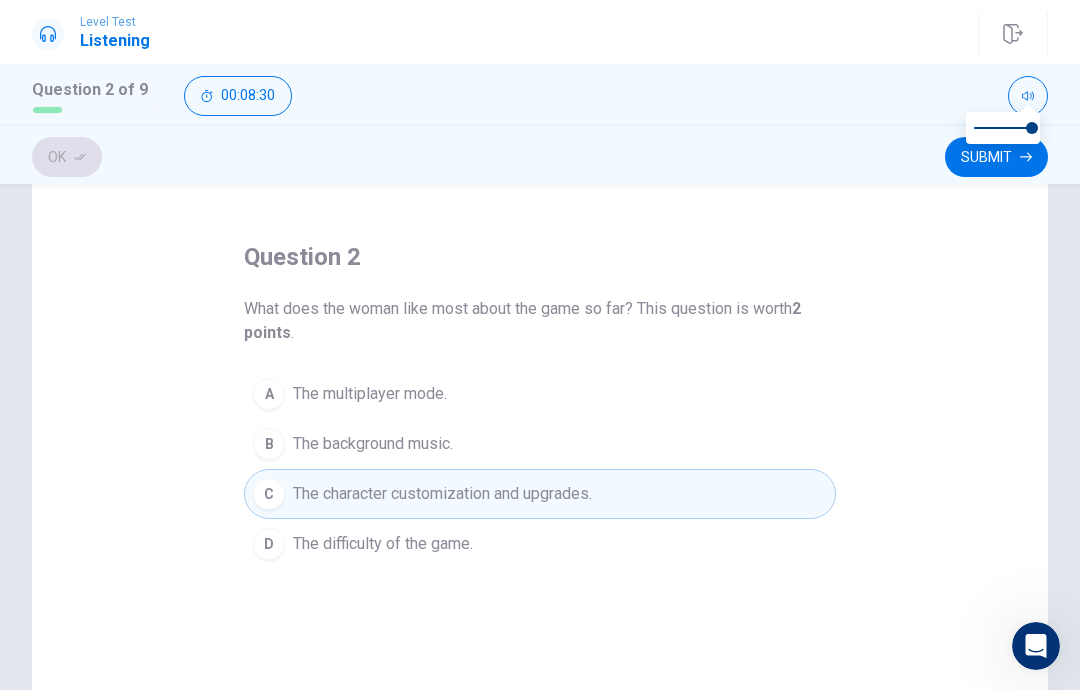 click on "Submit" at bounding box center [996, 157] 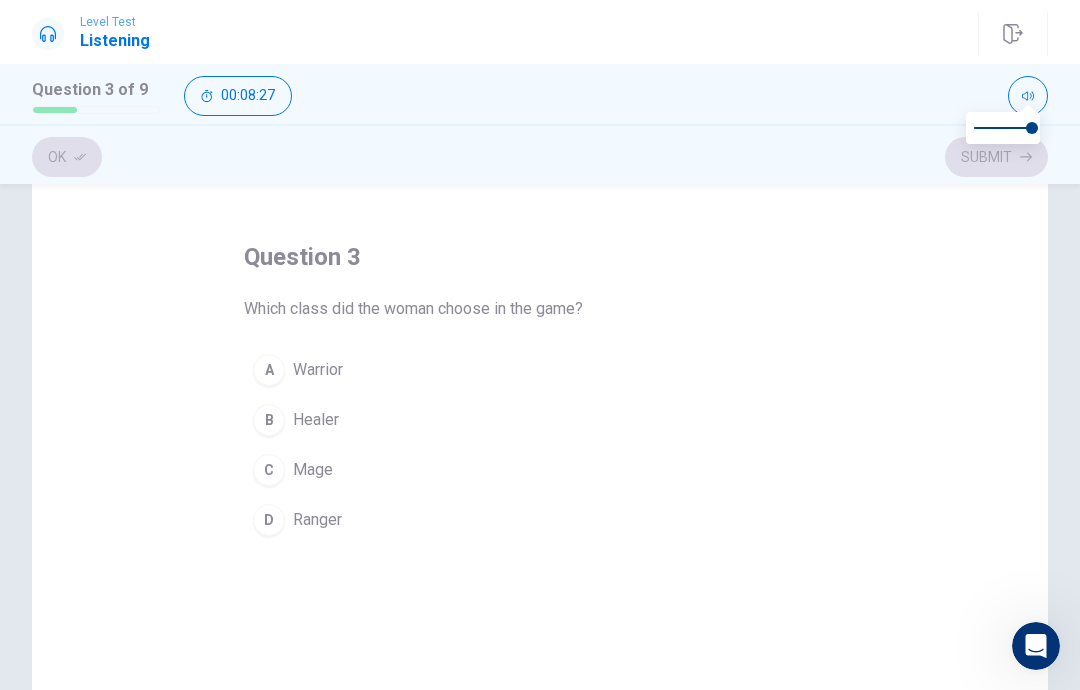 click on "Ranger" at bounding box center (317, 520) 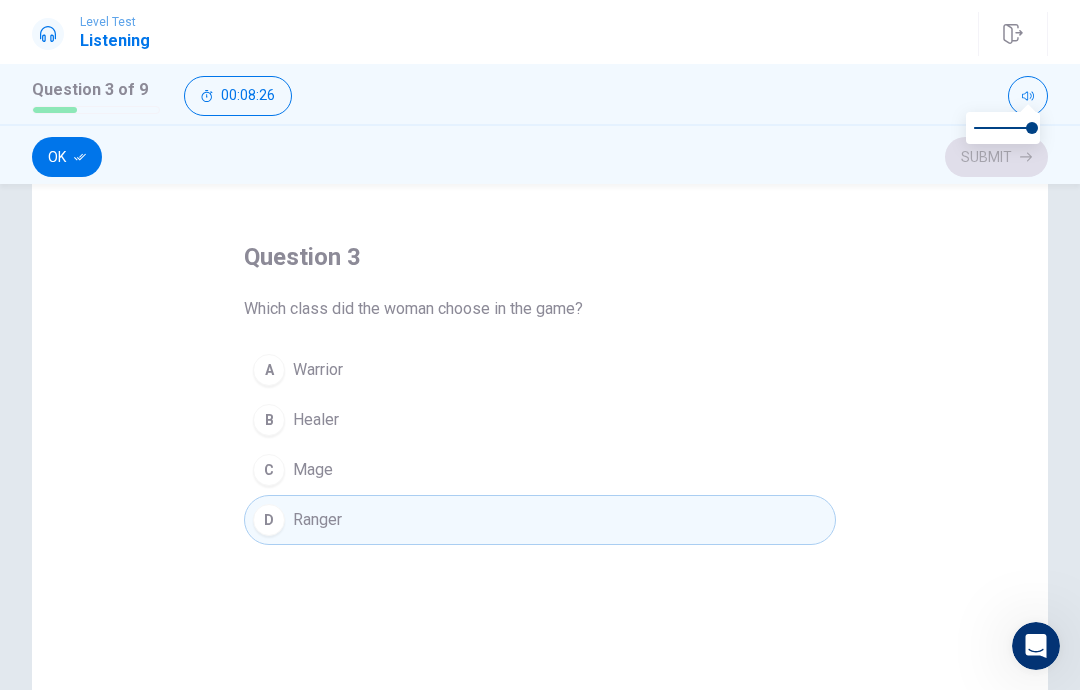 click on "Ok" at bounding box center [67, 157] 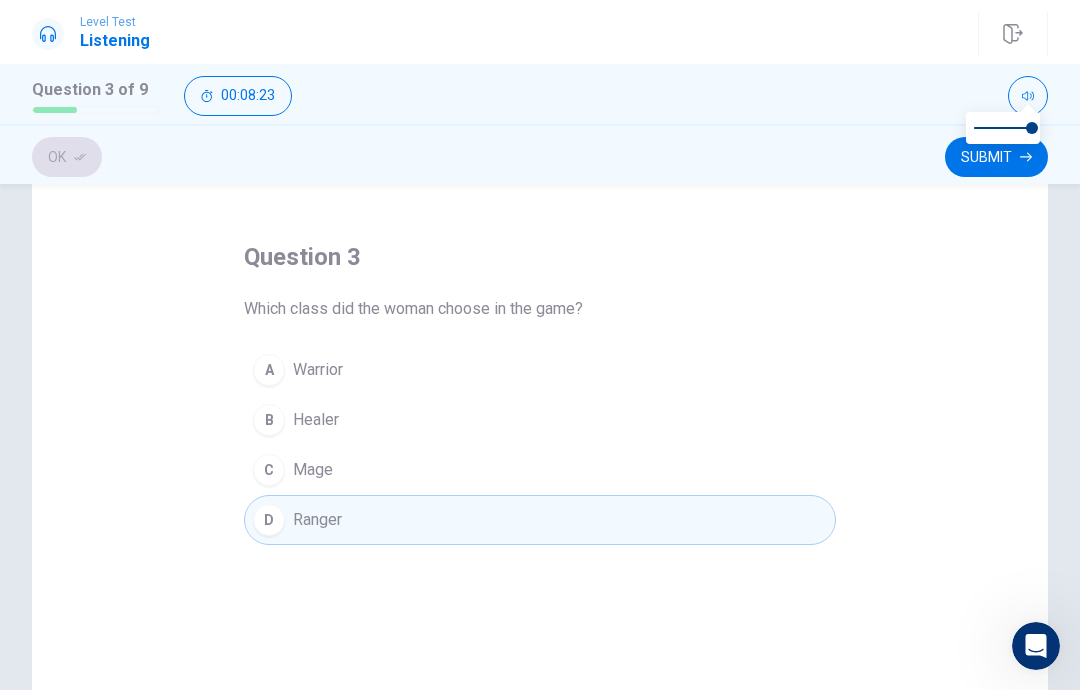 click on "Submit" at bounding box center [996, 157] 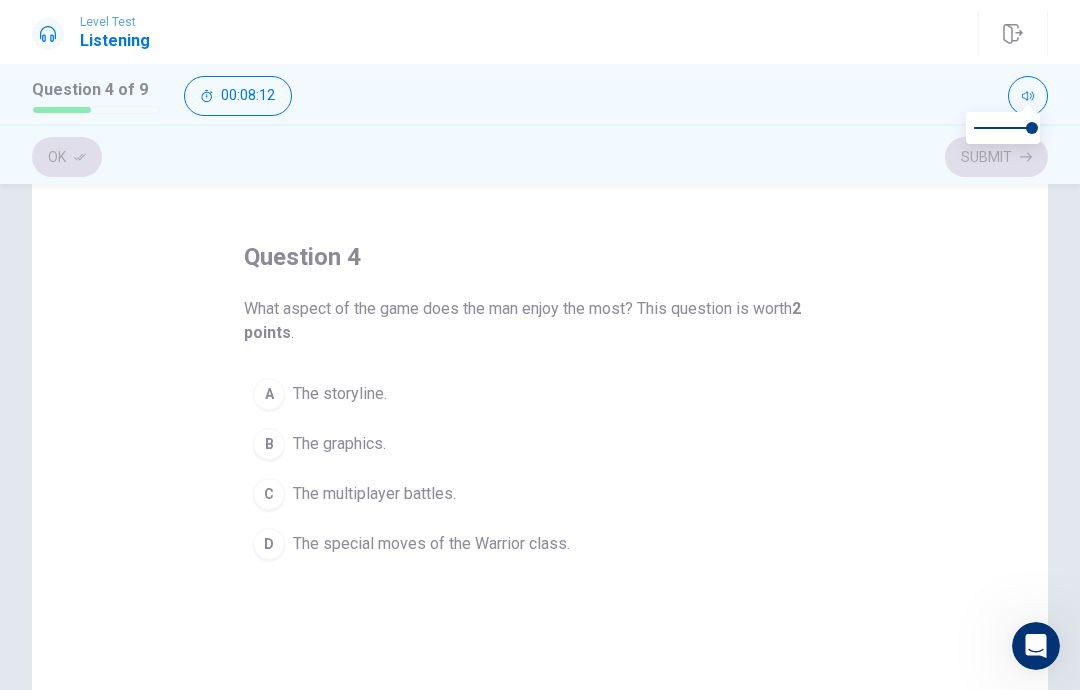 click on "D The special moves of the Warrior class." at bounding box center (540, 544) 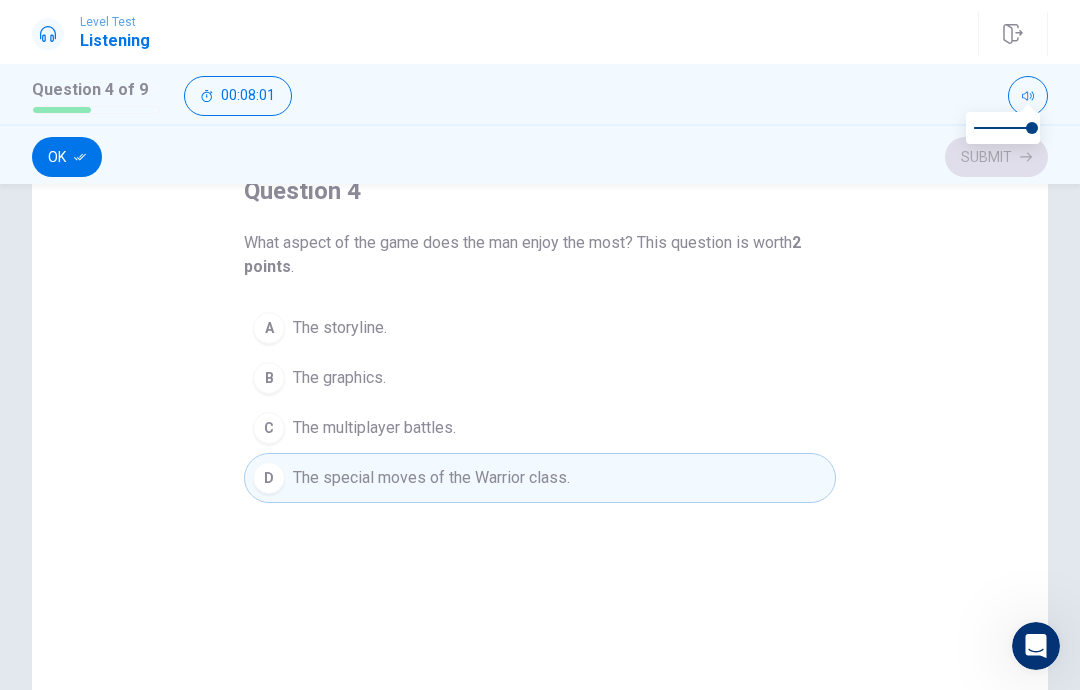 scroll, scrollTop: 128, scrollLeft: 0, axis: vertical 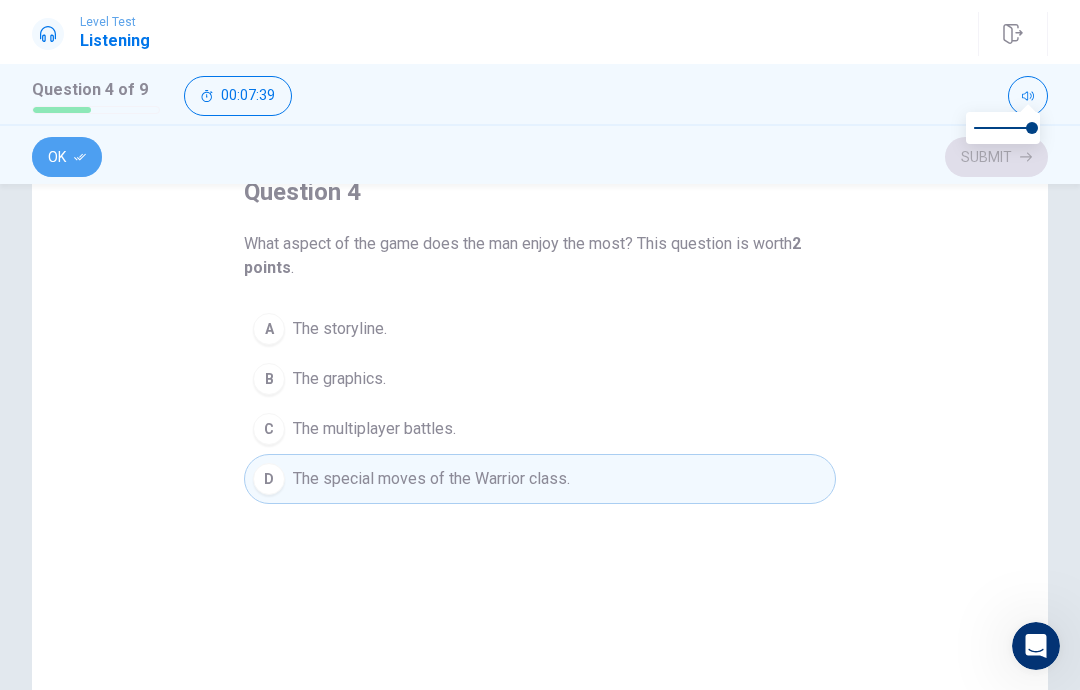 click 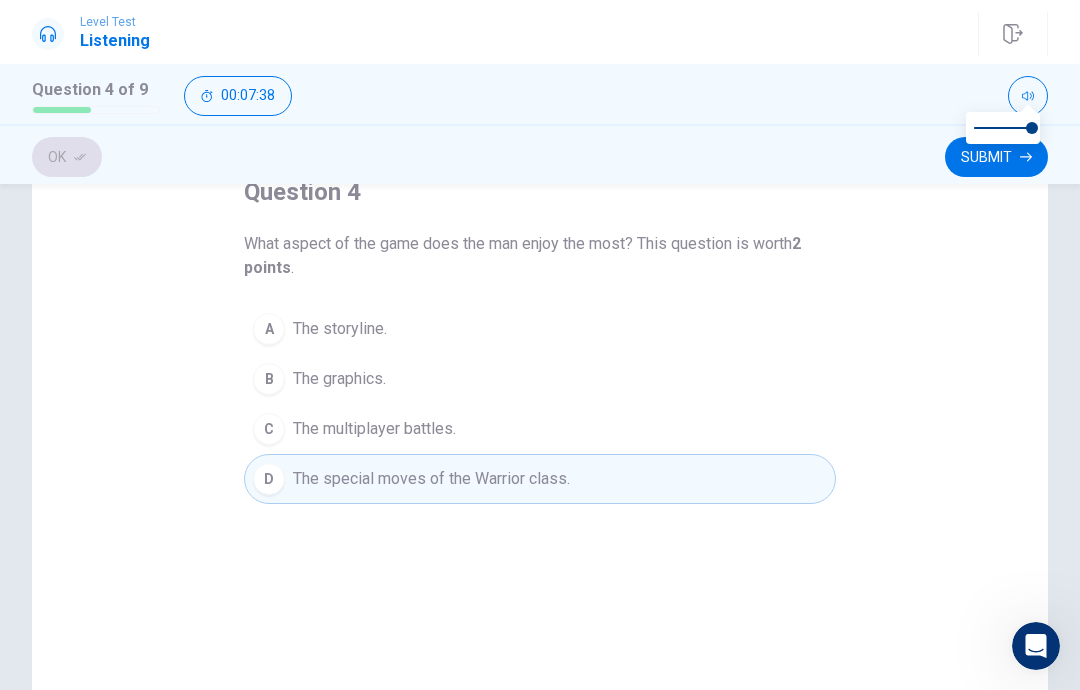 click on "Ok Submit" at bounding box center [540, 154] 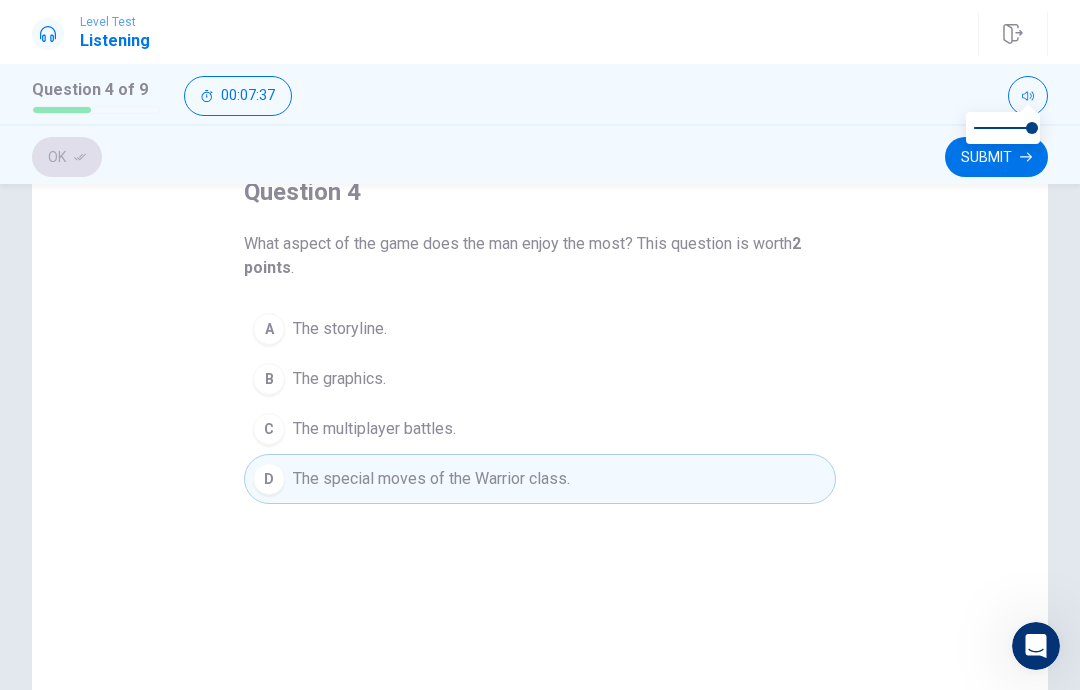 click on "Submit" at bounding box center (996, 157) 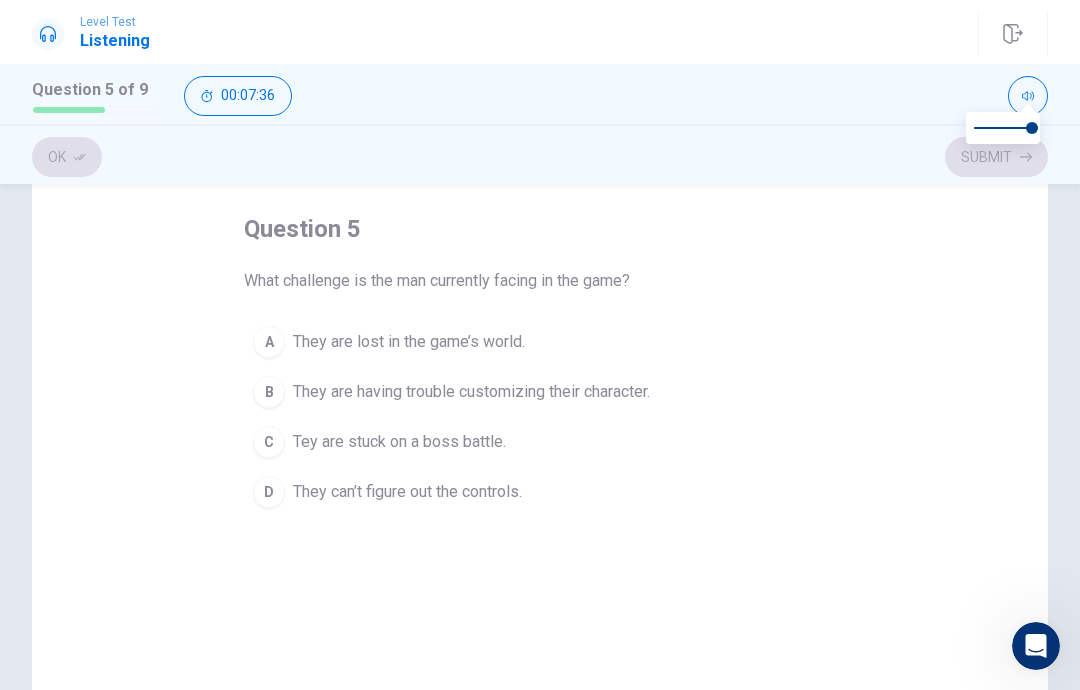scroll, scrollTop: 92, scrollLeft: 0, axis: vertical 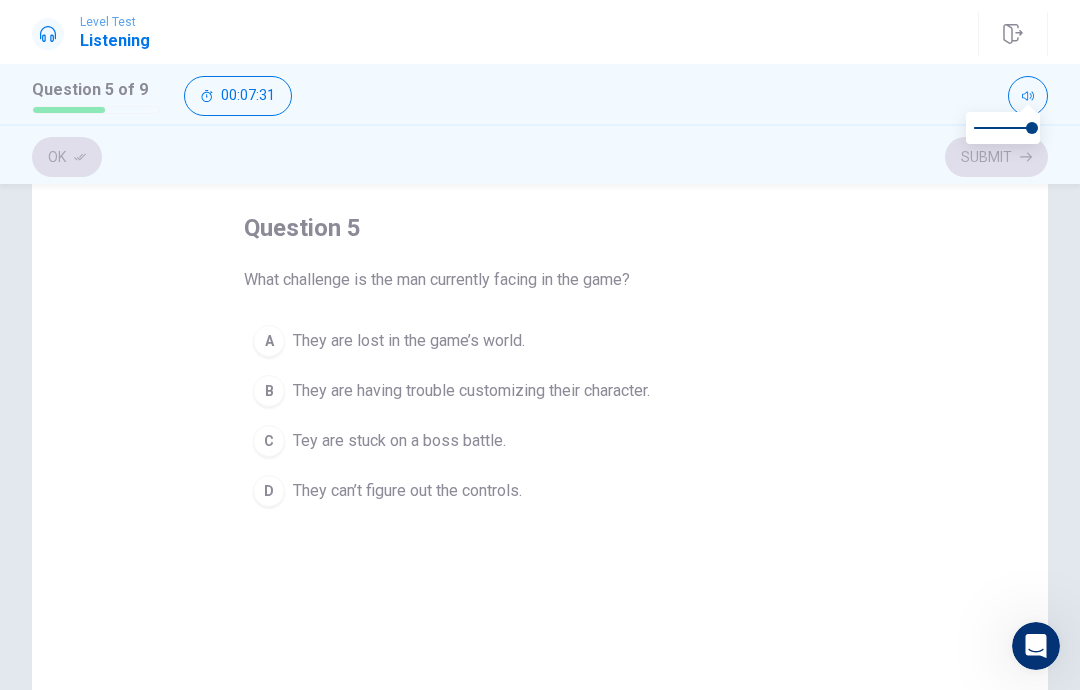 click on "Tey are stuck on a boss battle." at bounding box center (399, 441) 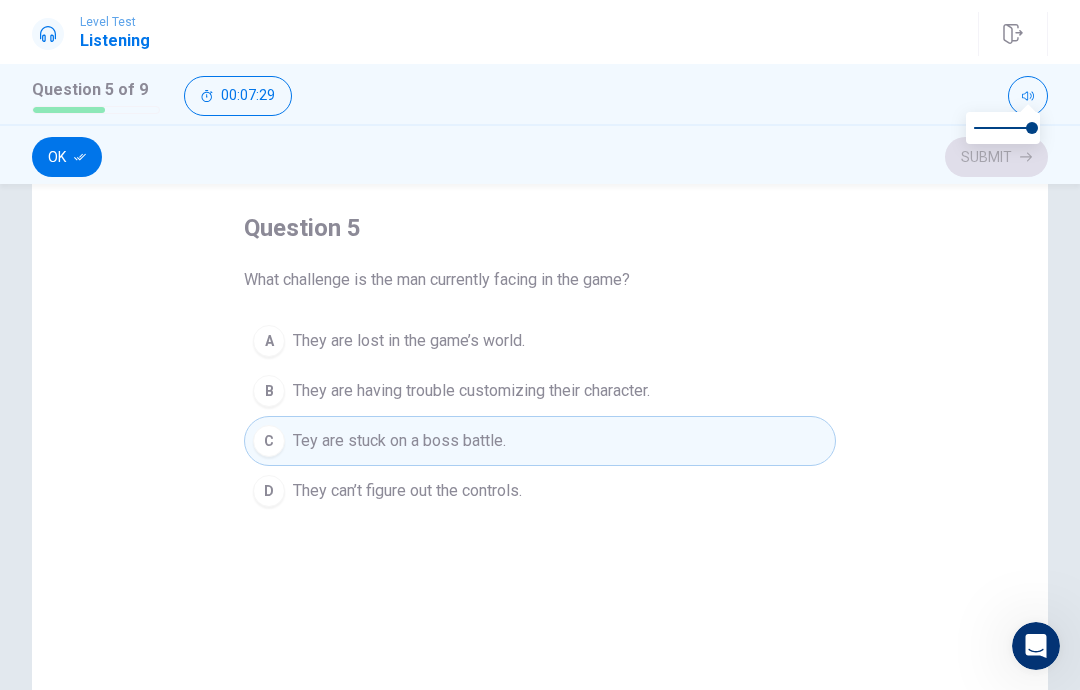 click on "Ok" at bounding box center [67, 157] 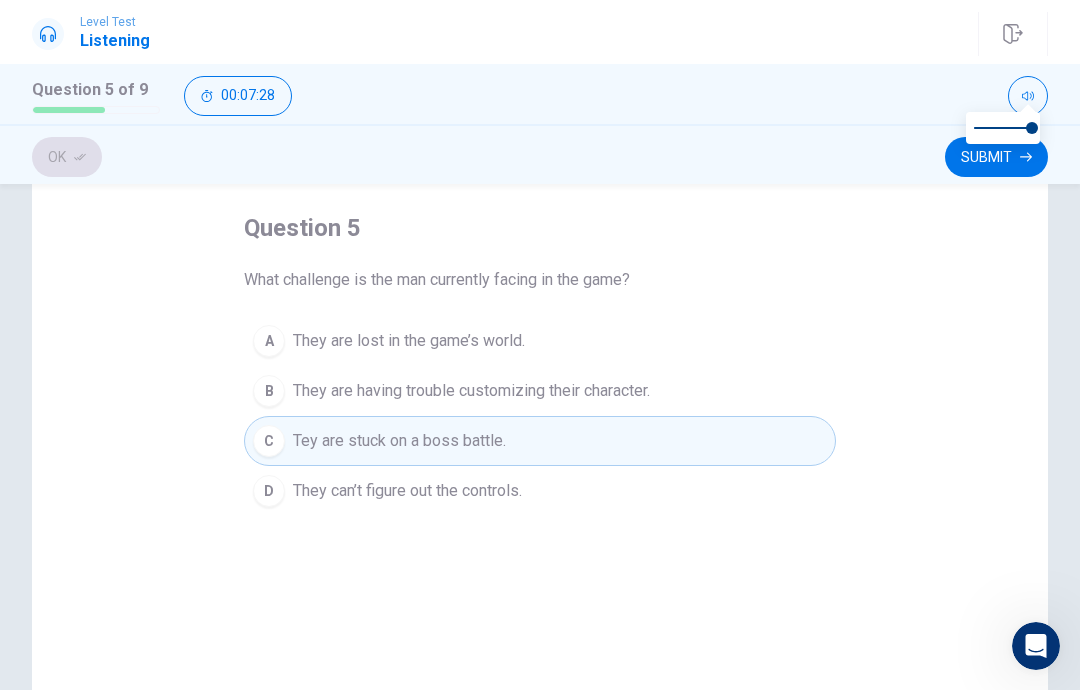 click on "Submit" at bounding box center (996, 157) 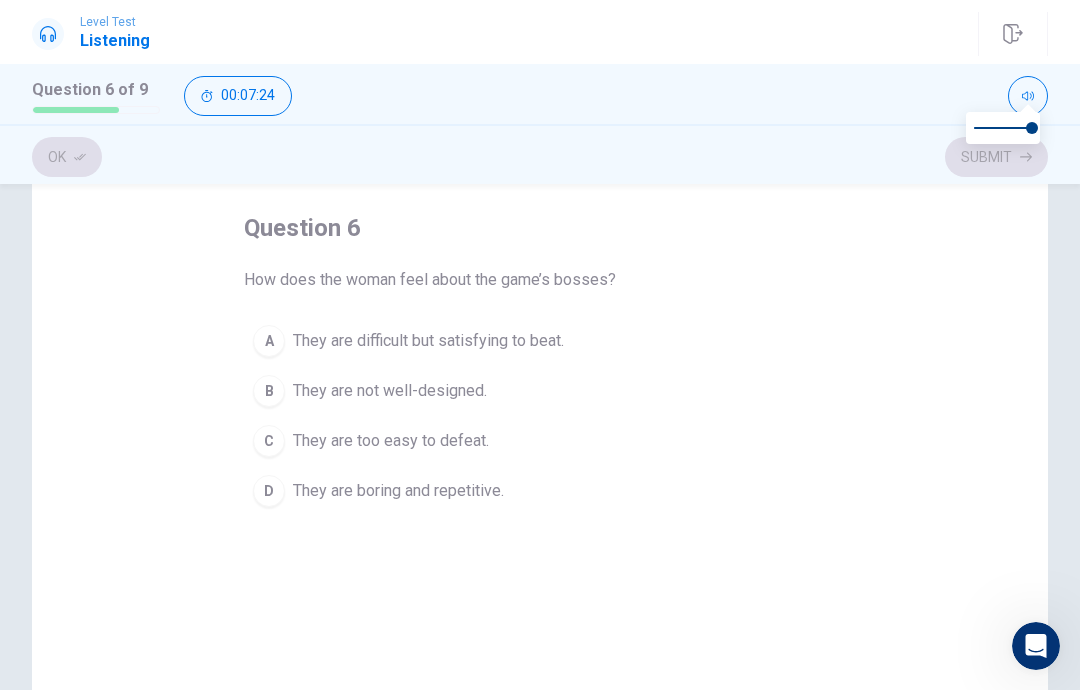 click on "They are difficult but satisfying to beat." at bounding box center (428, 341) 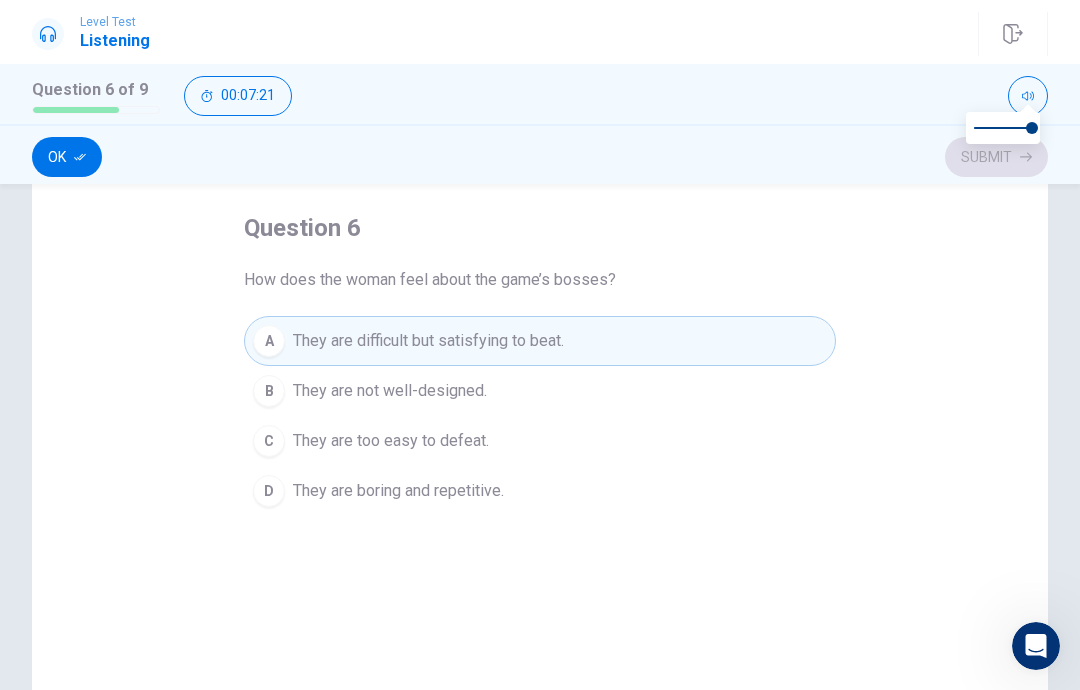 click 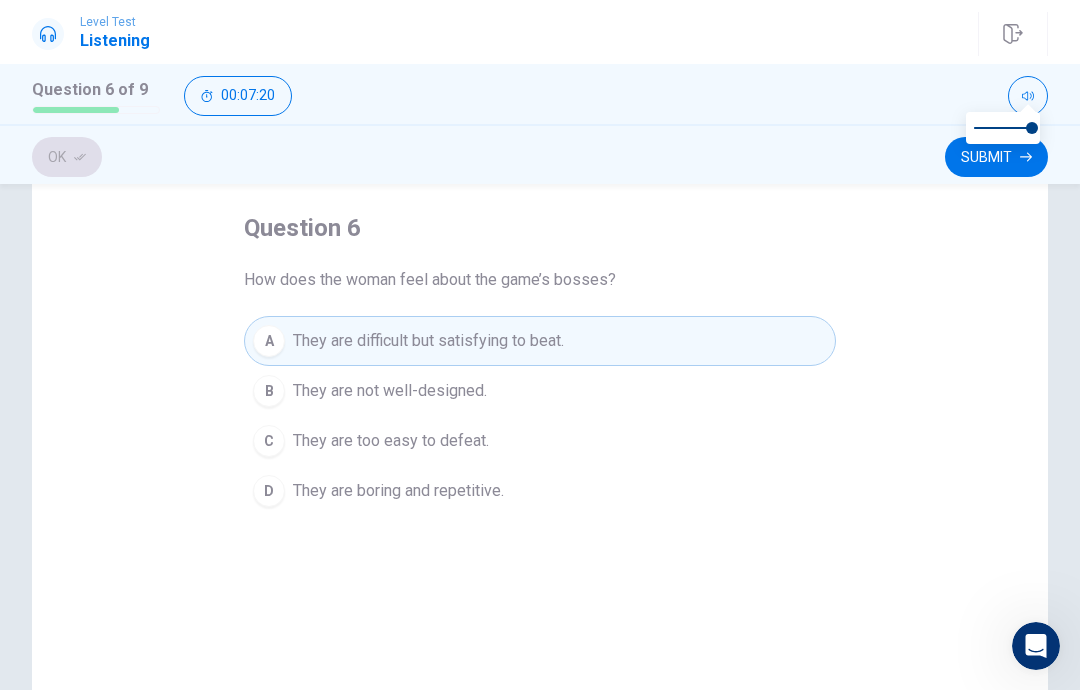 click on "Submit" at bounding box center (996, 157) 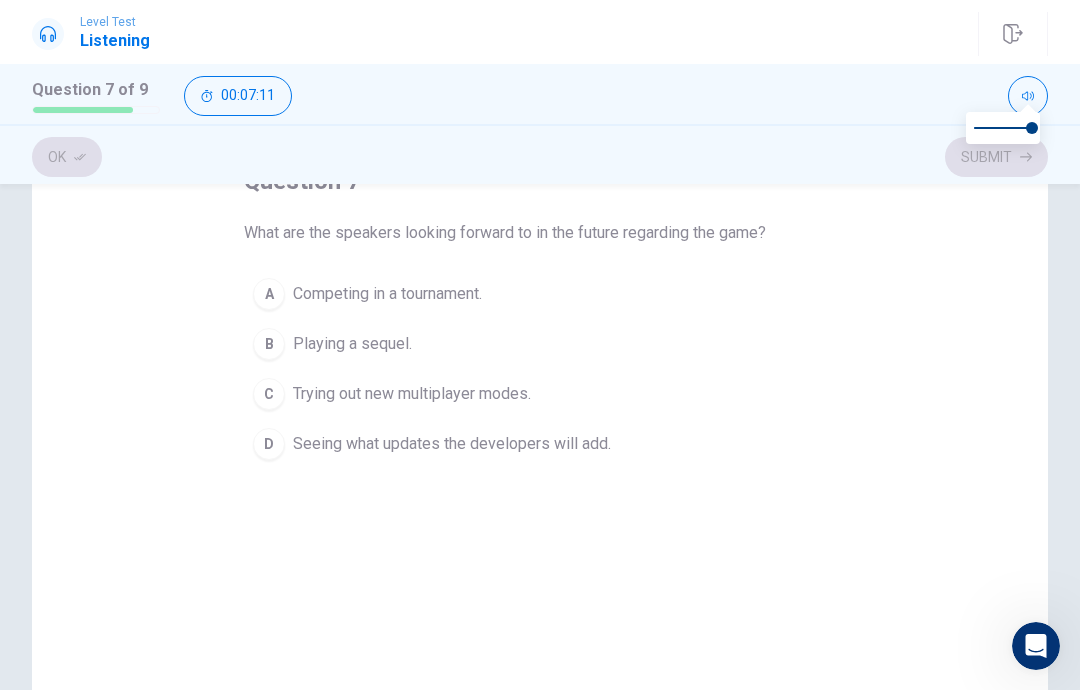 scroll, scrollTop: 139, scrollLeft: 0, axis: vertical 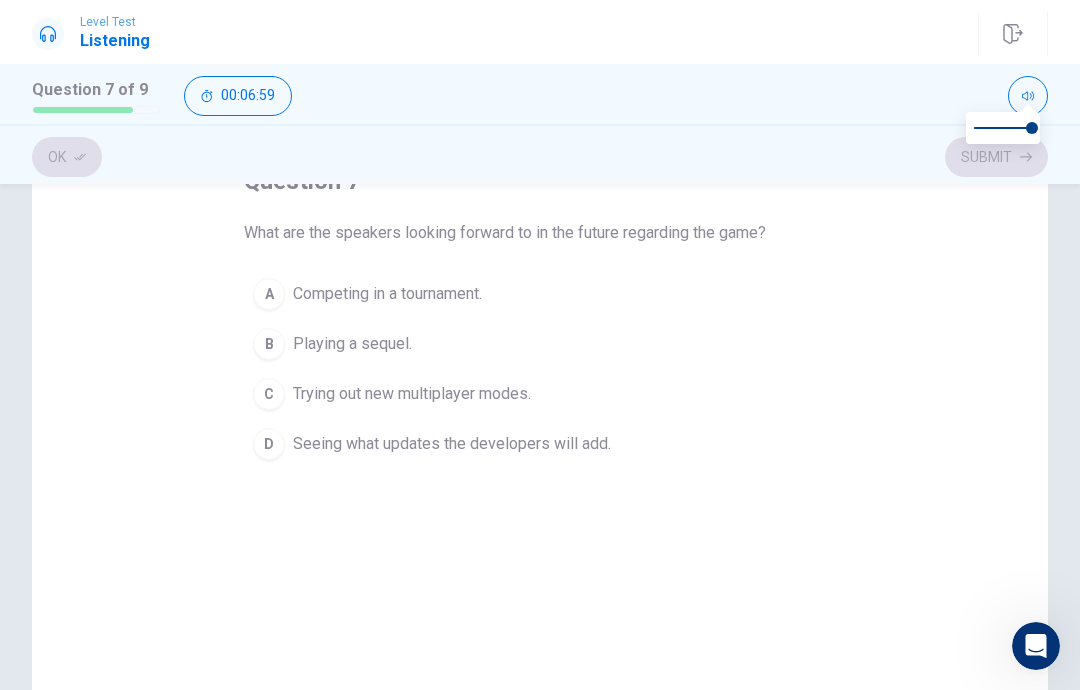 click on "D Seeing what updates the developers will add." at bounding box center [540, 444] 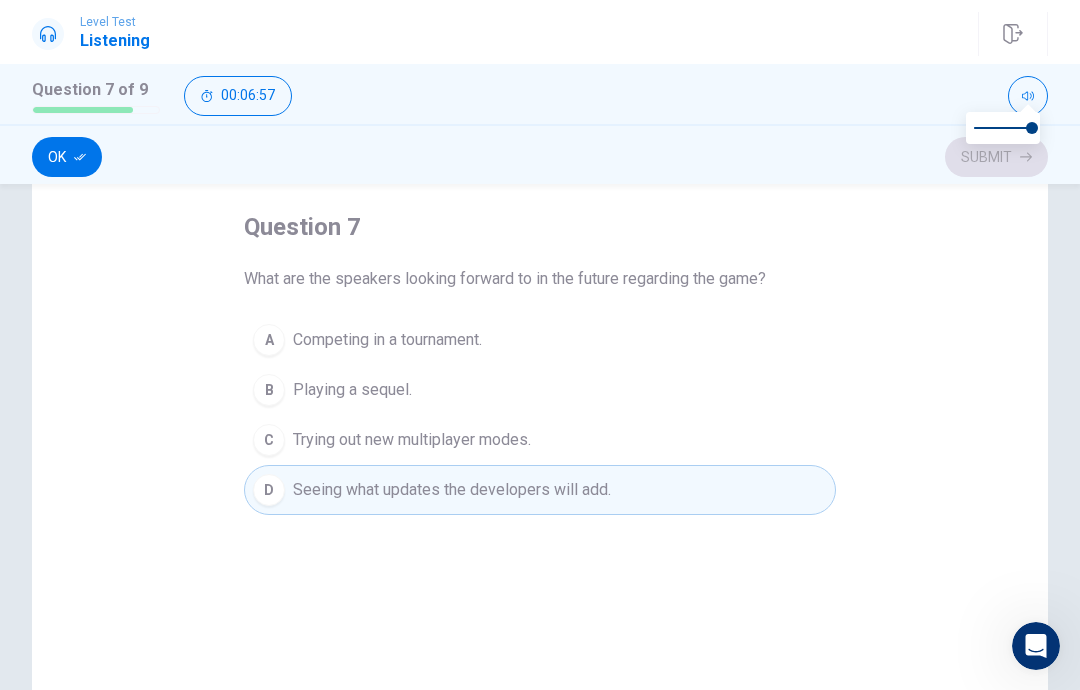 scroll, scrollTop: 94, scrollLeft: 0, axis: vertical 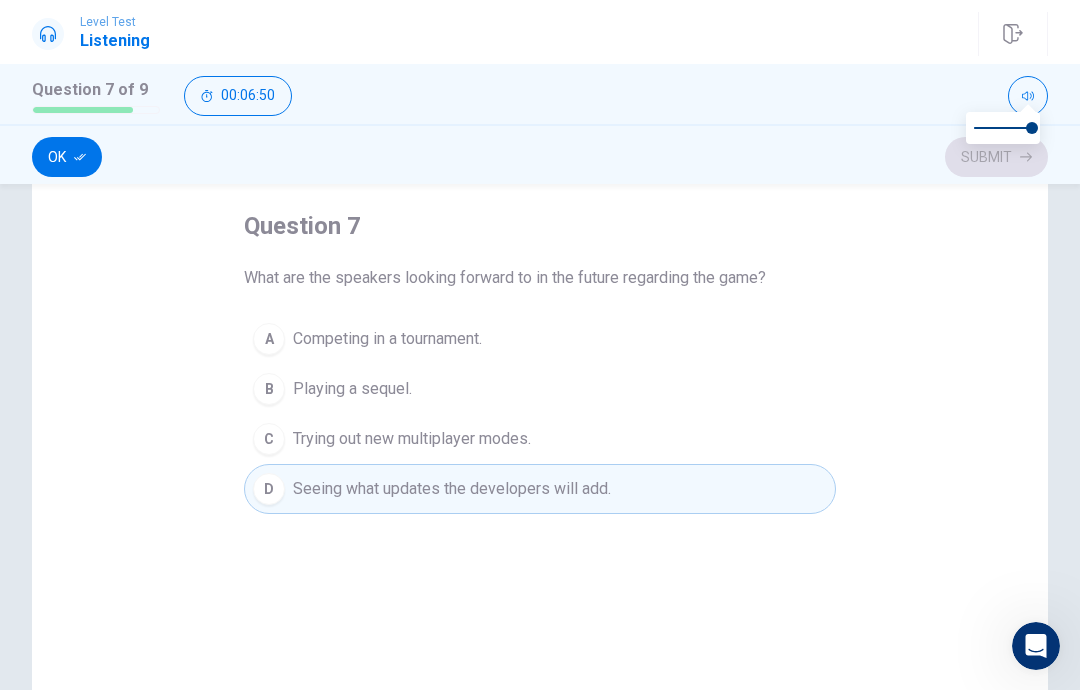click on "Ok Submit" at bounding box center (540, 157) 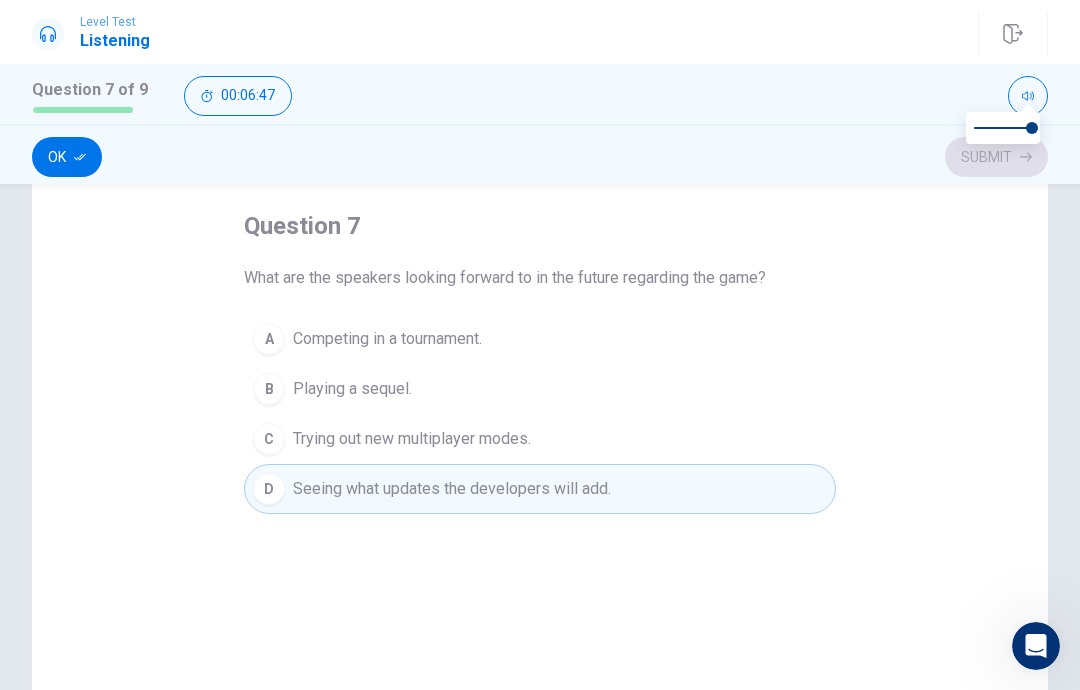 click 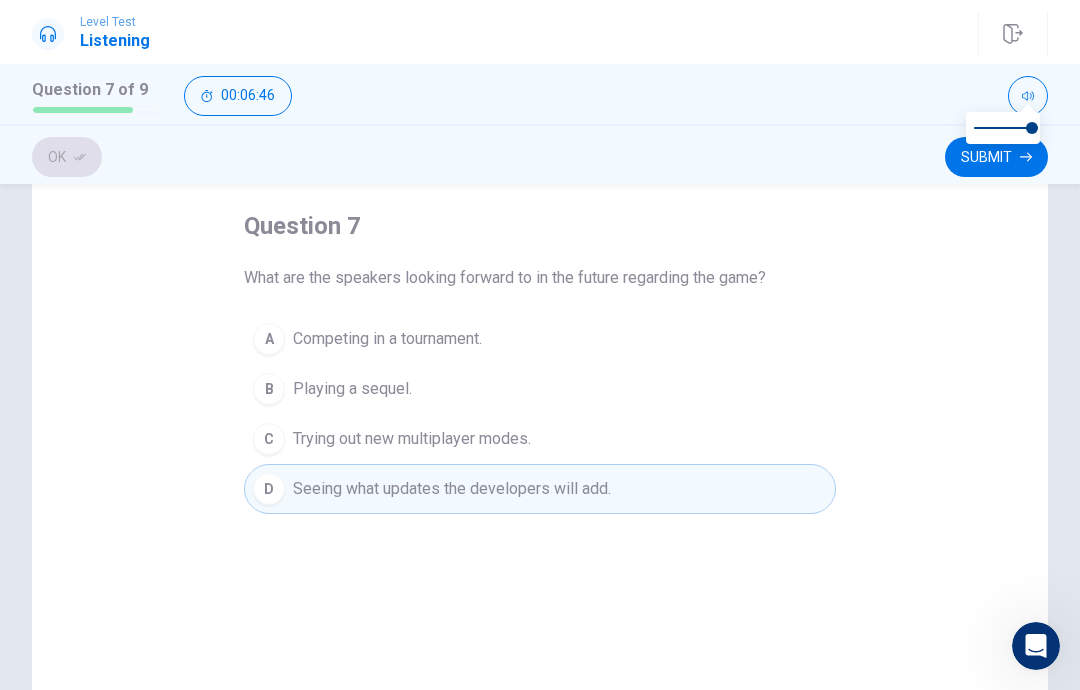 click on "Submit" at bounding box center (996, 157) 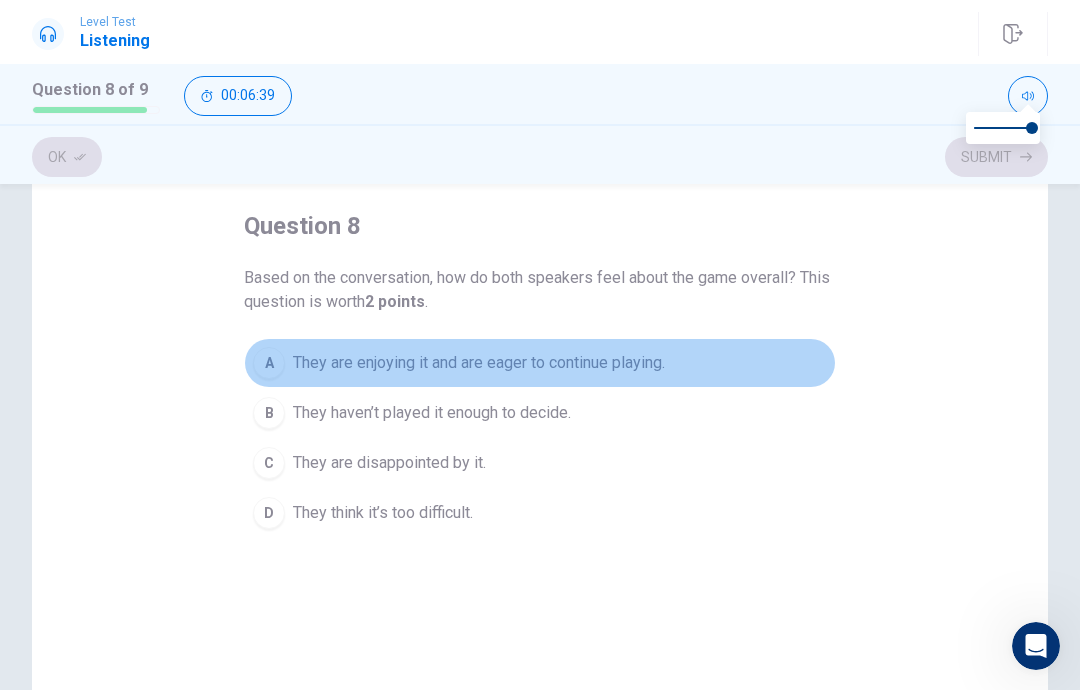 click on "They are enjoying it and are eager to continue playing." at bounding box center (479, 363) 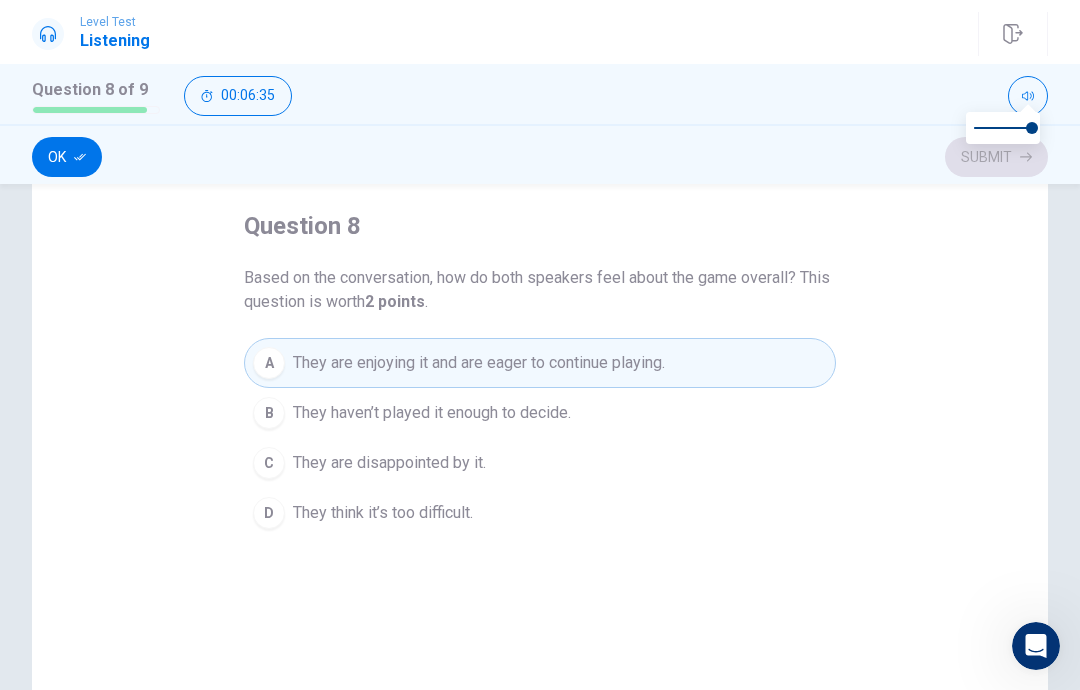 click on "Ok" at bounding box center (67, 157) 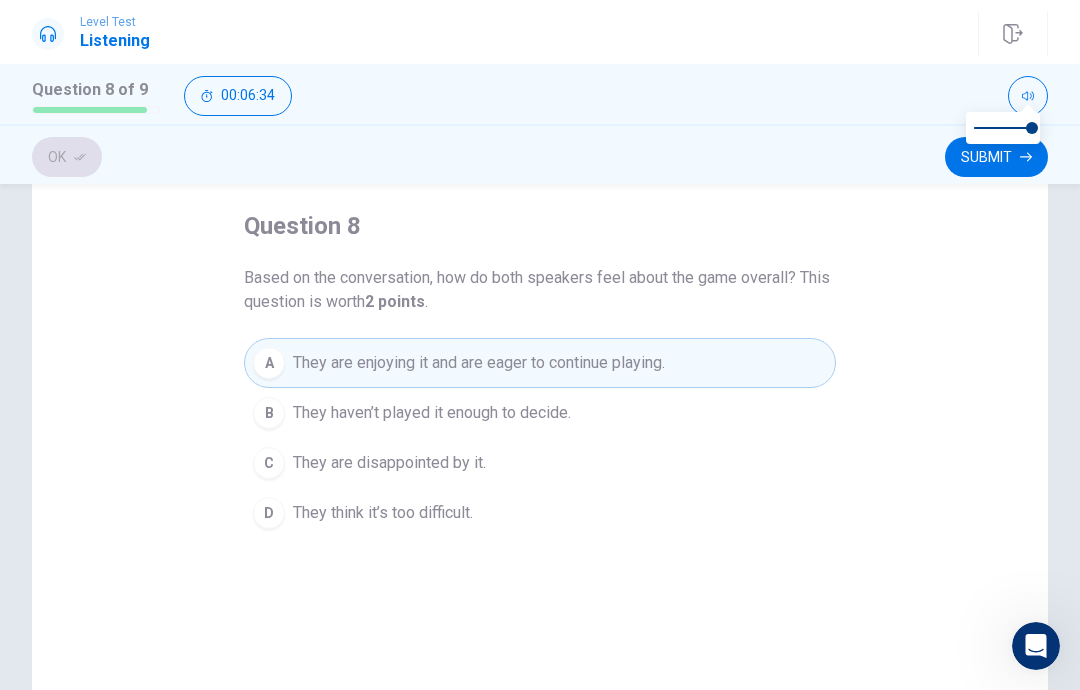 click on "Submit" at bounding box center [996, 157] 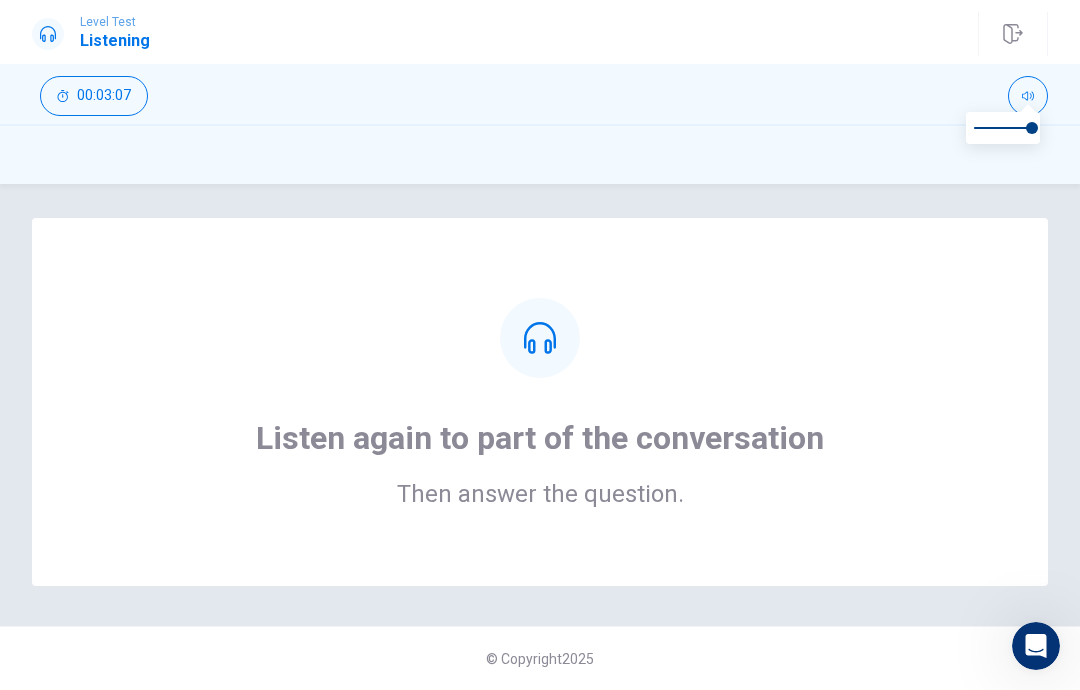 scroll, scrollTop: 6, scrollLeft: 0, axis: vertical 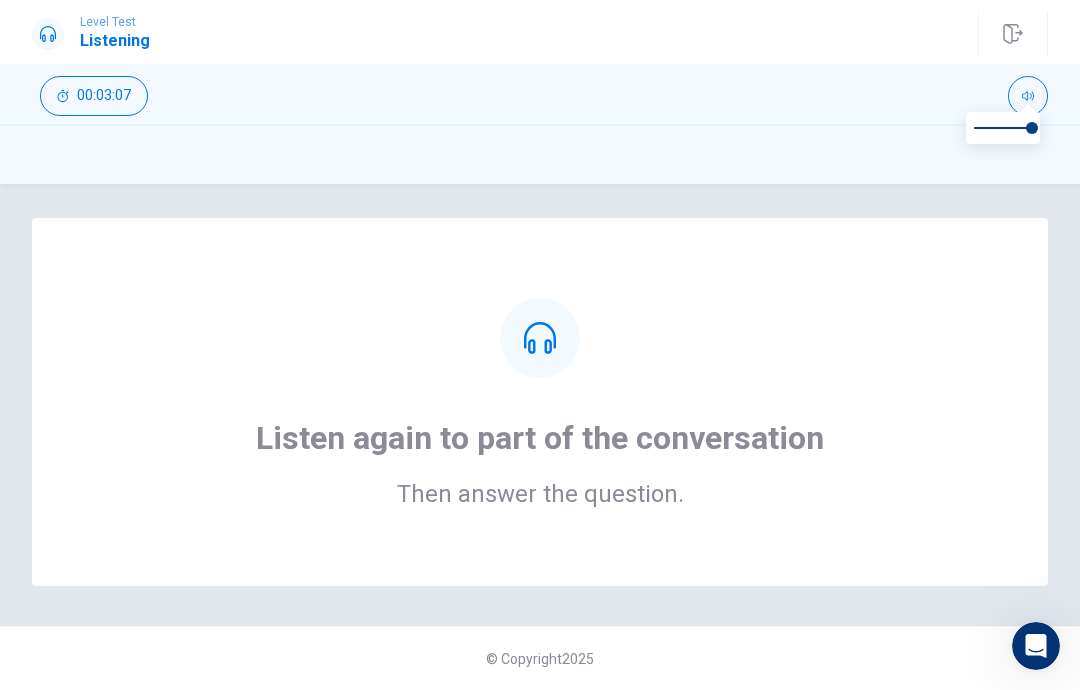 click on "Listen again to part of the conversation Then answer the question." at bounding box center [540, 402] 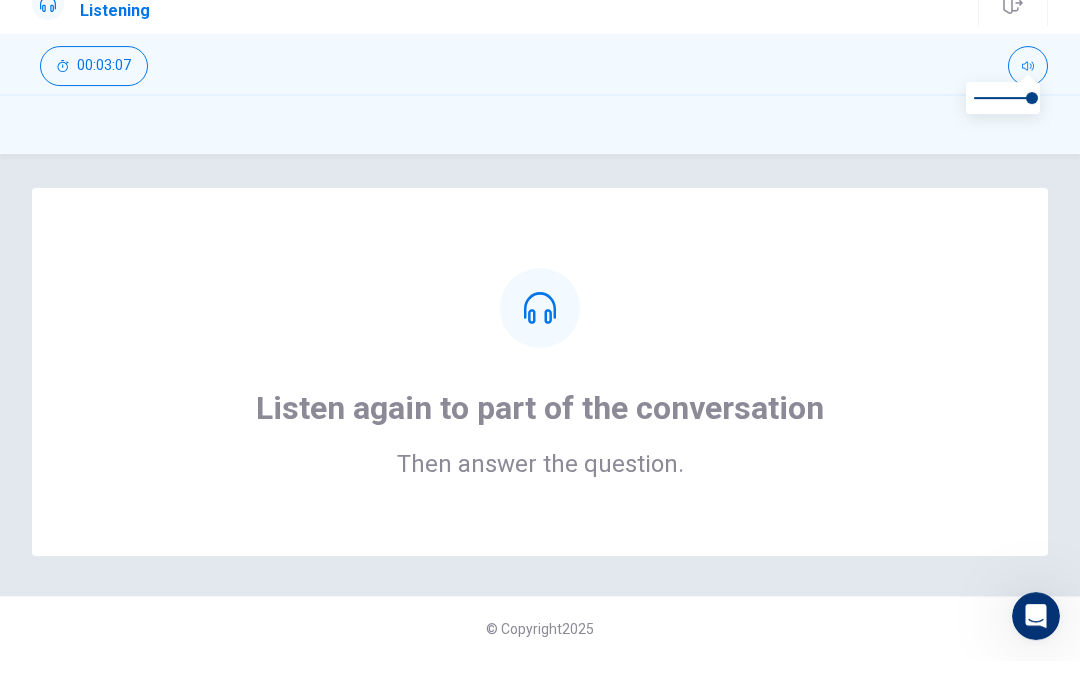 scroll, scrollTop: 0, scrollLeft: 0, axis: both 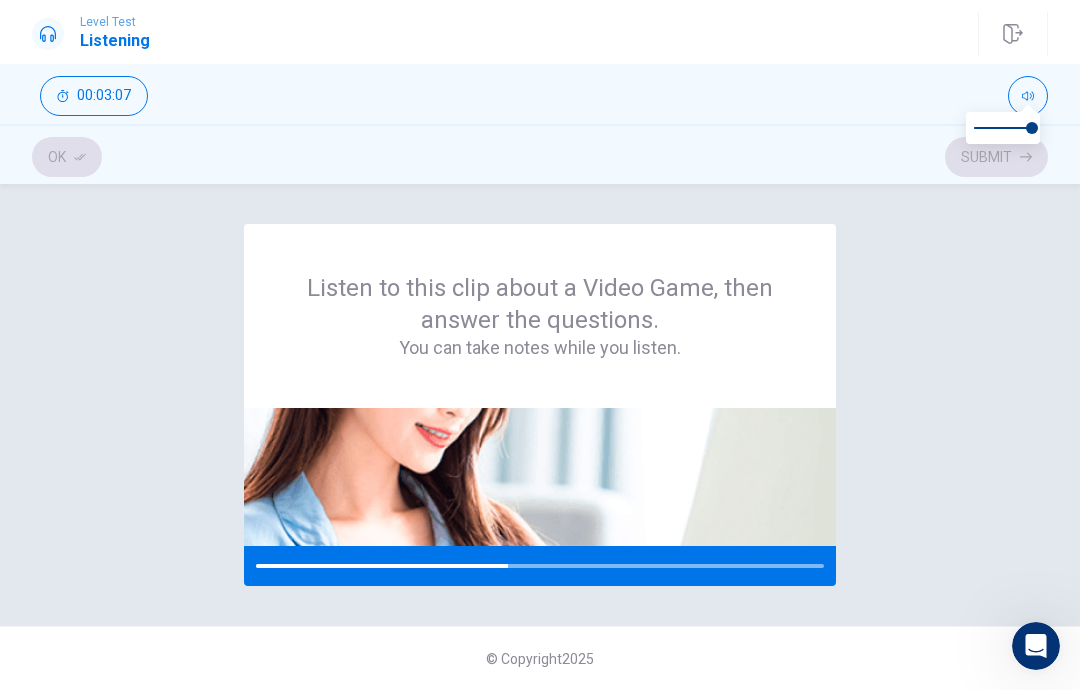 click on "Listen to this clip about a Video Game, then answer the questions.  You can take notes while you listen." at bounding box center [540, 405] 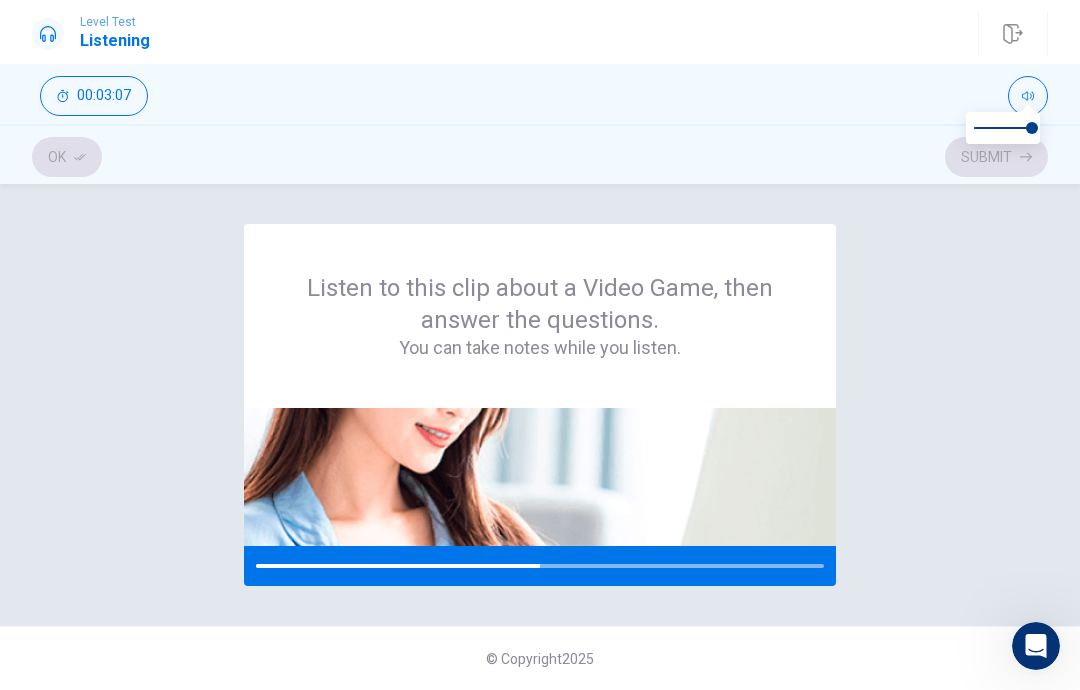 click on "Listen to this clip about a Video Game, then answer the questions.  You can take notes while you listen." at bounding box center (540, 405) 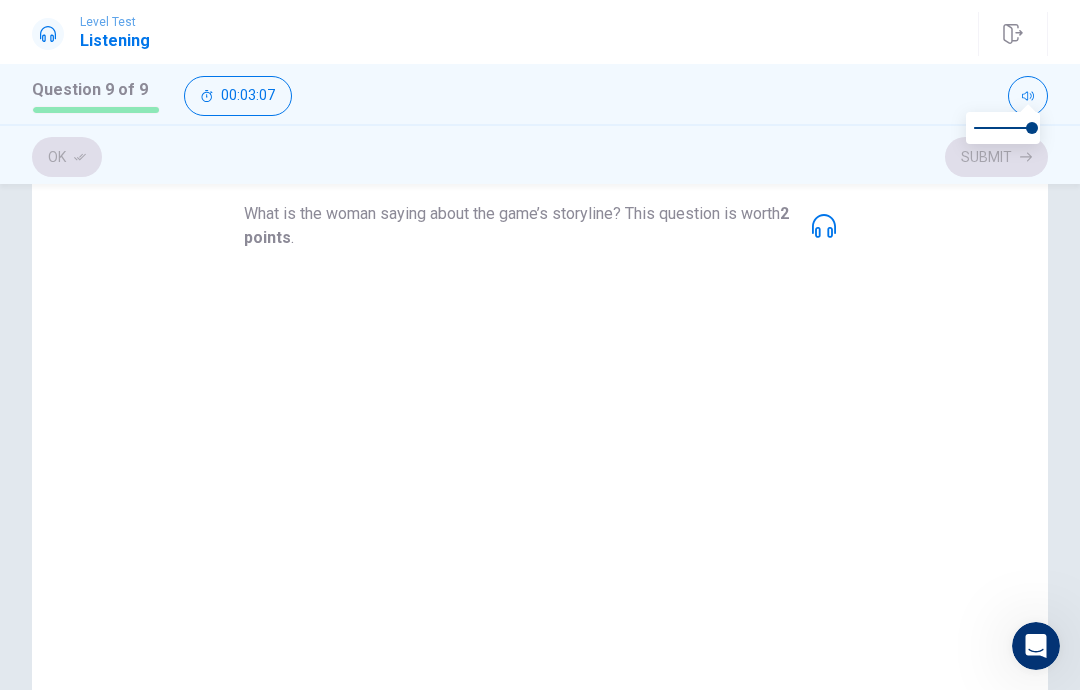 scroll, scrollTop: 159, scrollLeft: 0, axis: vertical 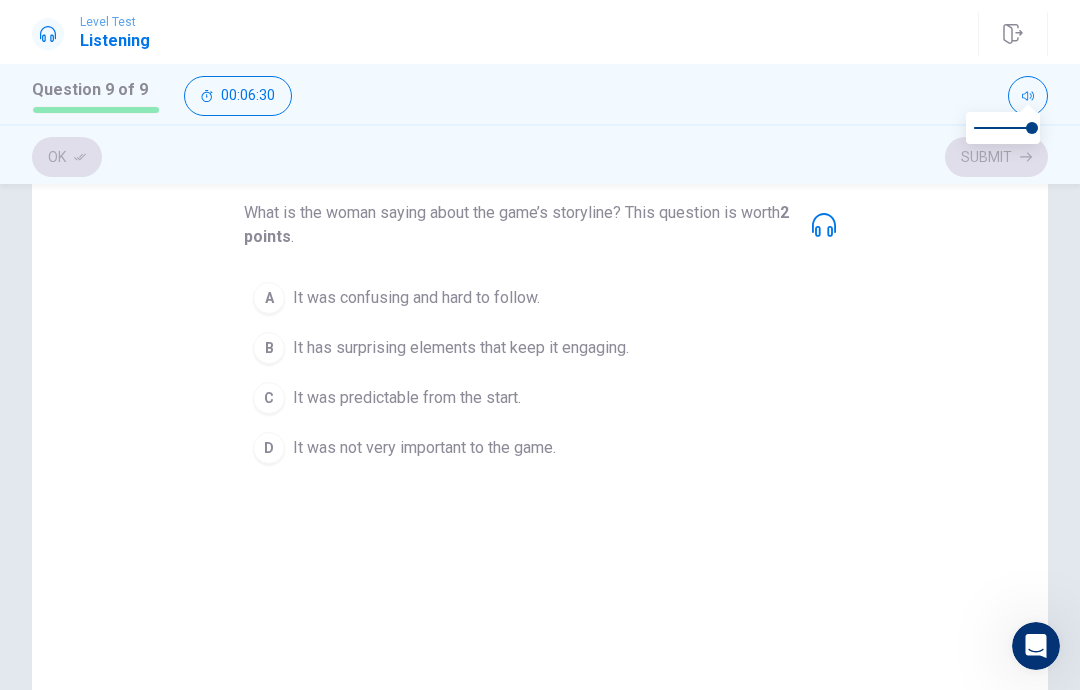 click 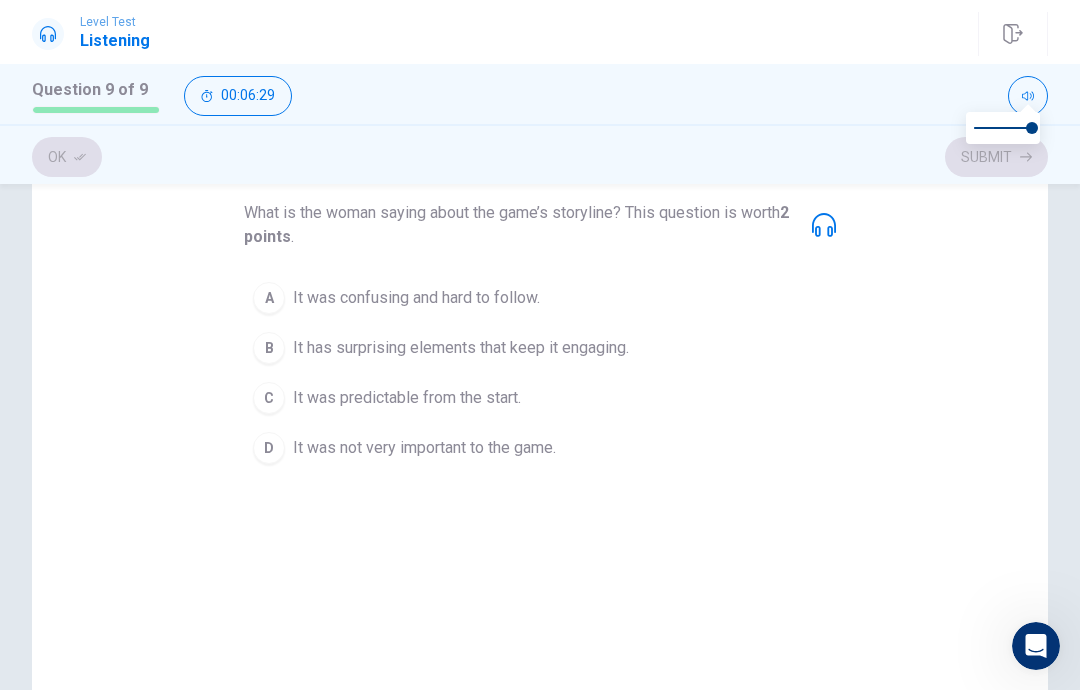 click 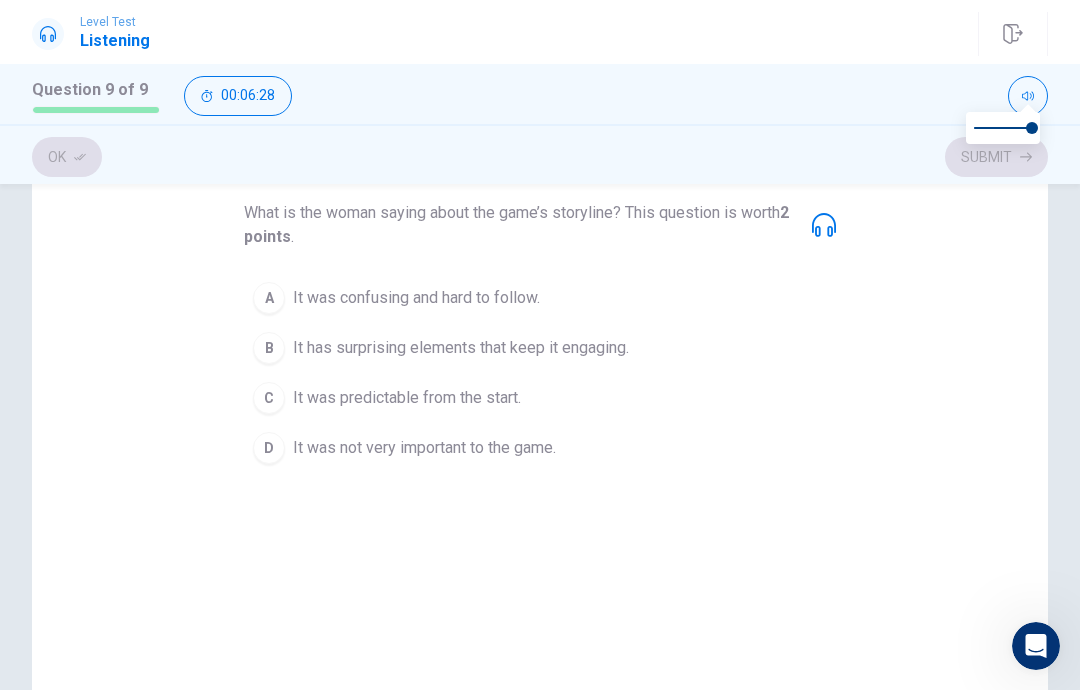 click 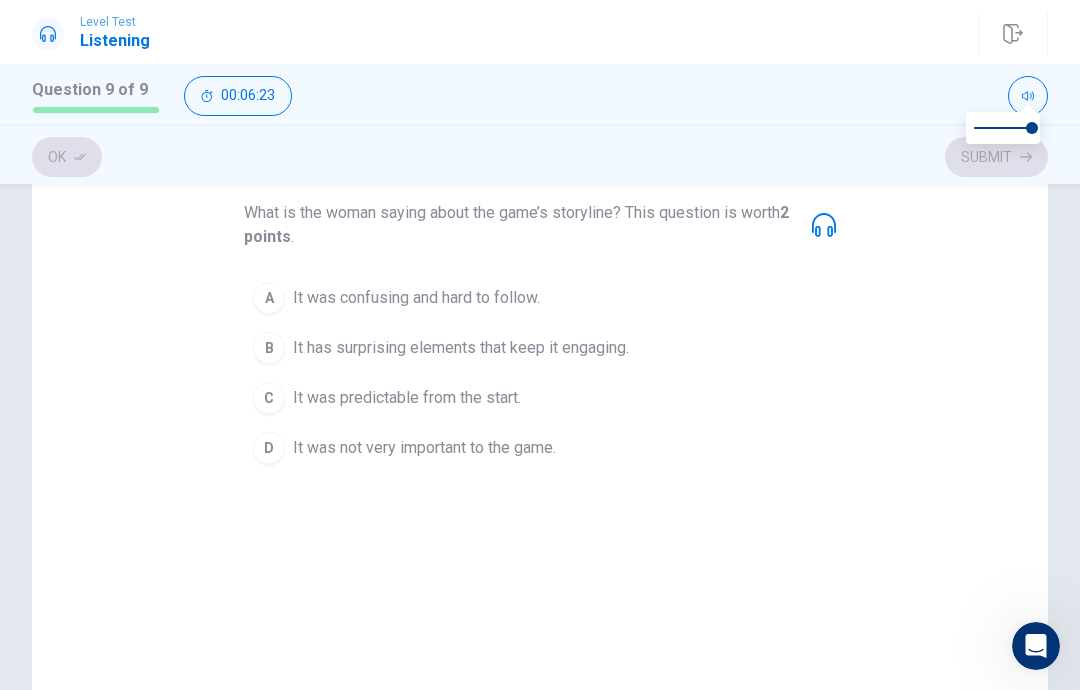 click on "It has surprising elements that keep it engaging." at bounding box center (461, 348) 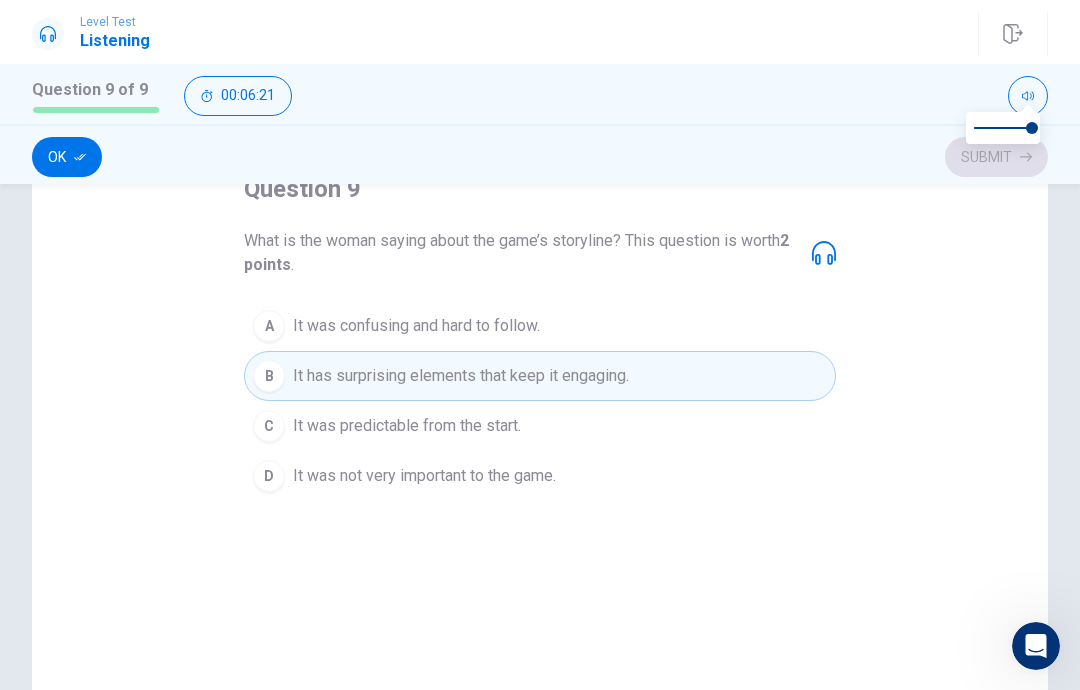 scroll, scrollTop: 132, scrollLeft: 0, axis: vertical 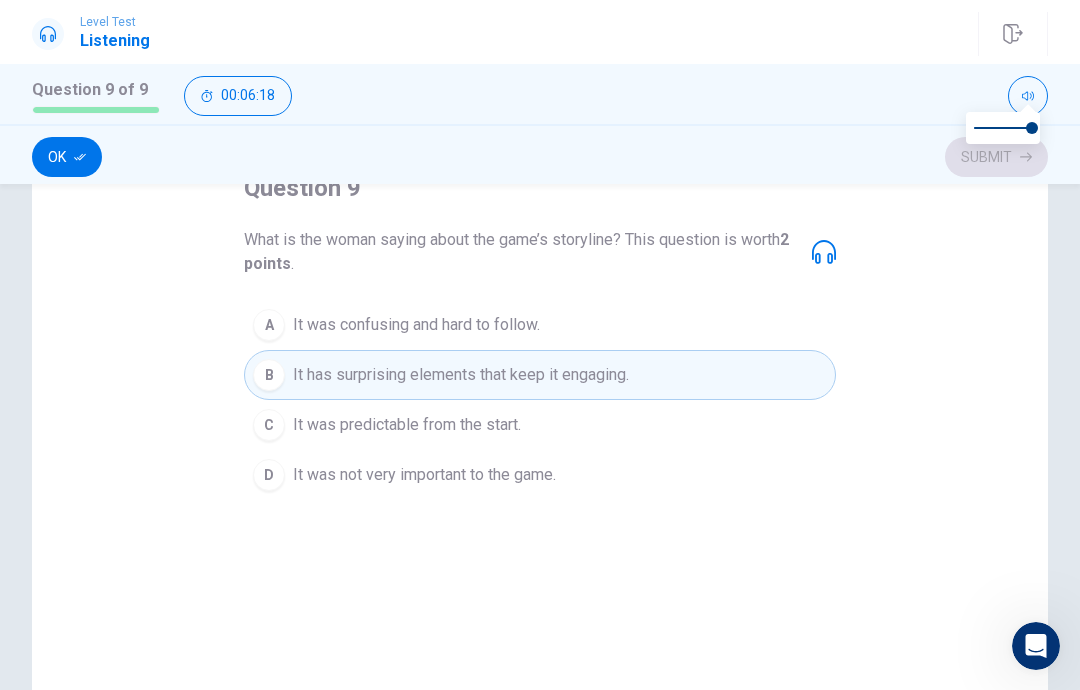click on "Ok" at bounding box center (67, 157) 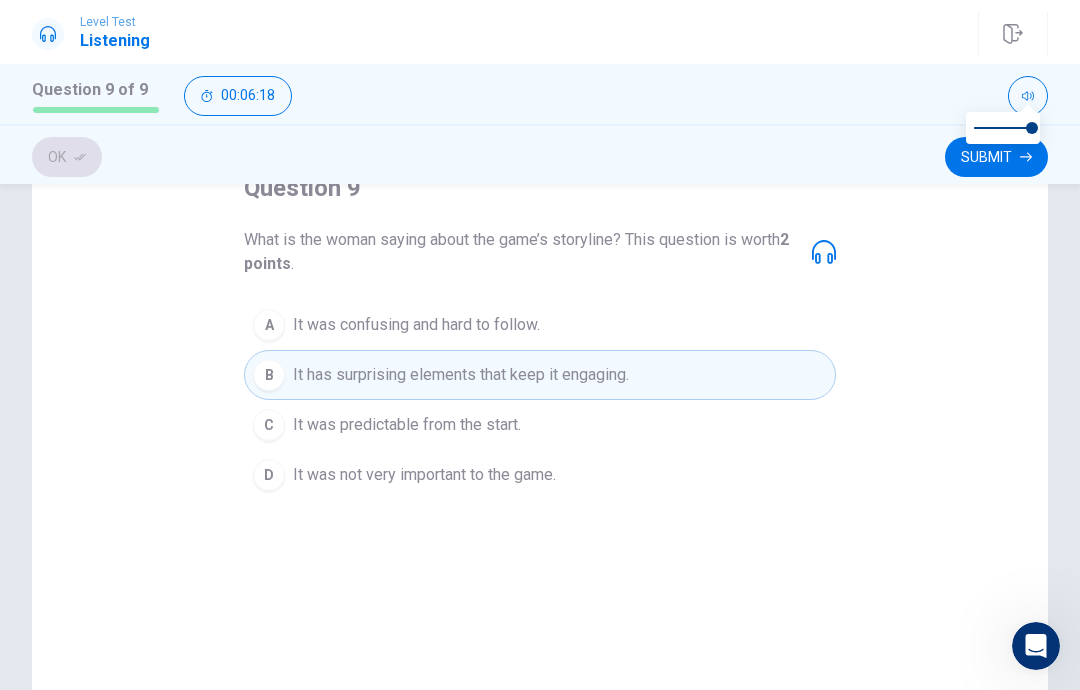 click on "Submit" at bounding box center [996, 157] 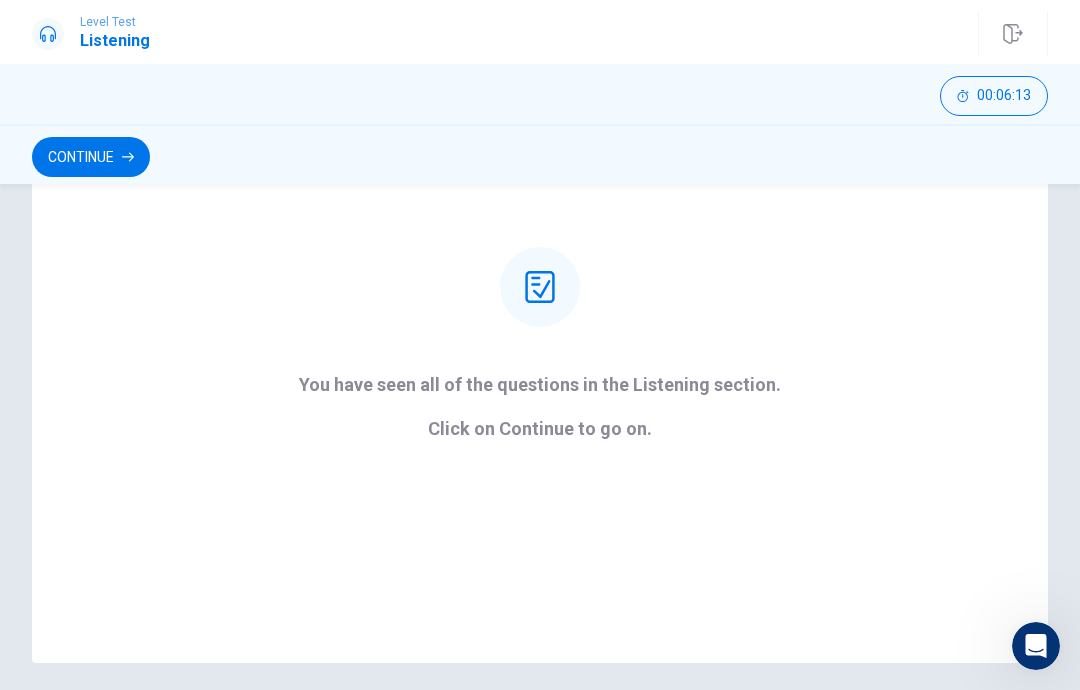 scroll, scrollTop: 201, scrollLeft: 0, axis: vertical 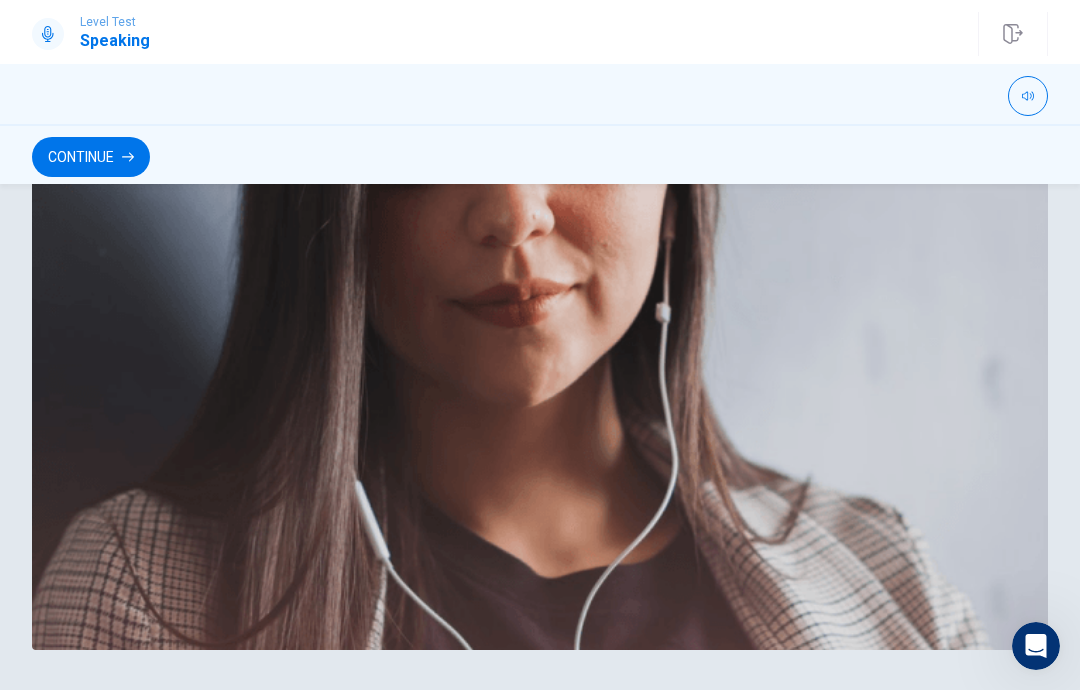 click on "Continue" at bounding box center (91, 157) 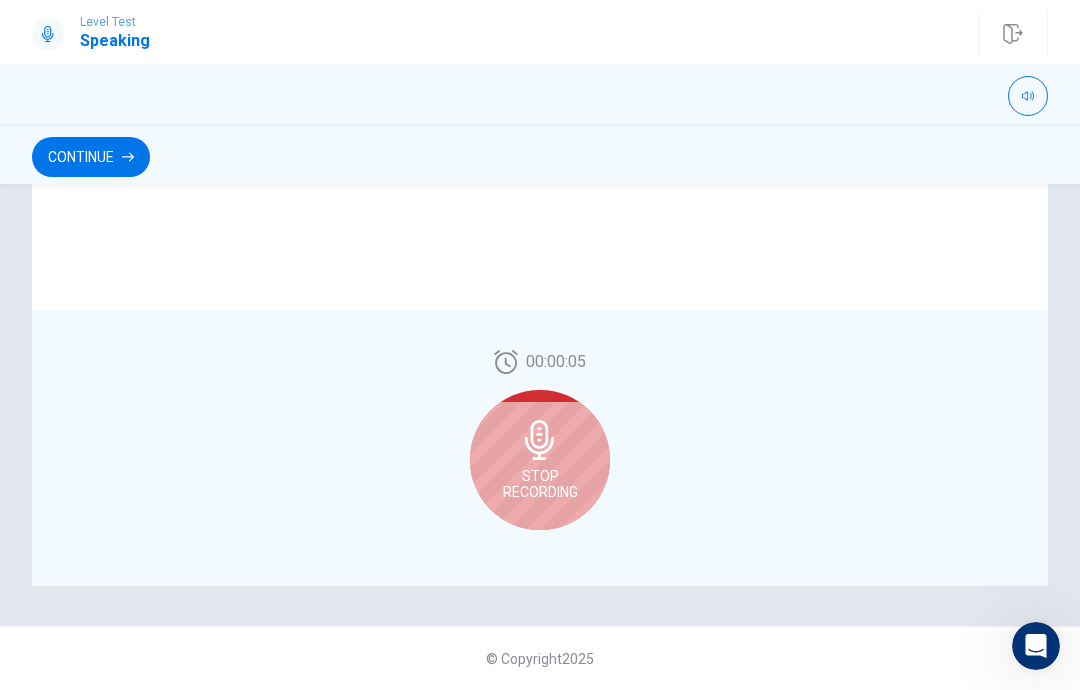 scroll, scrollTop: 510, scrollLeft: 0, axis: vertical 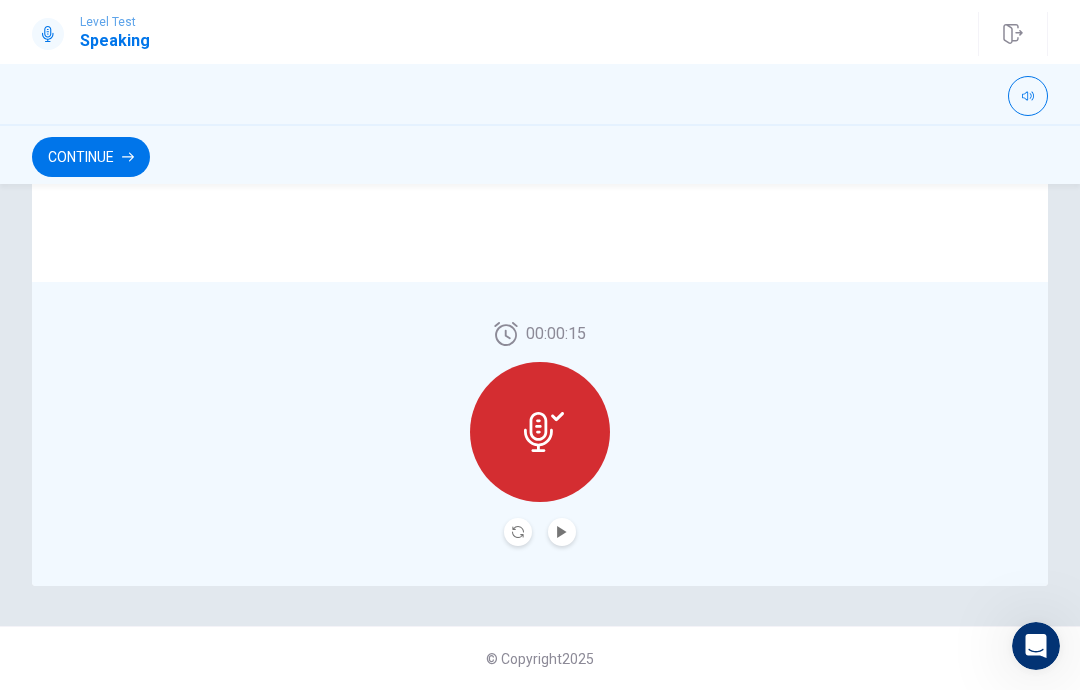 click 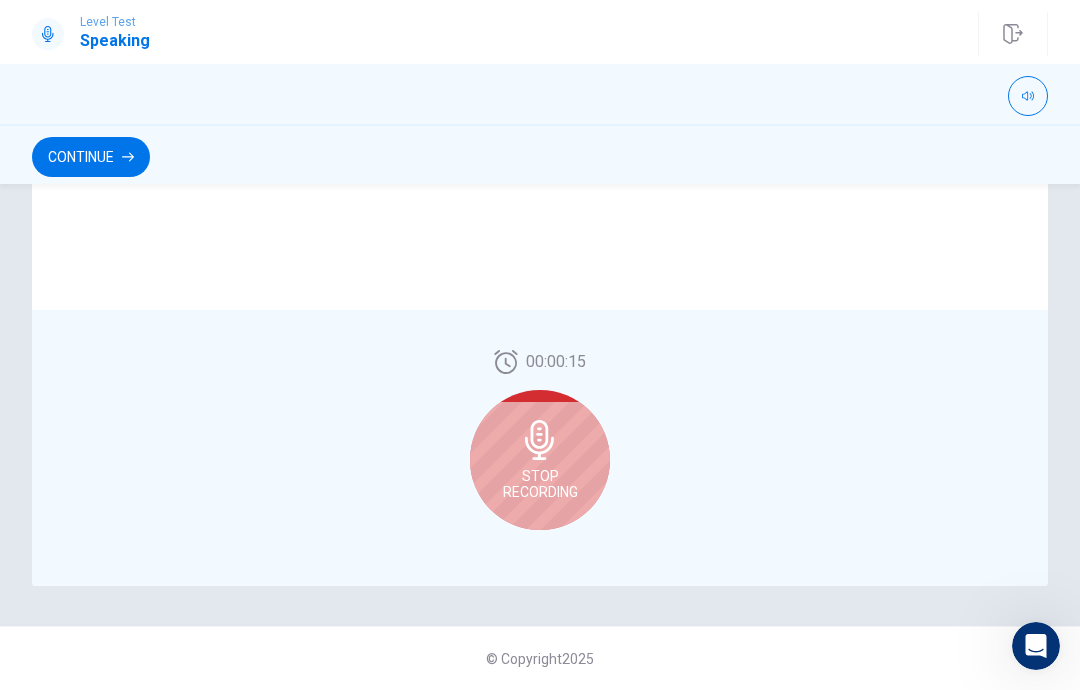click on "Stop   Recording" at bounding box center (540, 484) 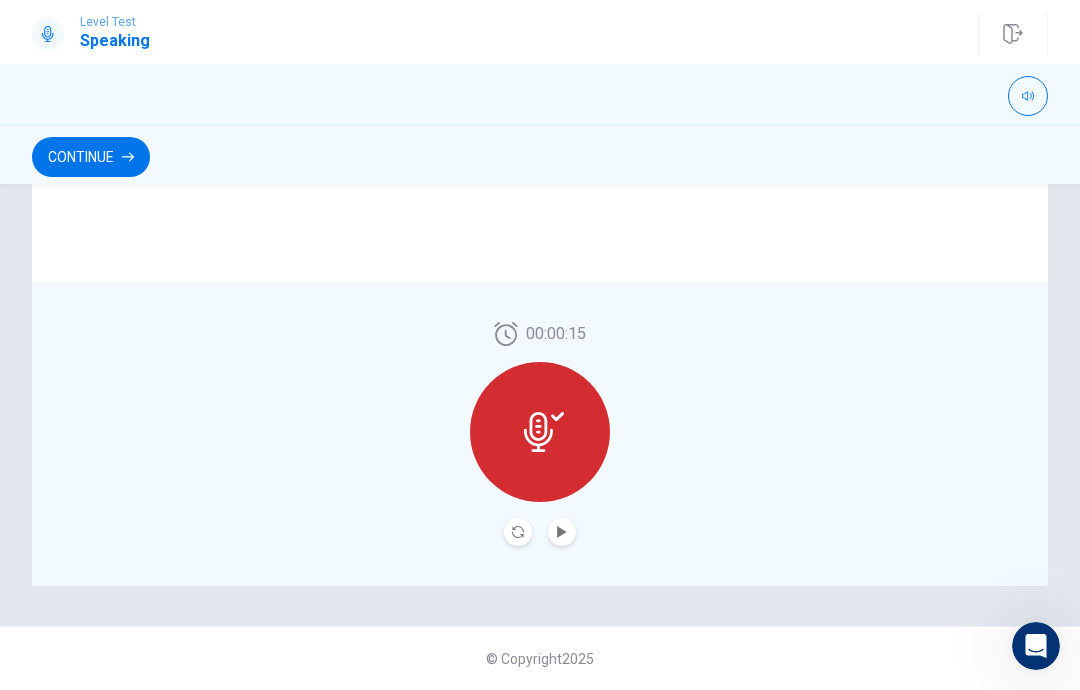 click at bounding box center [562, 532] 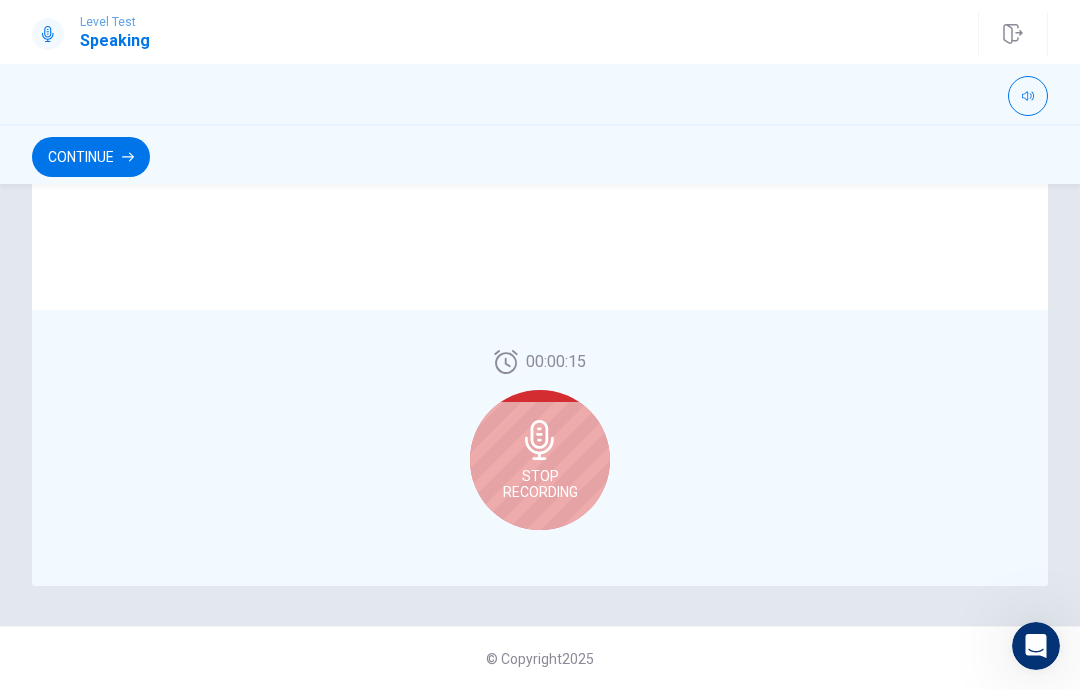 click on "Stop   Recording" at bounding box center (540, 460) 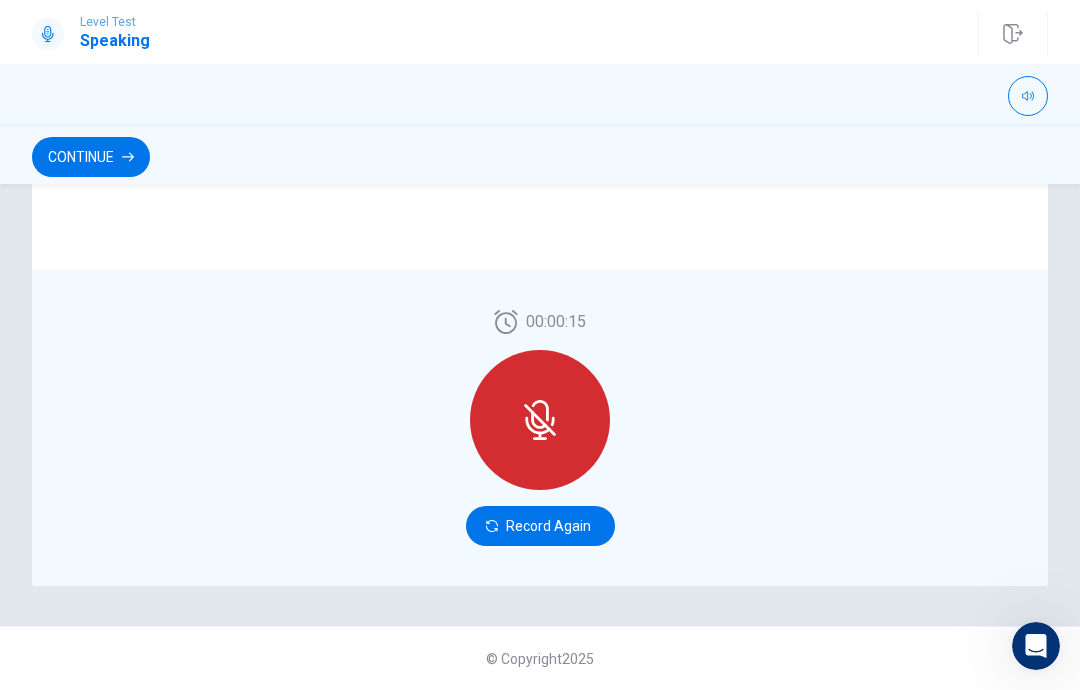 click on "Record Again" at bounding box center [540, 526] 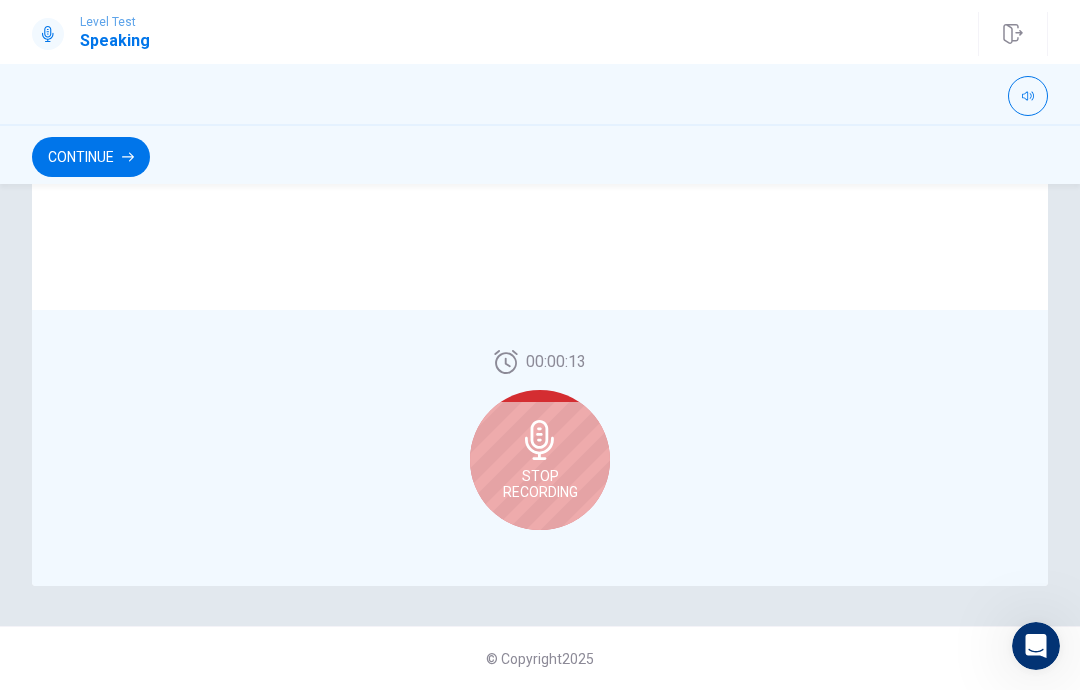 click on "Stop   Recording" at bounding box center [540, 460] 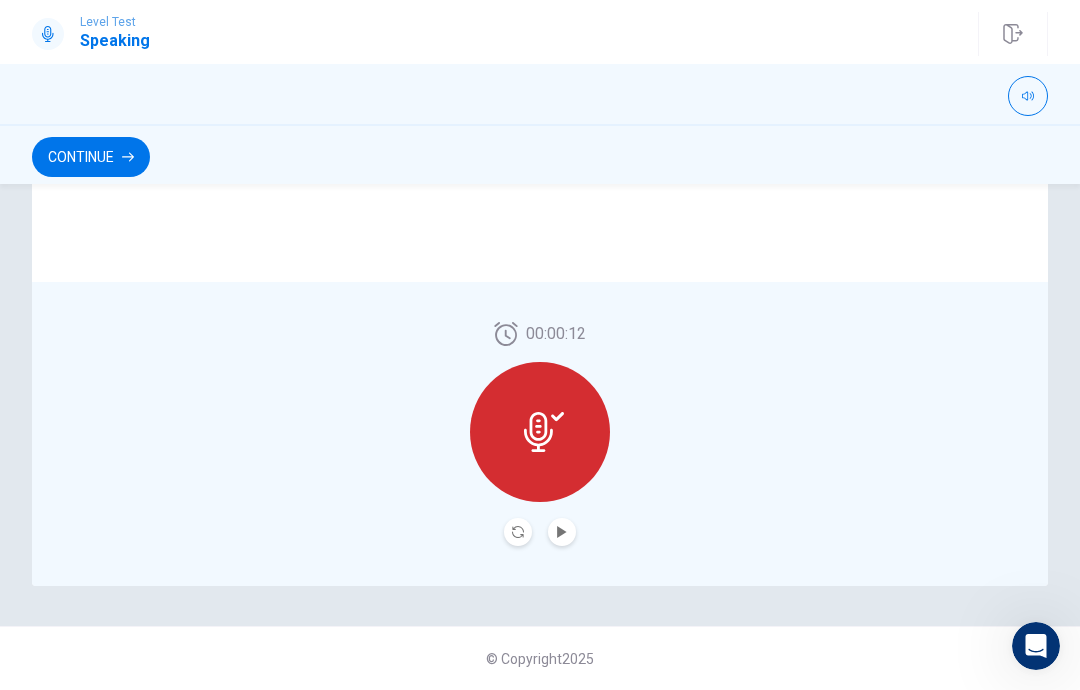 click 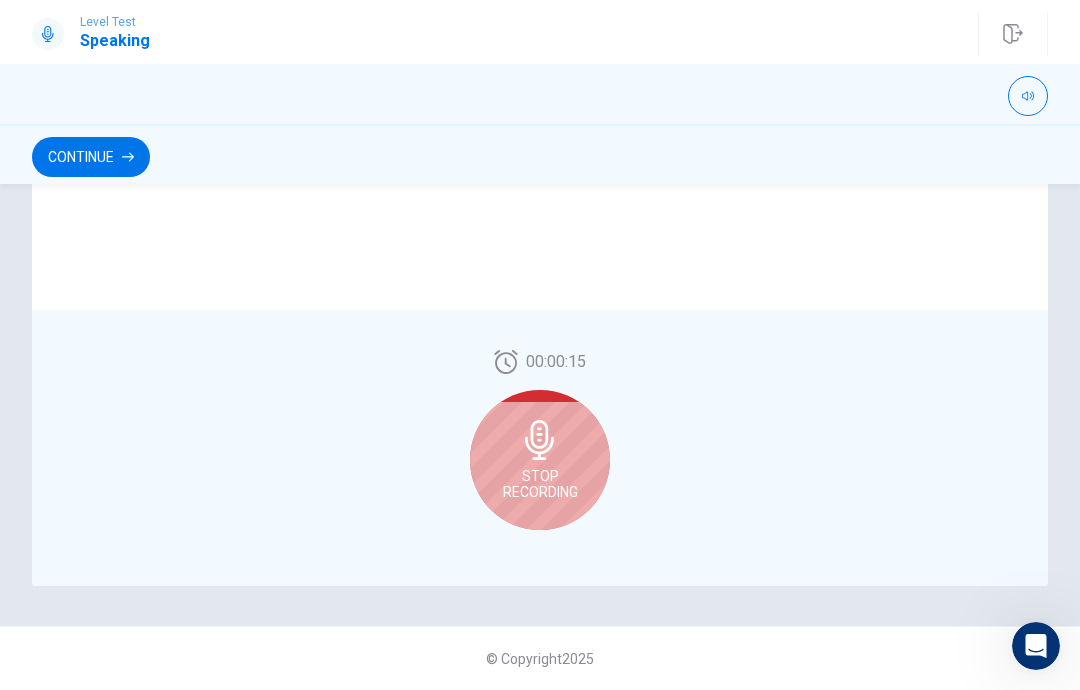 click on "Stop   Recording" at bounding box center (540, 460) 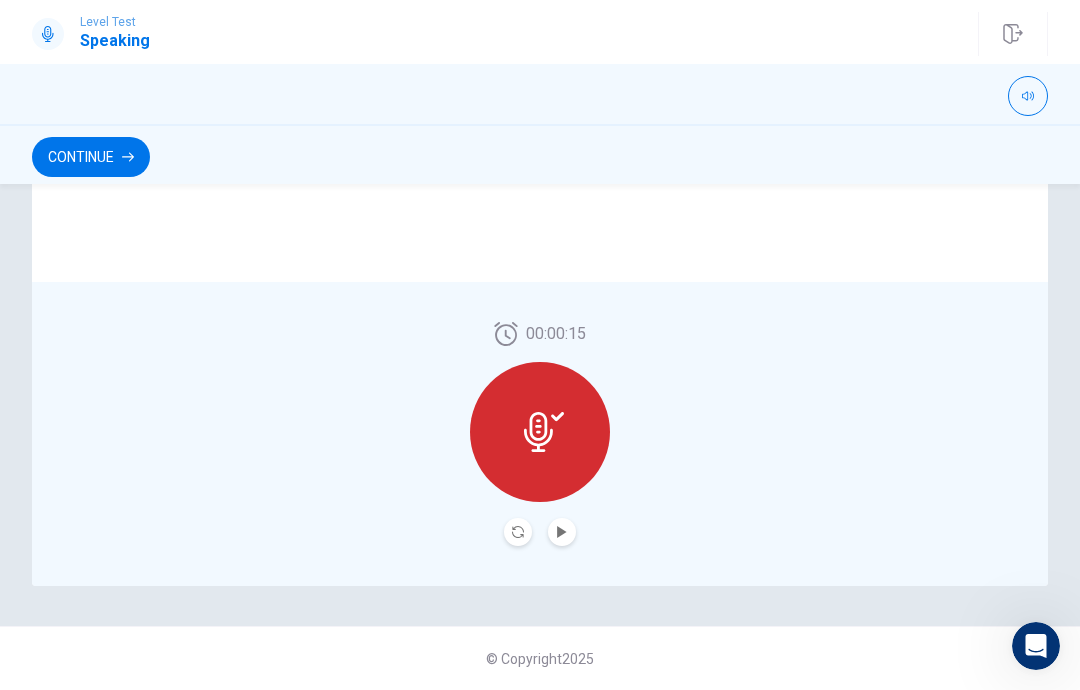 click at bounding box center [540, 432] 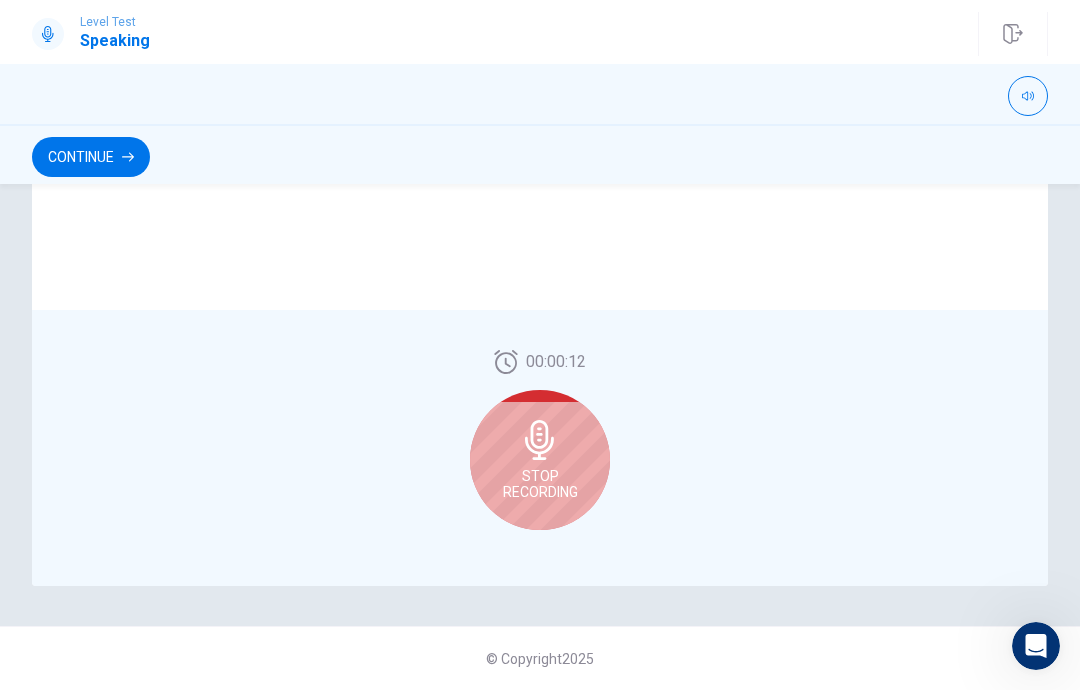 click on "Stop   Recording" at bounding box center [540, 484] 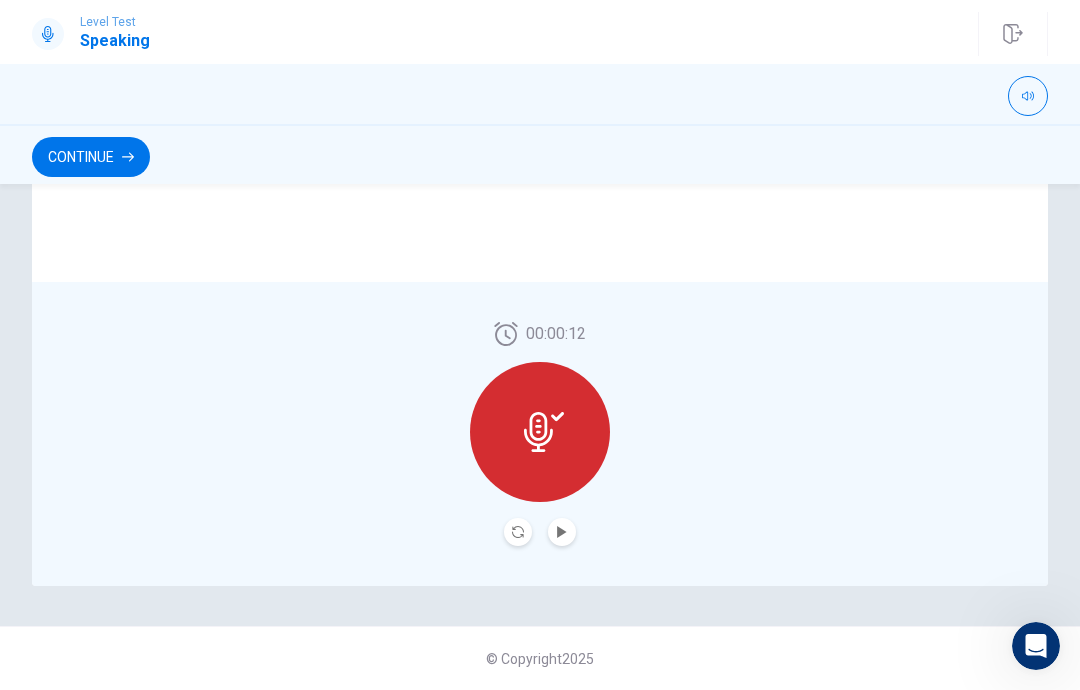 click at bounding box center [562, 532] 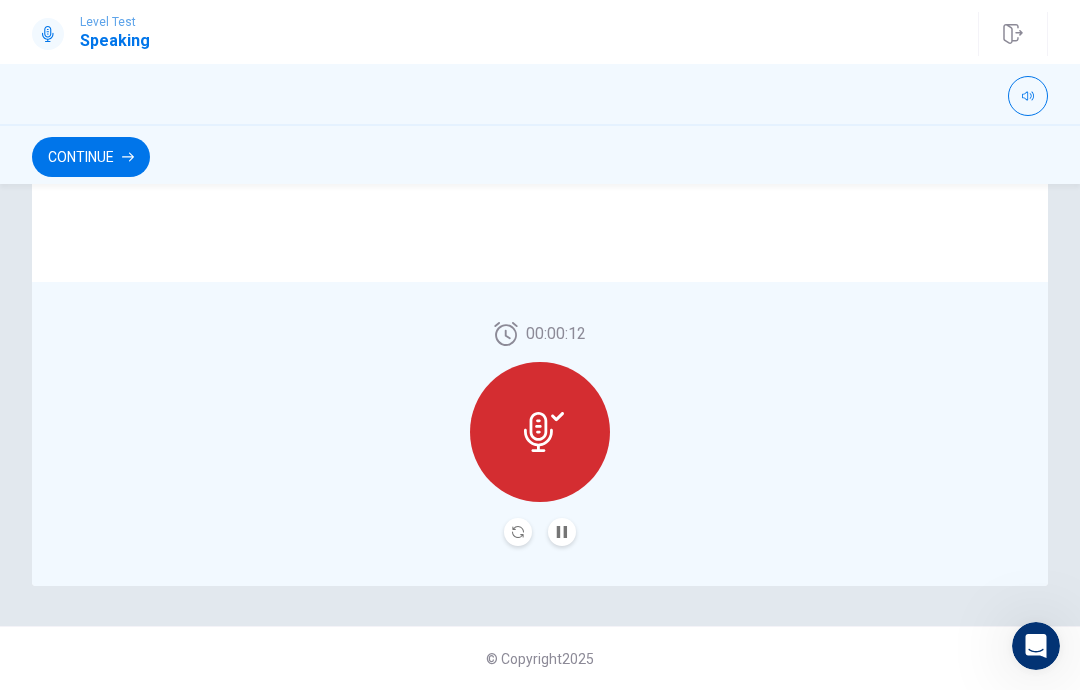 click 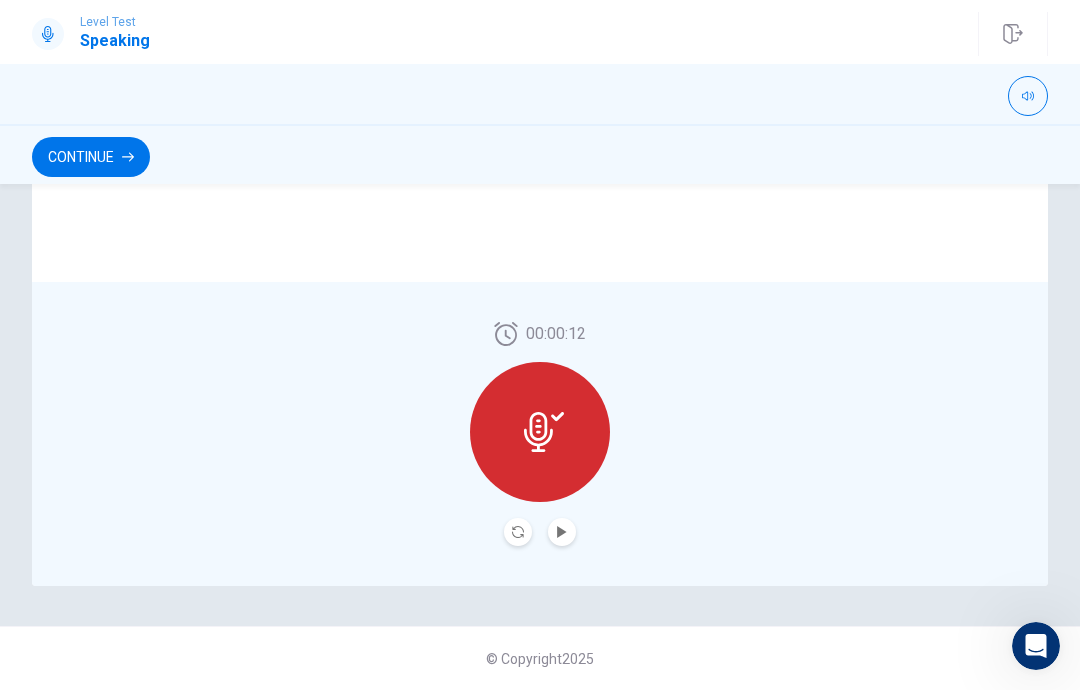 click at bounding box center (518, 532) 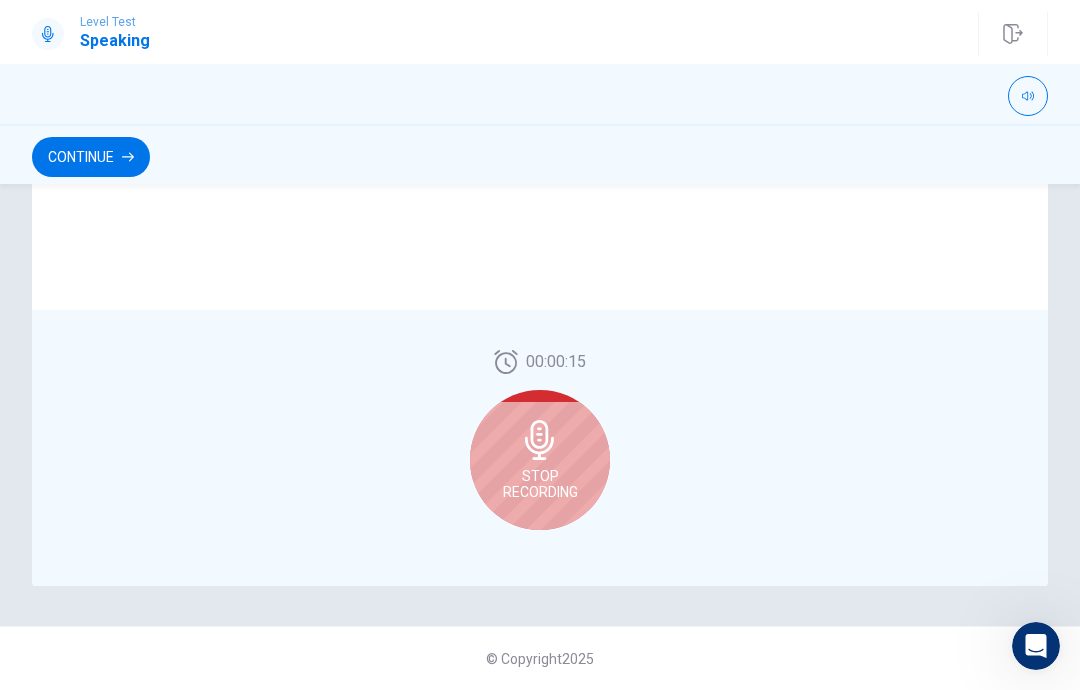 click on "Stop   Recording" at bounding box center [540, 484] 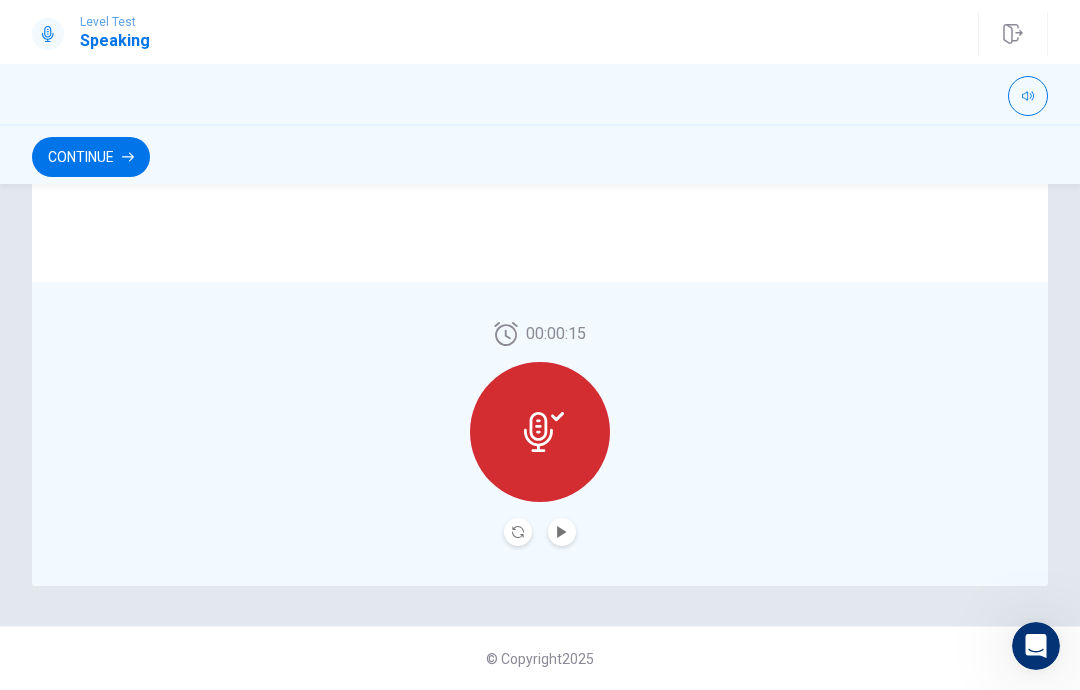 click 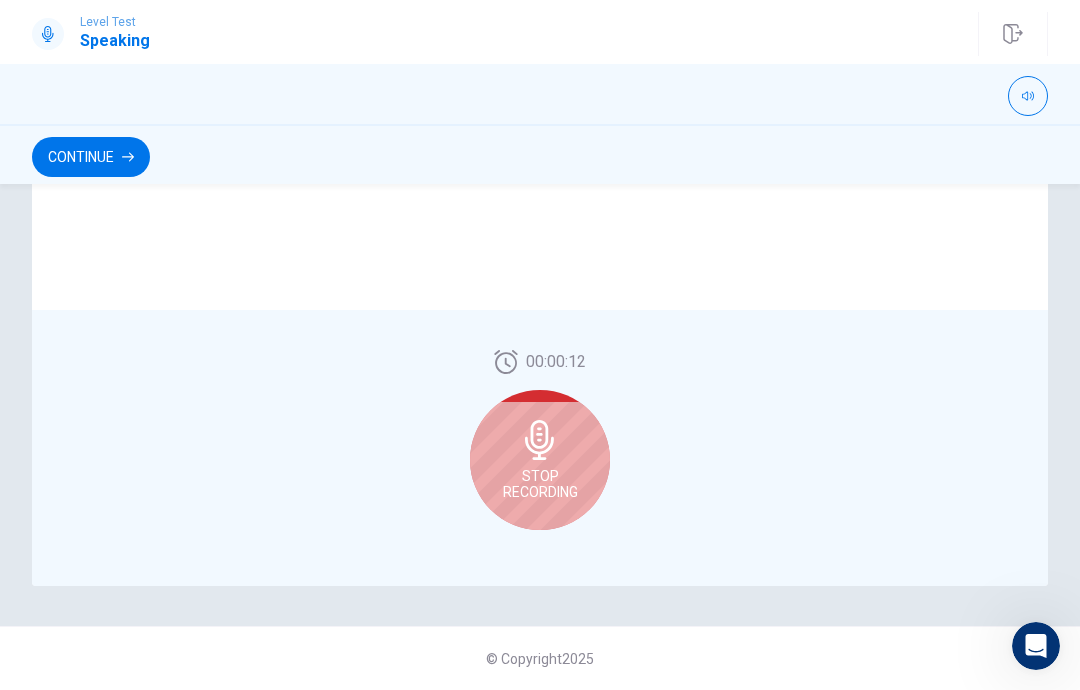 click on "Stop   Recording" at bounding box center [540, 460] 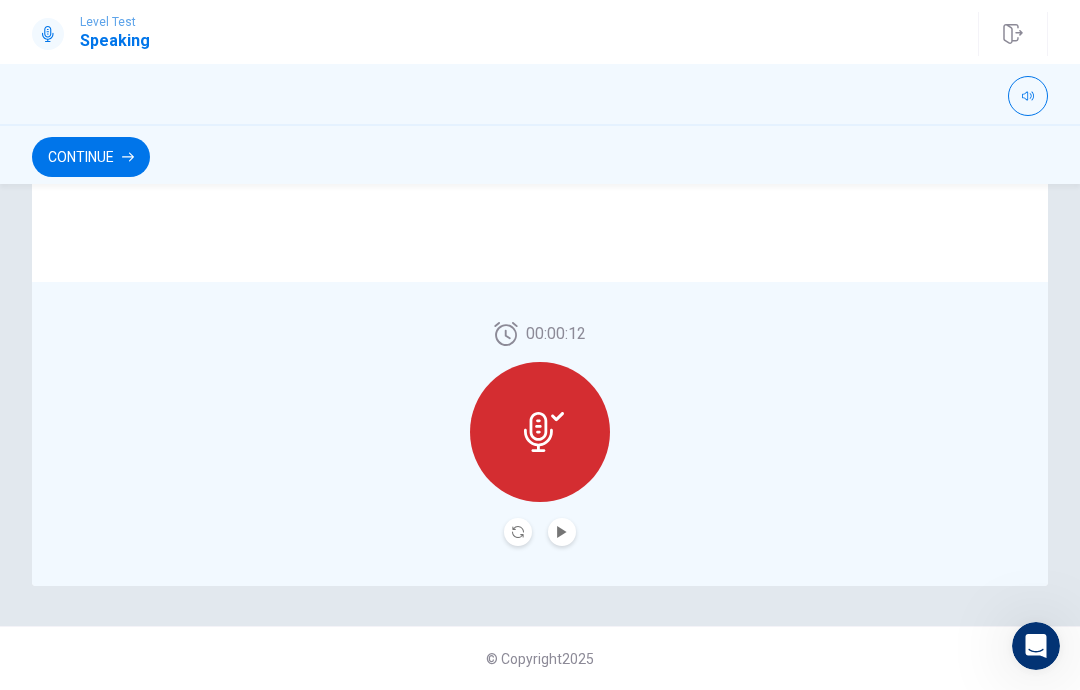 click 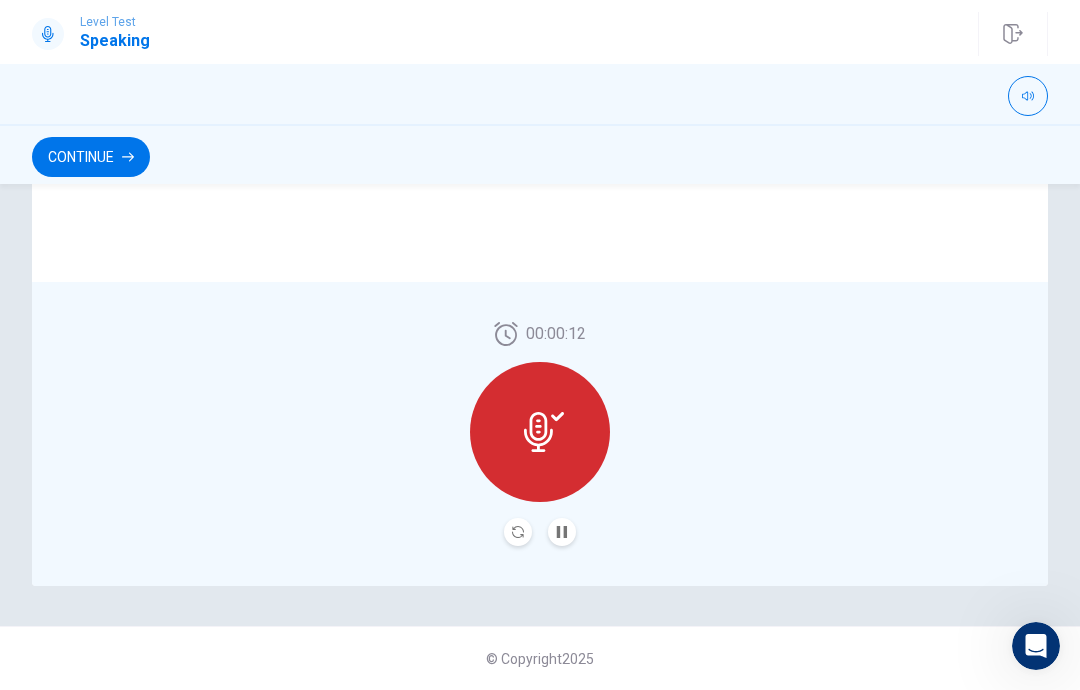 click on "Continue" at bounding box center (91, 157) 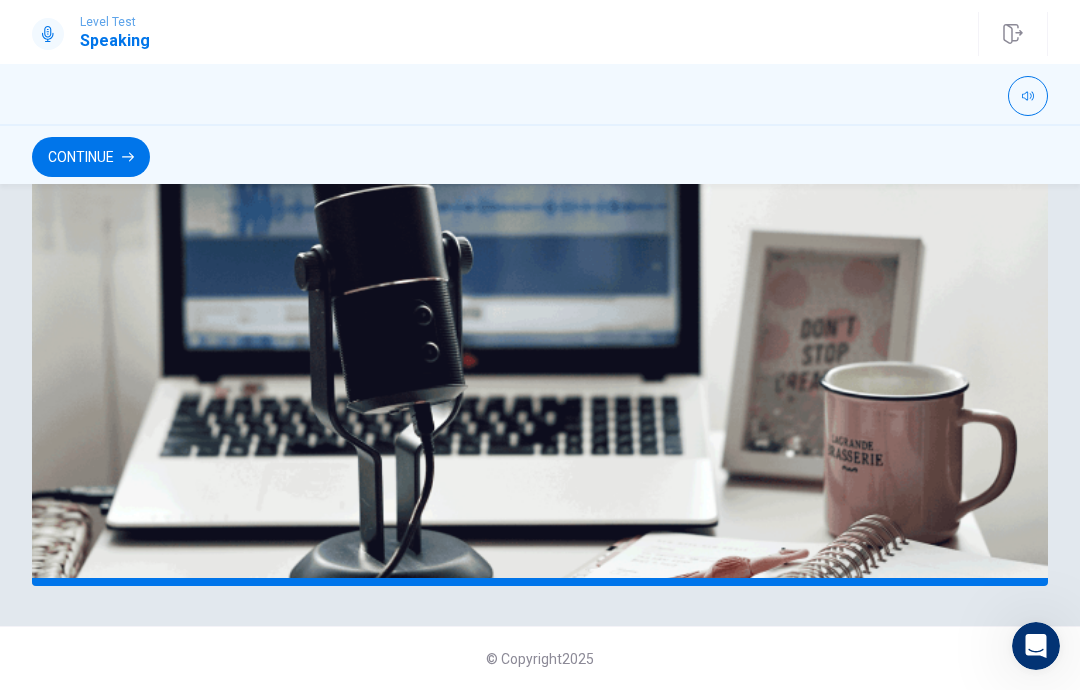 click on "Continue" at bounding box center (91, 157) 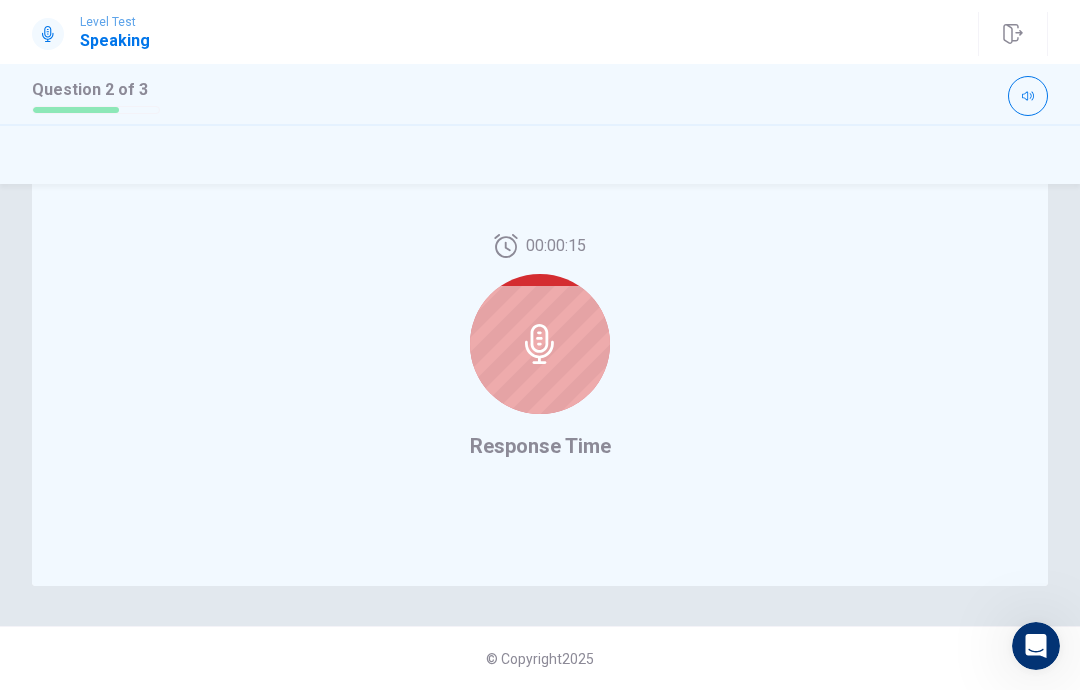 scroll, scrollTop: 510, scrollLeft: 0, axis: vertical 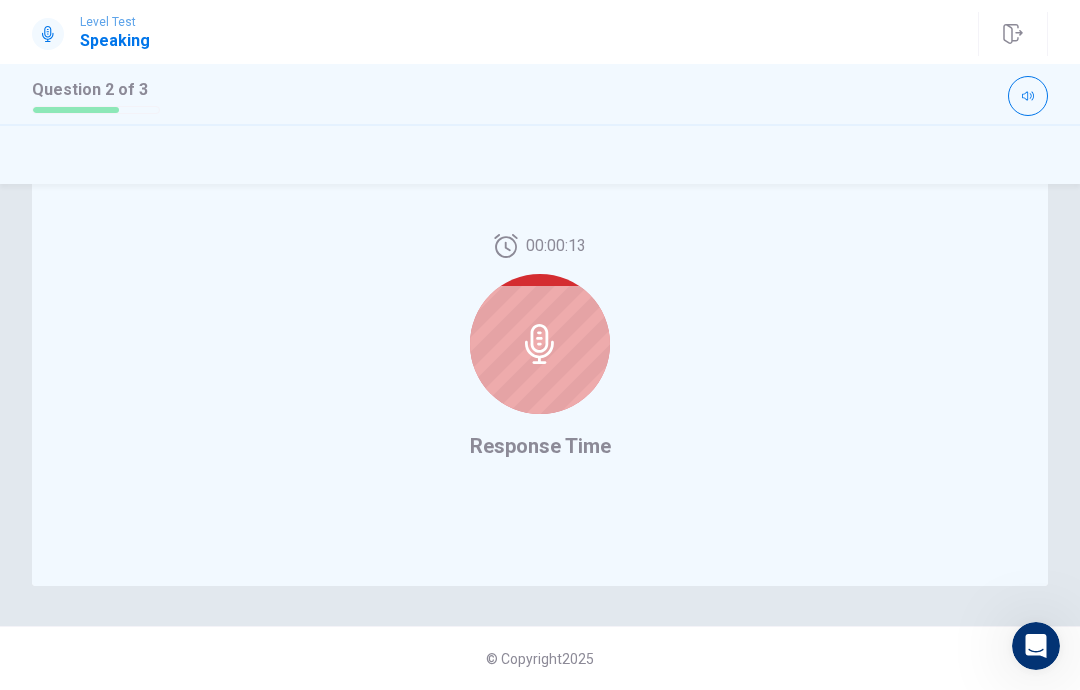 click at bounding box center (540, 344) 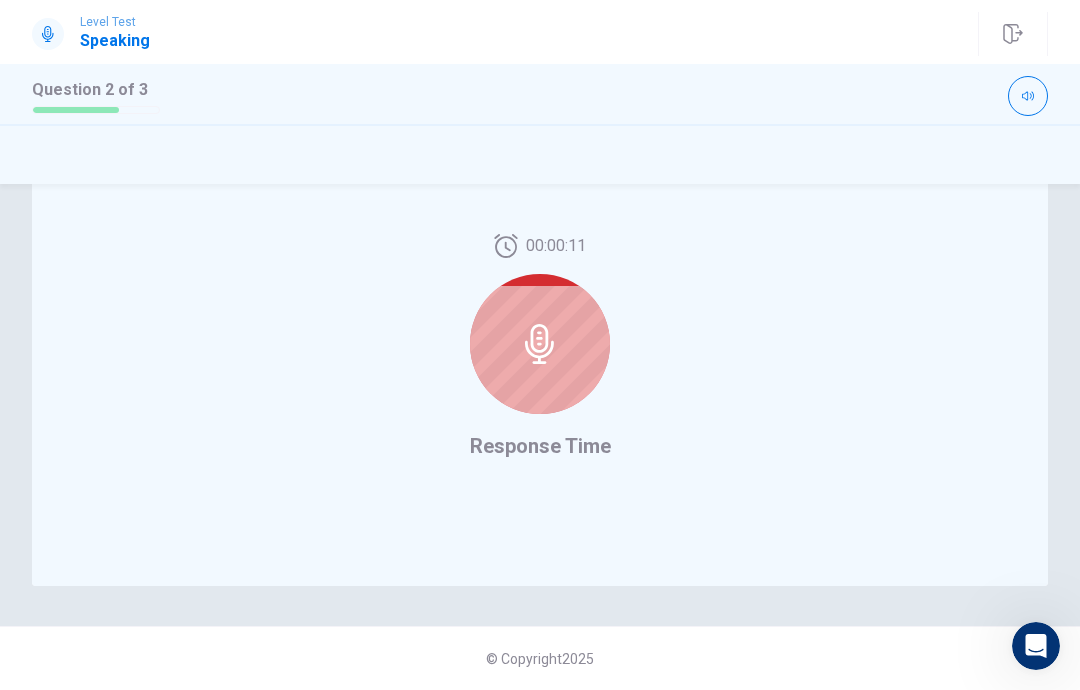 click on "Response Time" at bounding box center (540, 446) 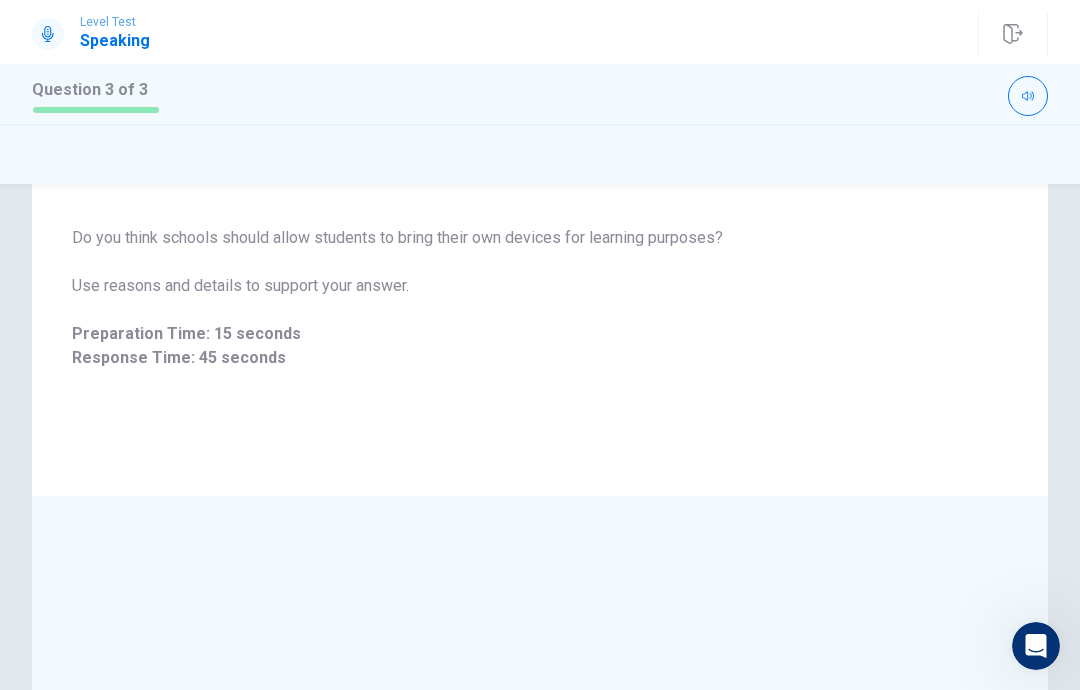 scroll, scrollTop: 125, scrollLeft: 0, axis: vertical 